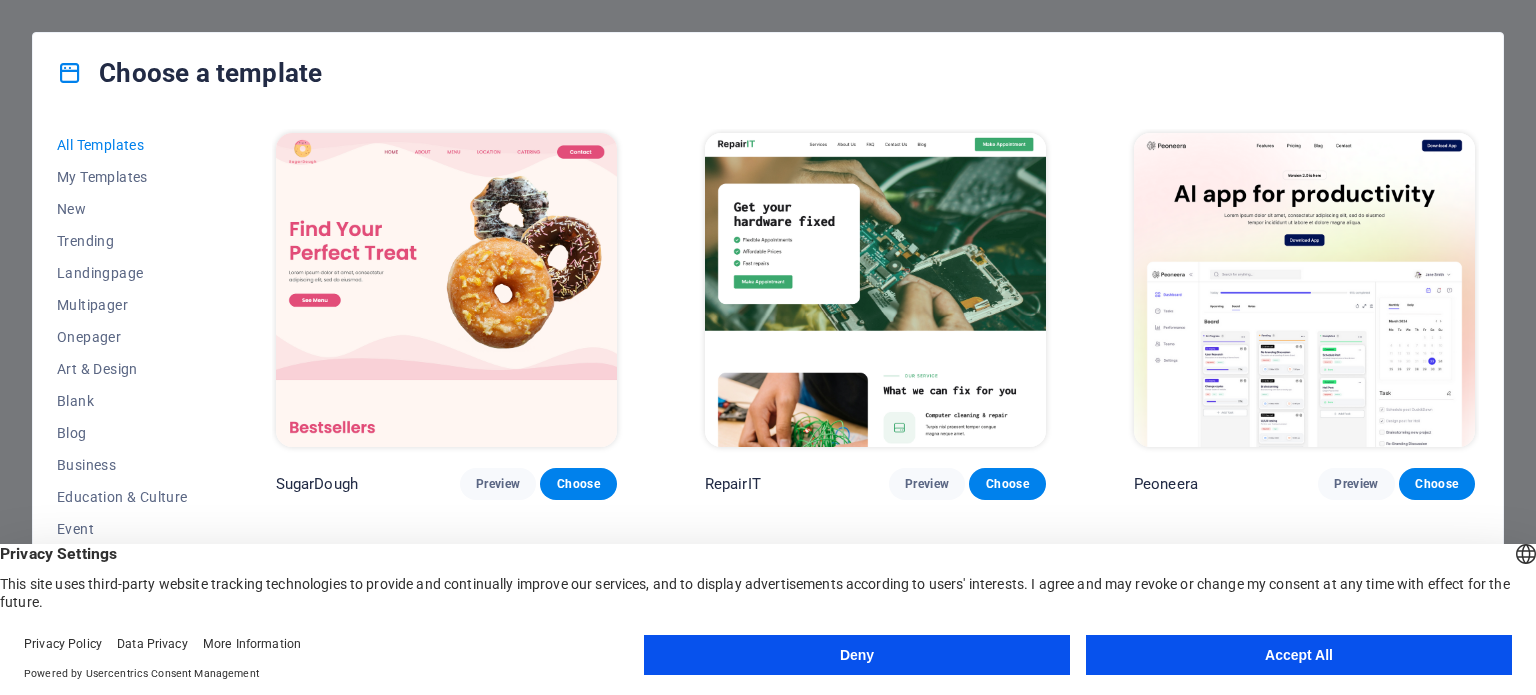 scroll, scrollTop: 0, scrollLeft: 0, axis: both 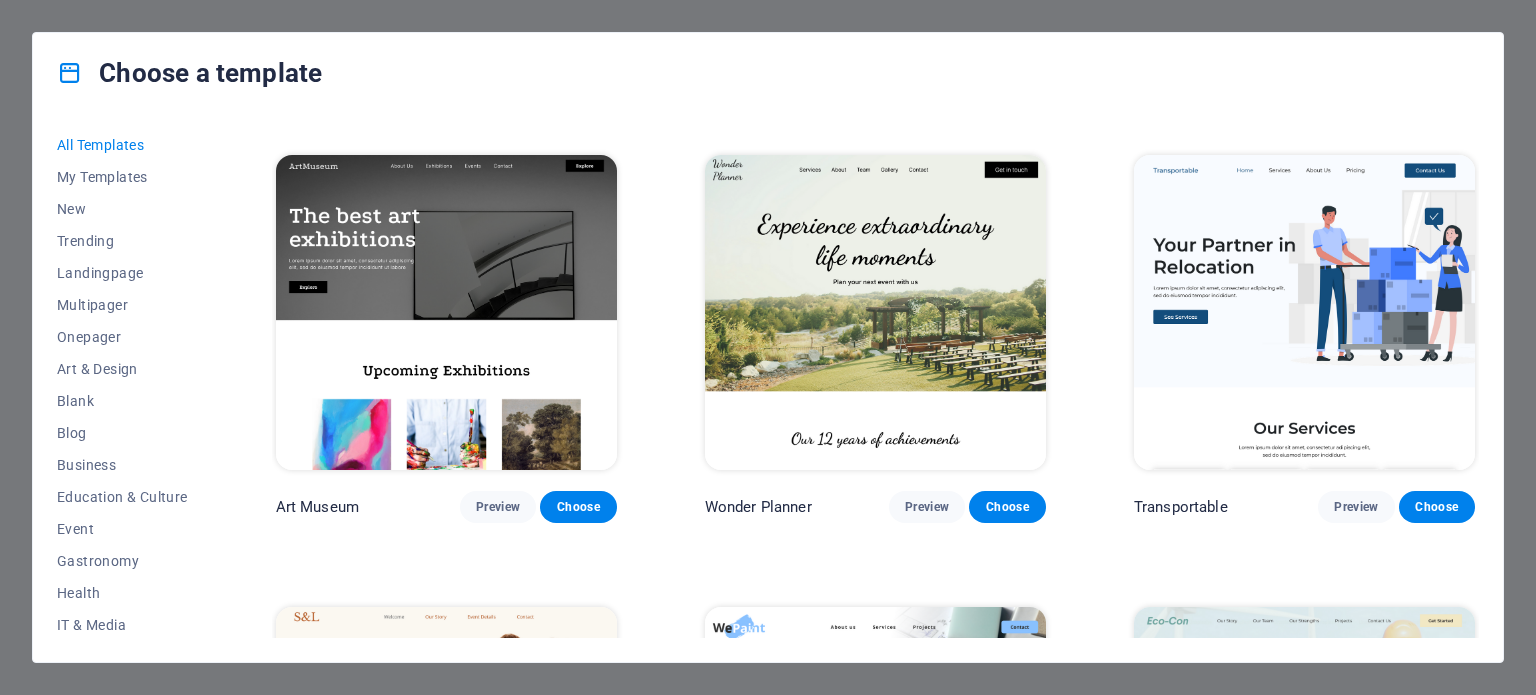 click at bounding box center (875, 312) 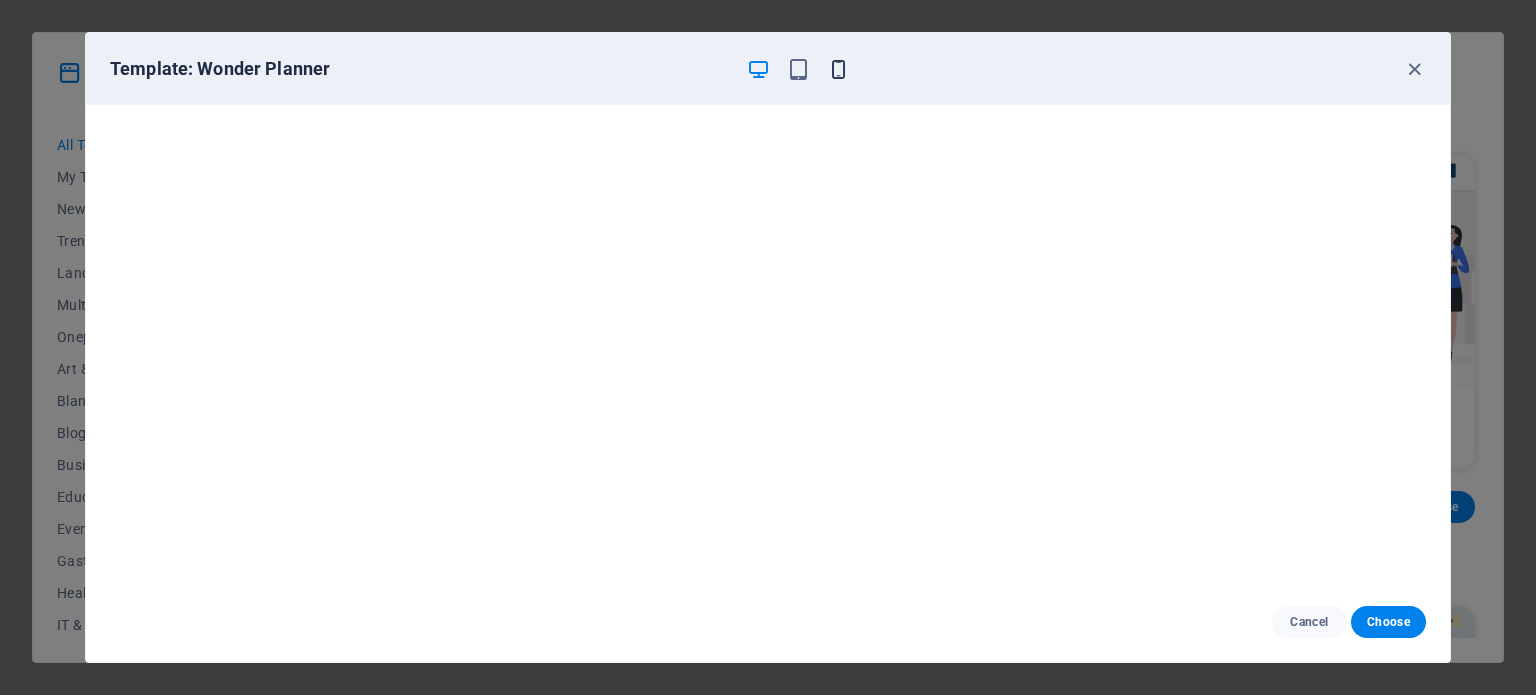 click at bounding box center (838, 69) 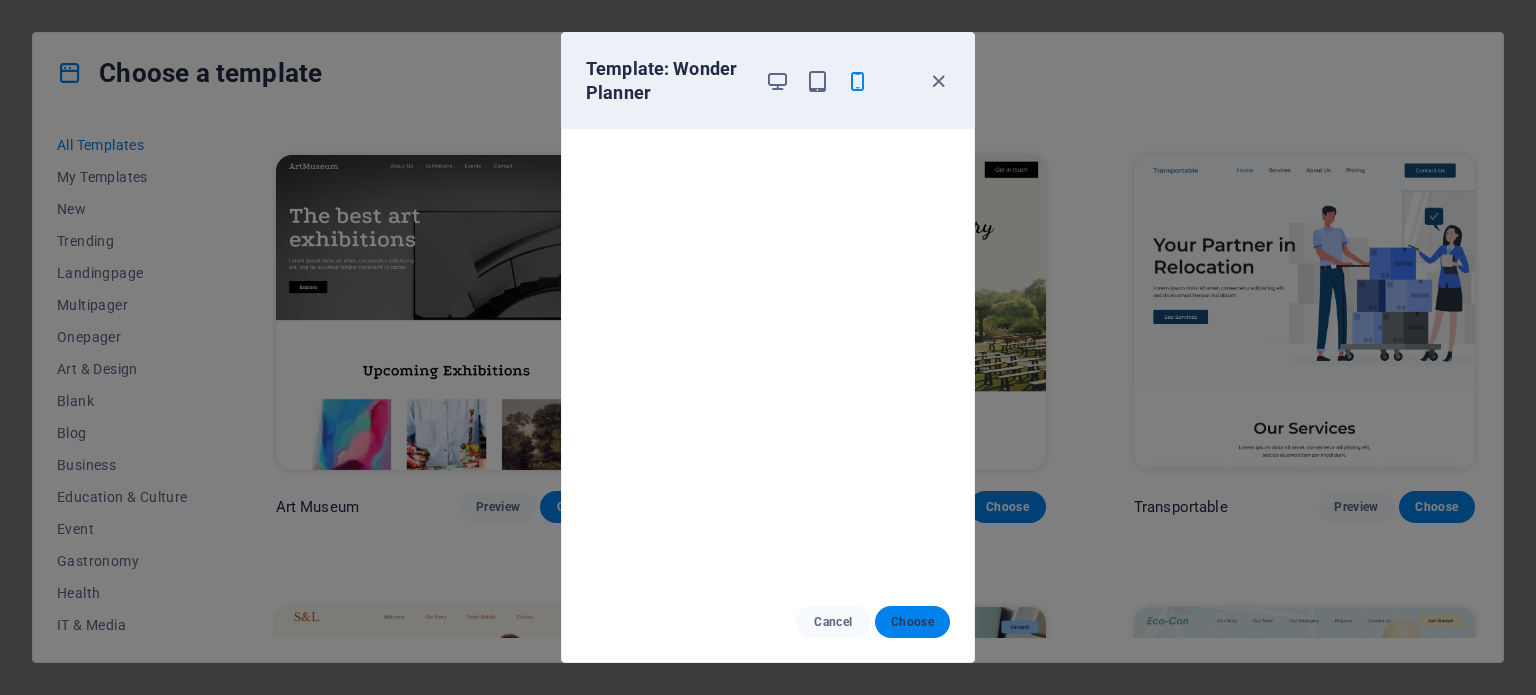 click on "Choose" at bounding box center (912, 622) 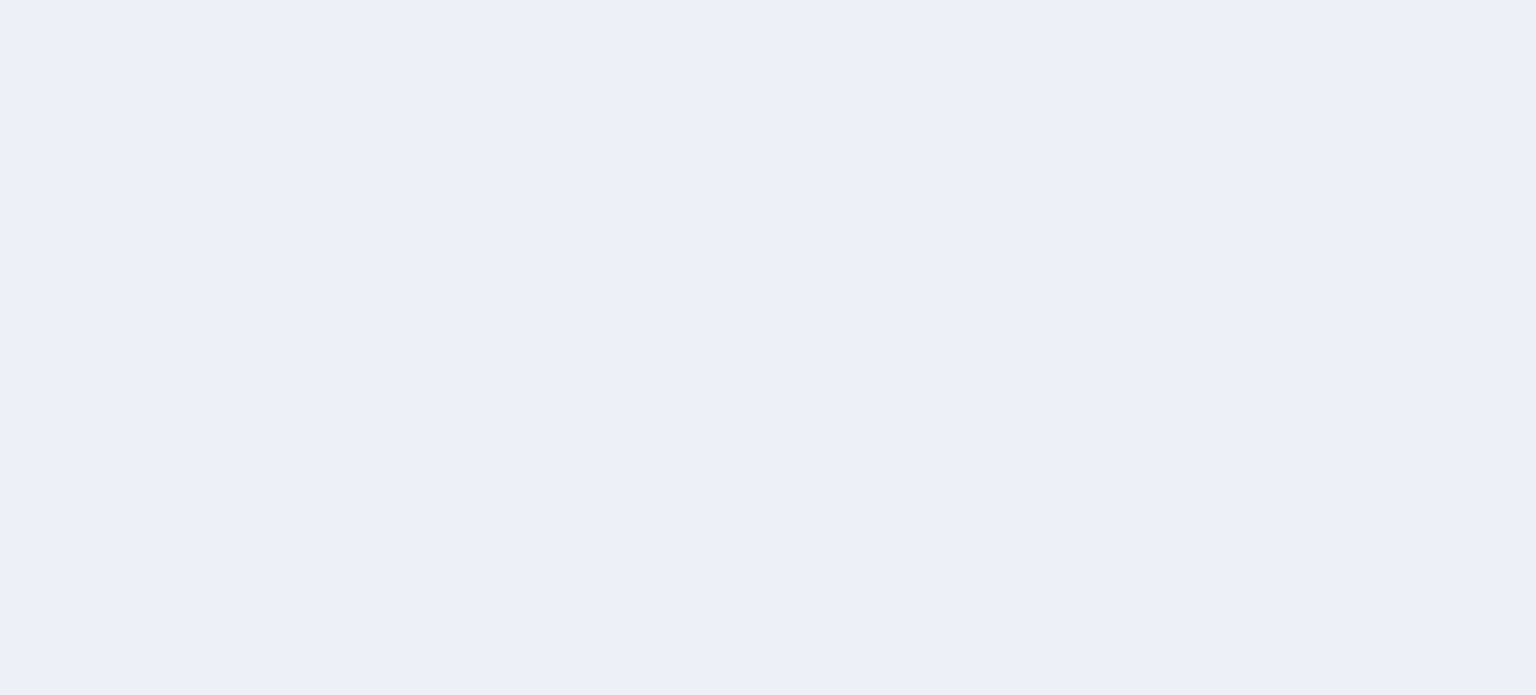 scroll, scrollTop: 0, scrollLeft: 0, axis: both 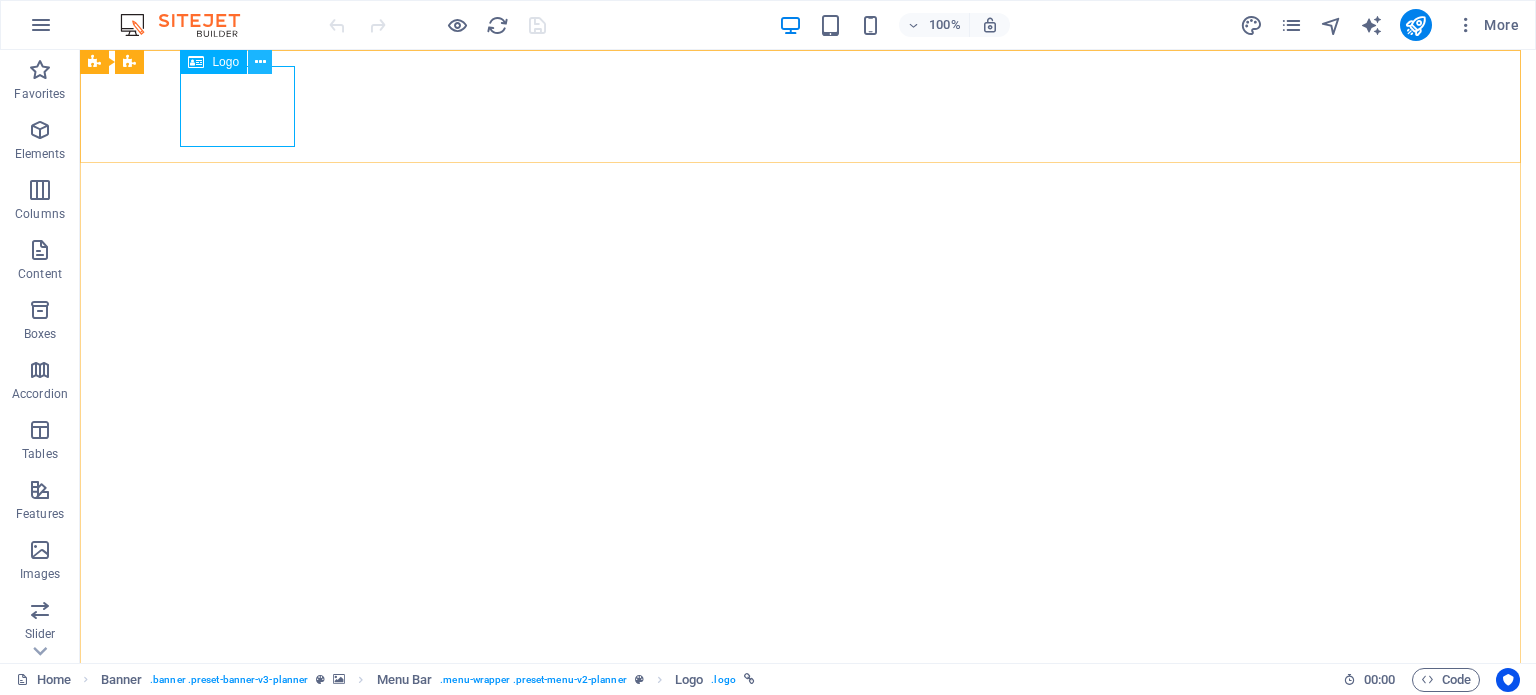 click at bounding box center (260, 62) 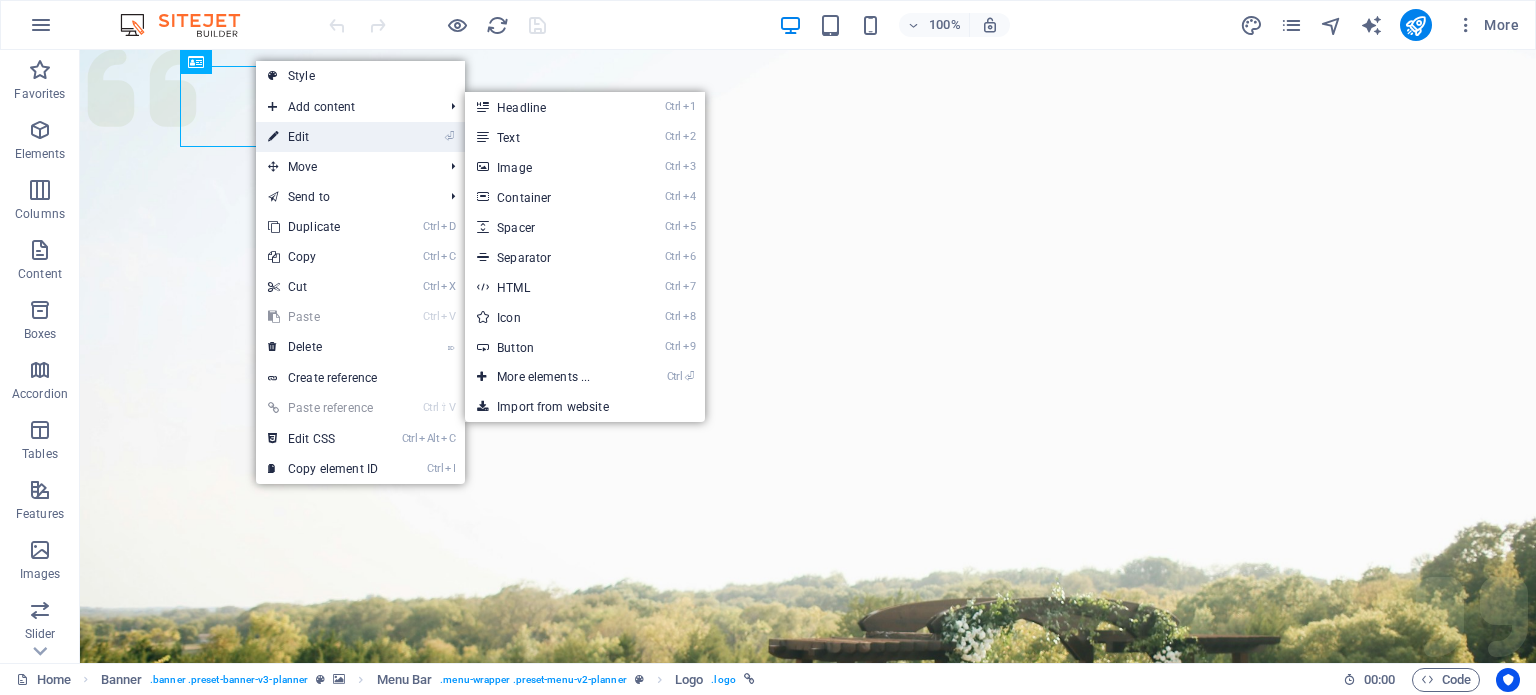 scroll, scrollTop: 0, scrollLeft: 0, axis: both 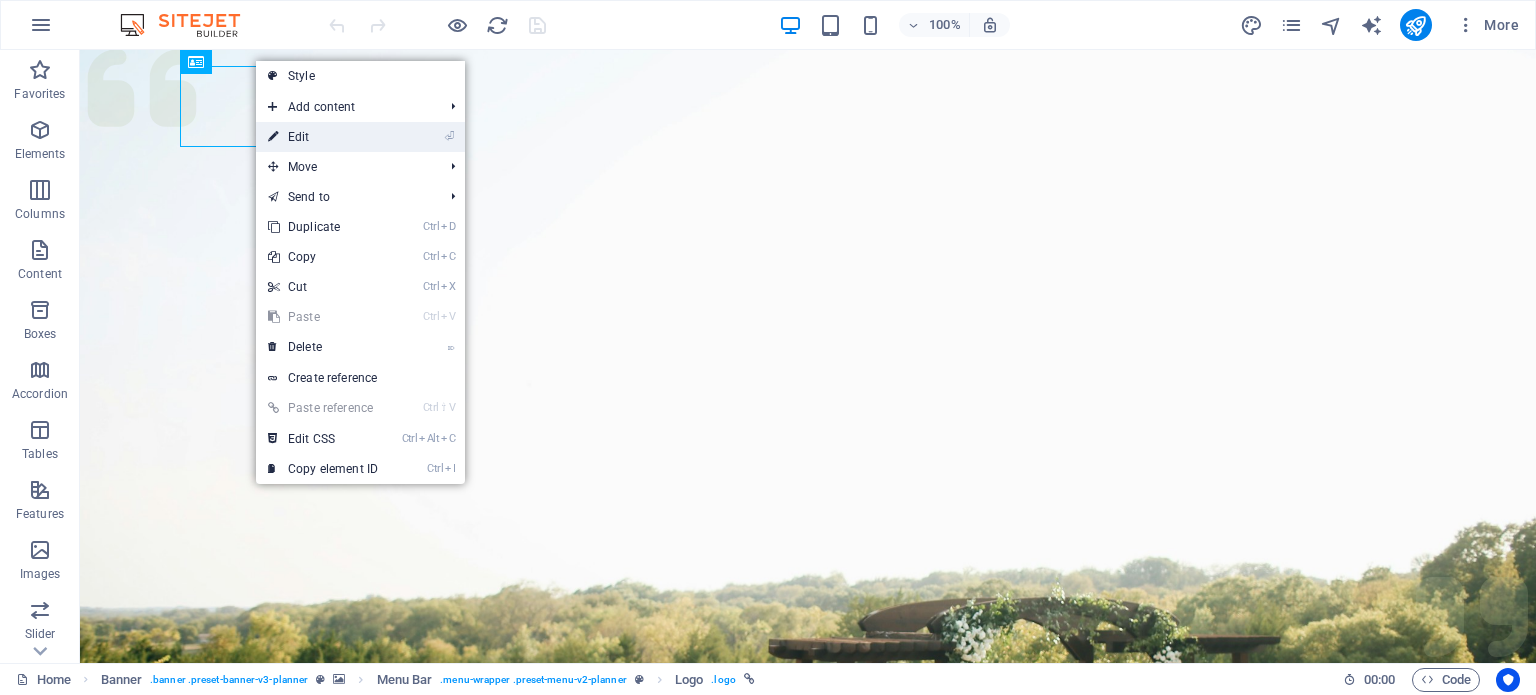 click on "⏎  Edit" at bounding box center [323, 137] 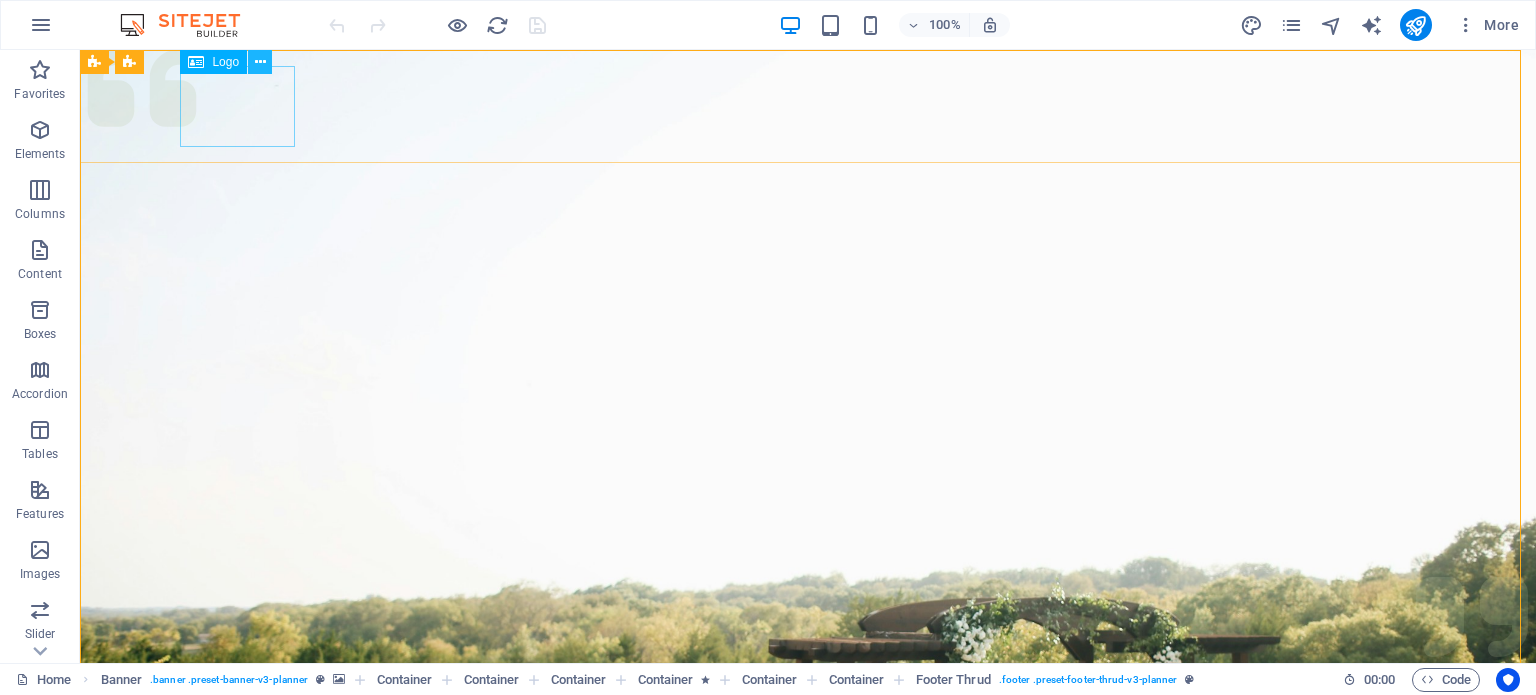 click at bounding box center (260, 62) 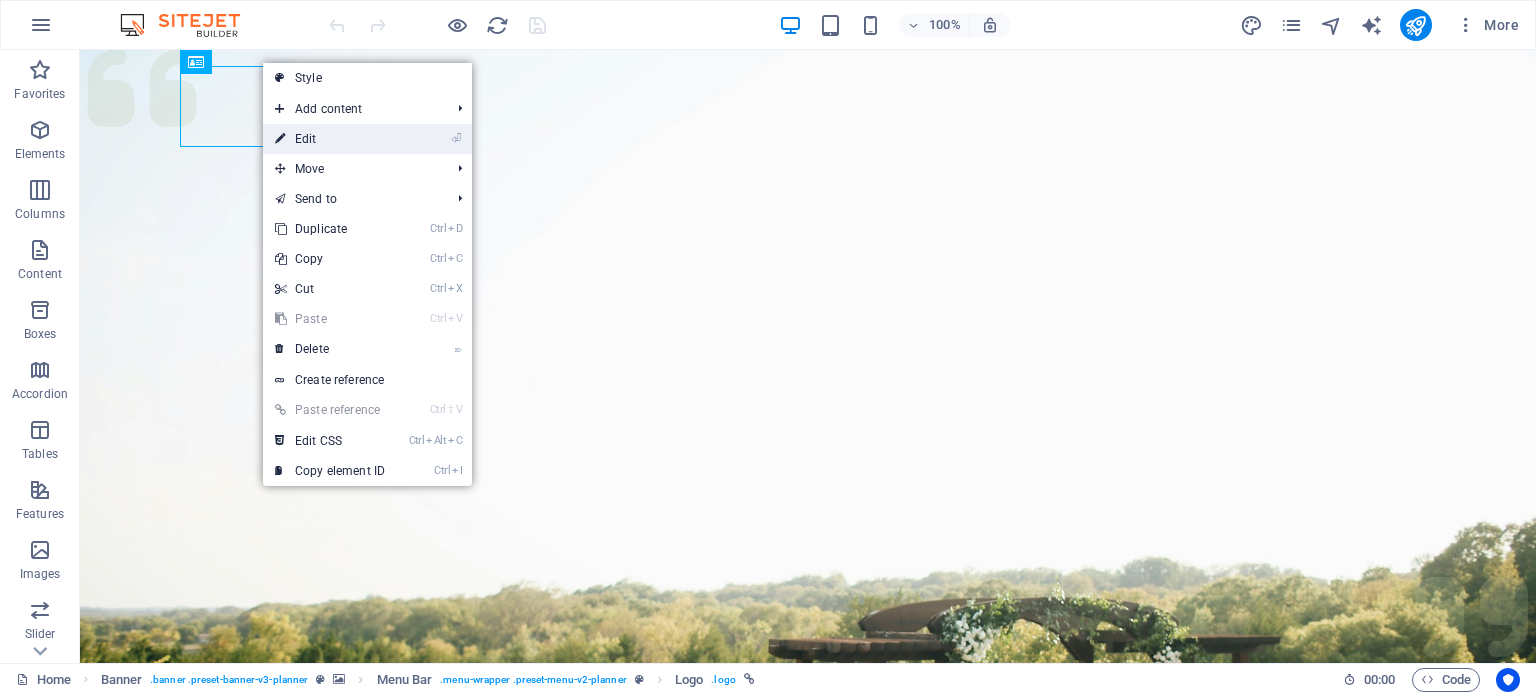 click on "⏎  Edit" at bounding box center [330, 139] 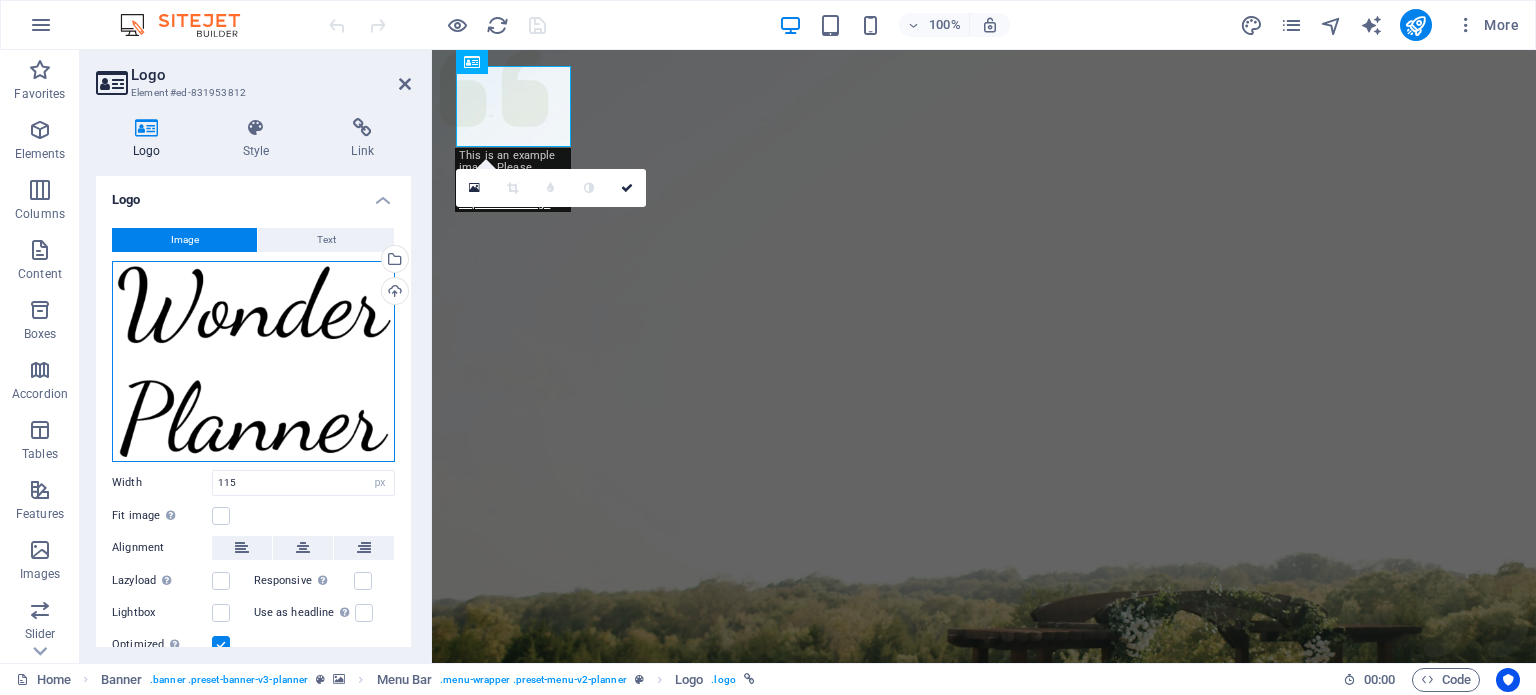 click on "Drag files here, click to choose files or select files from Files or our free stock photos & videos" at bounding box center (253, 361) 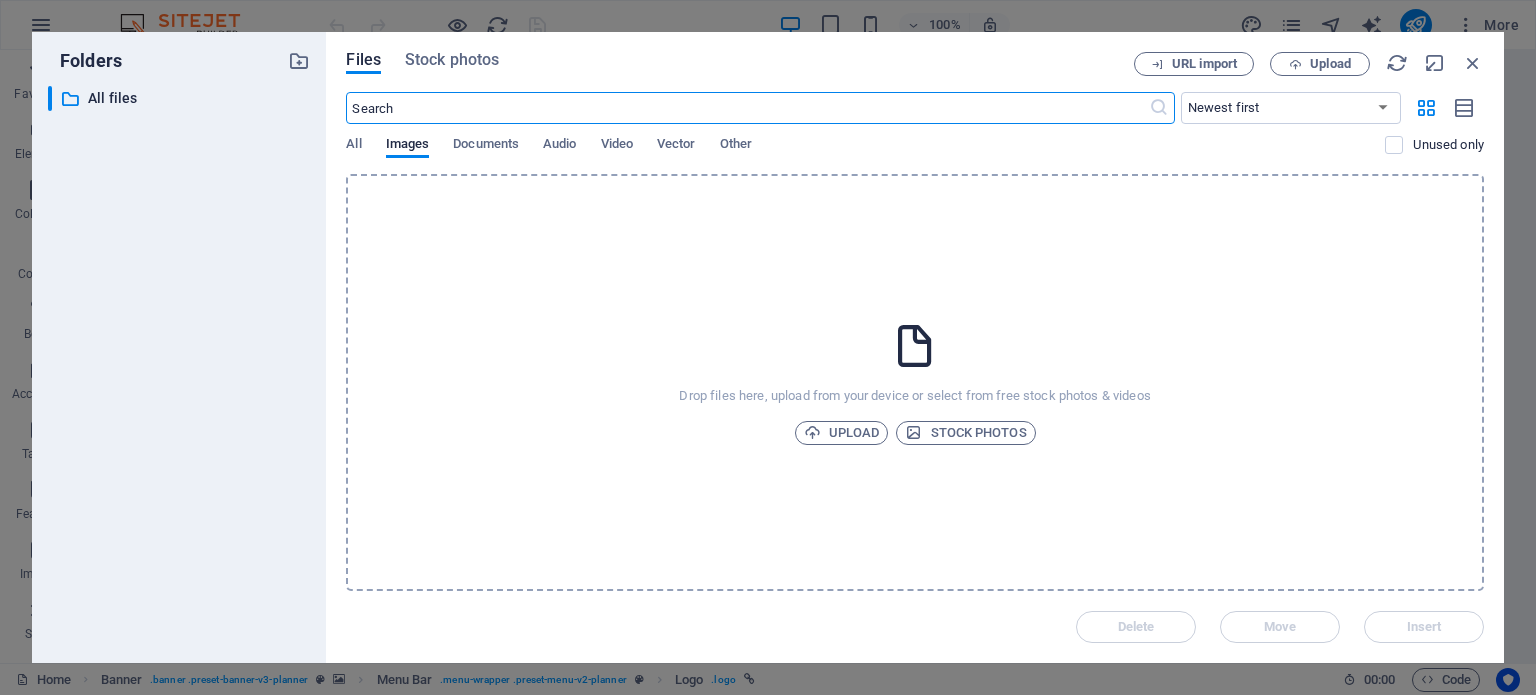 click on "gardensmarket.ae Home Favorites Elements Columns Content Boxes Accordion Tables Features Images Slider Header Footer Forms Marketing Collections Logo Element #ed-831953812 Logo Style Link Logo Image Text Drag files here, click to choose files or select files from Files or our free stock photos & videos Select files from the file manager, stock photos, or upload file(s) Upload Width 115 Default auto px rem % em vh vw Fit image Automatically fit image to a fixed width and height Height Default auto px Alignment Lazyload Loading images after the page loads improves page speed. Responsive Automatically load retina image and smartphone optimized sizes. Lightbox Use as headline The image will be wrapped in an H1 headline tag. Useful for giving alternative text the weight of an H1 headline, e.g. for the logo. Leave unchecked if uncertain. Optimized Images are compressed to improve page speed. Position Direction Custom X offset 50 px rem" at bounding box center (768, 347) 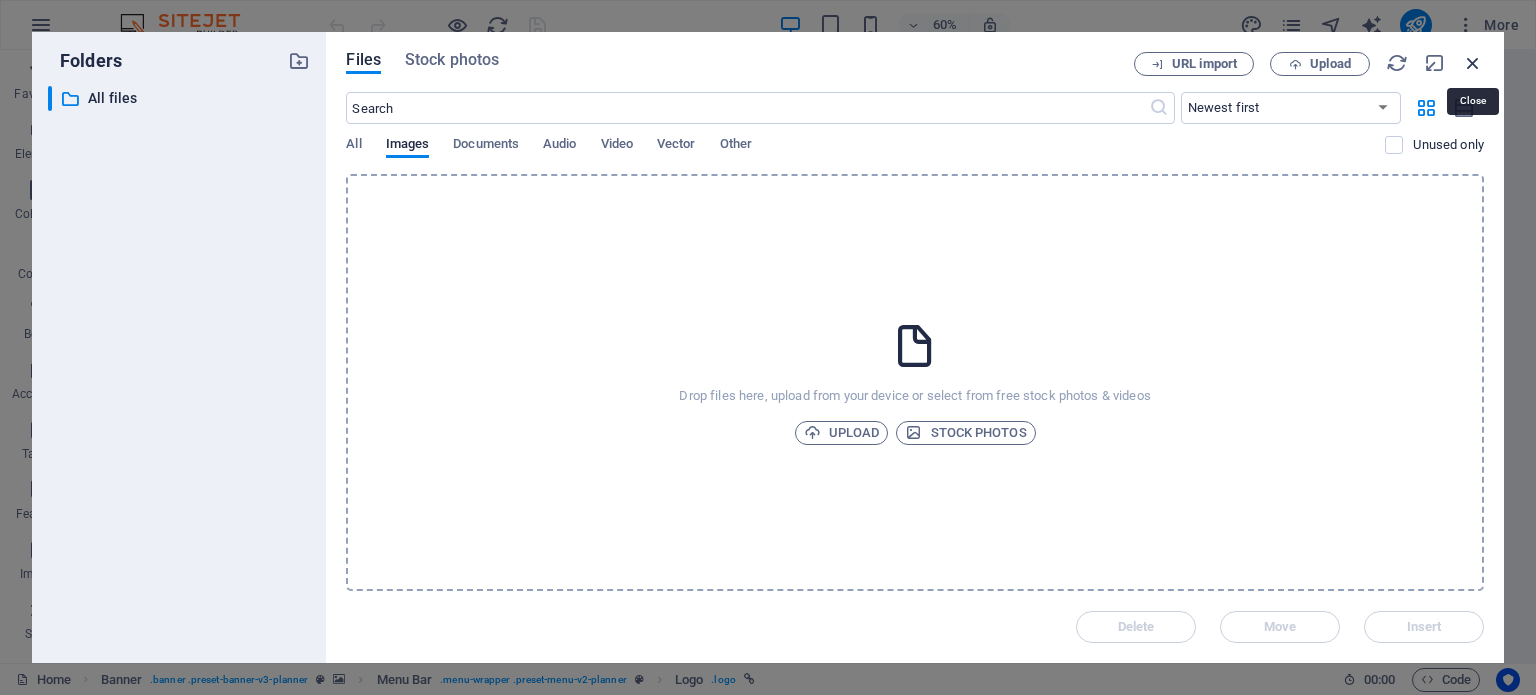 click at bounding box center [1473, 63] 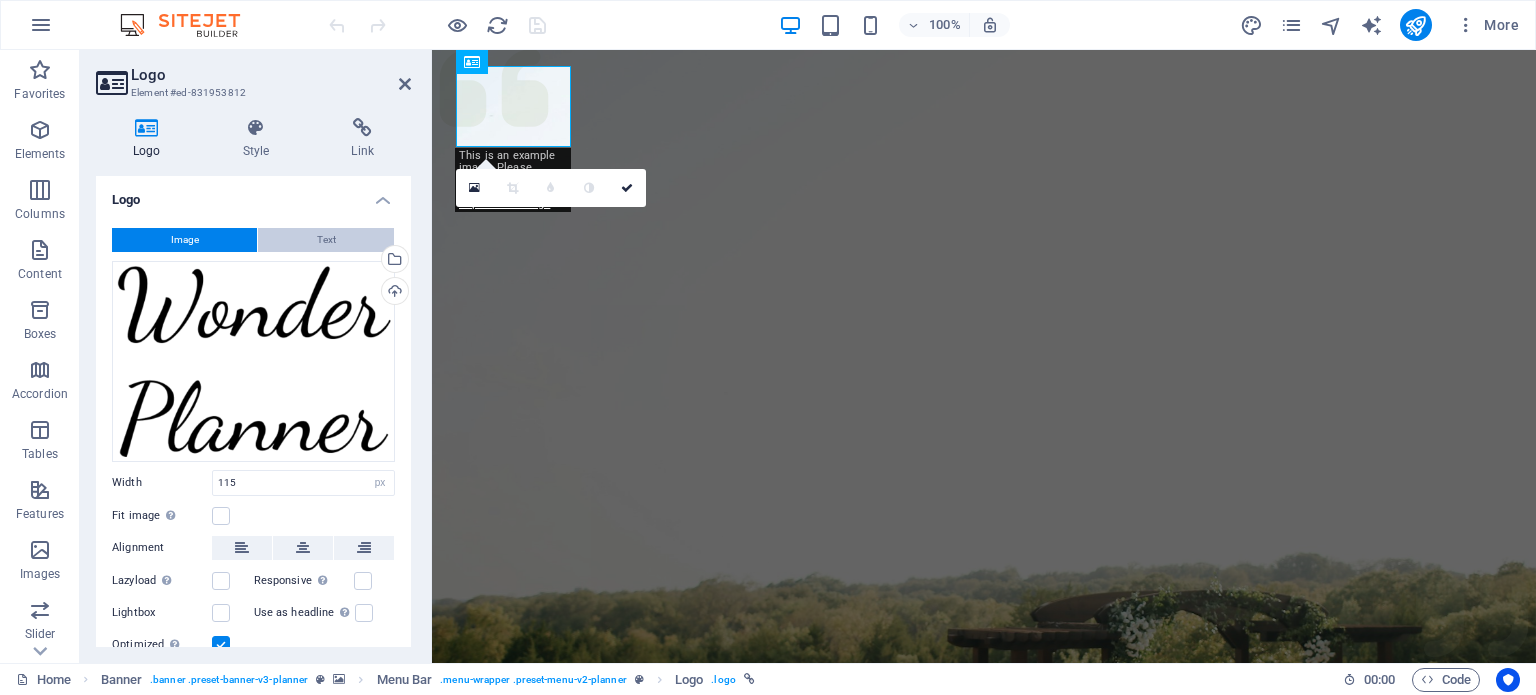 click on "Text" at bounding box center [326, 240] 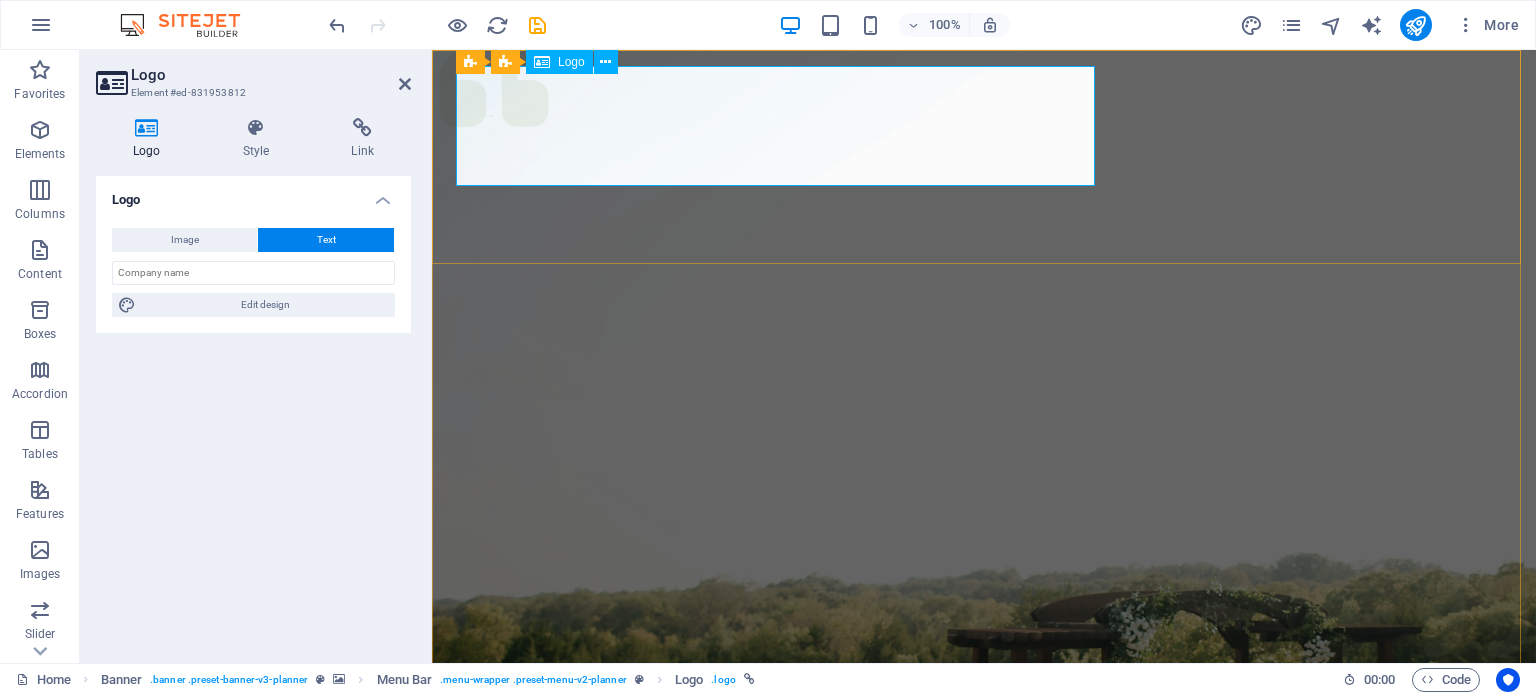 click on "gardensmarket.ae" at bounding box center (984, 1026) 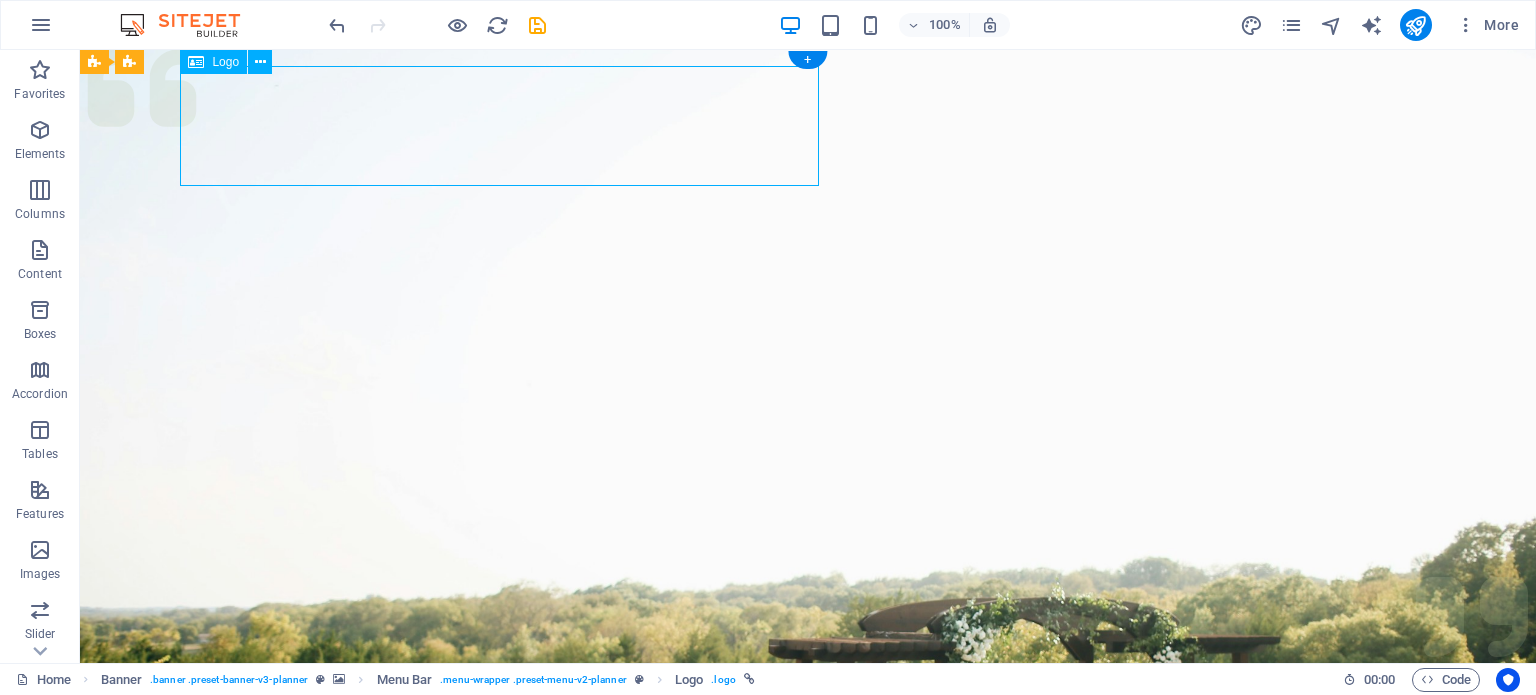drag, startPoint x: 504, startPoint y: 139, endPoint x: 436, endPoint y: 132, distance: 68.359344 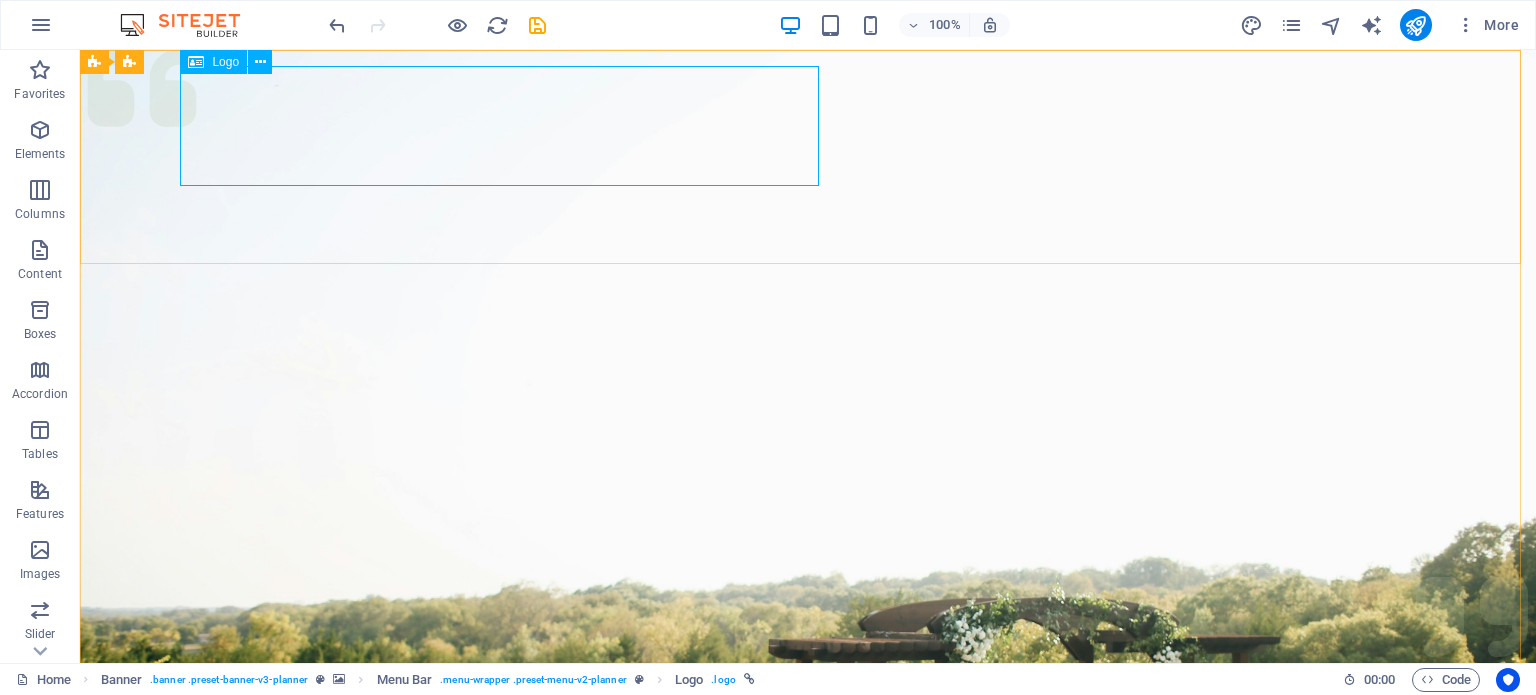 click at bounding box center [196, 62] 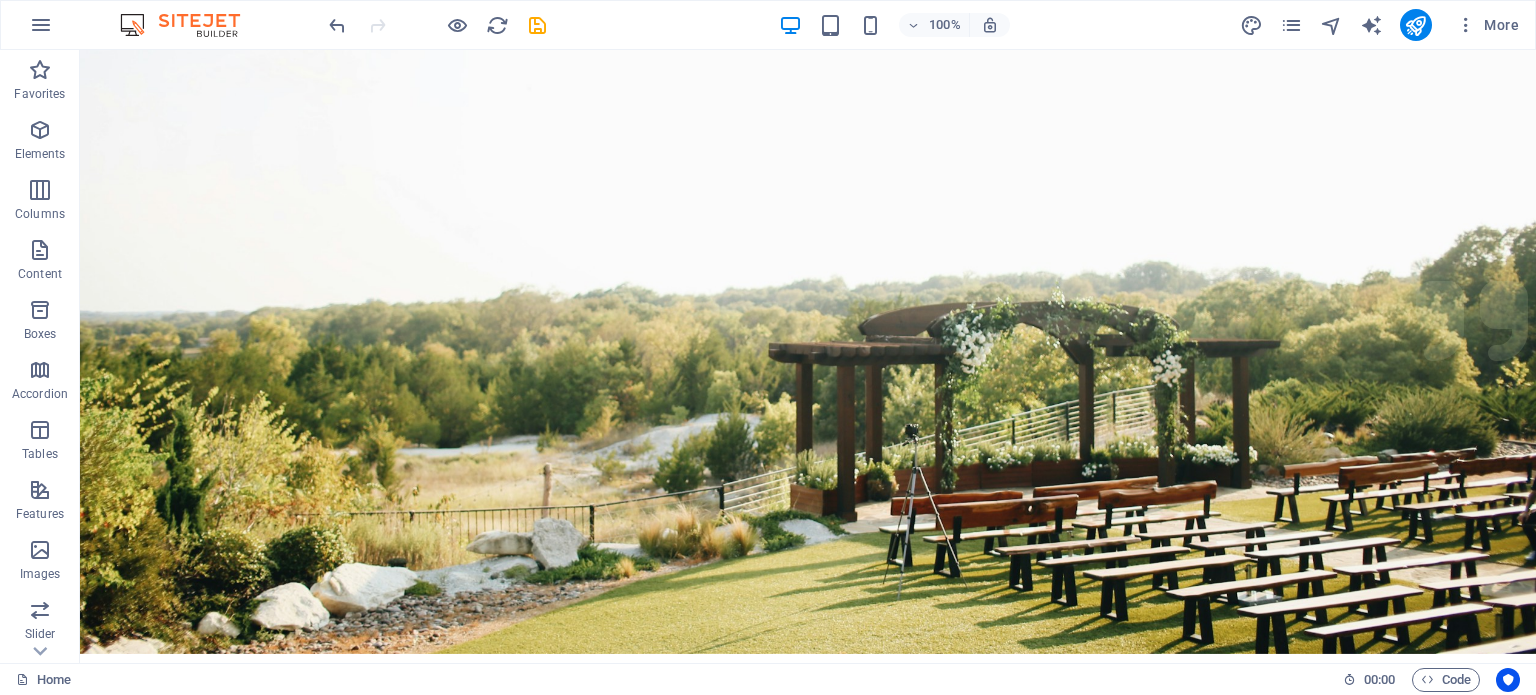 scroll, scrollTop: 0, scrollLeft: 0, axis: both 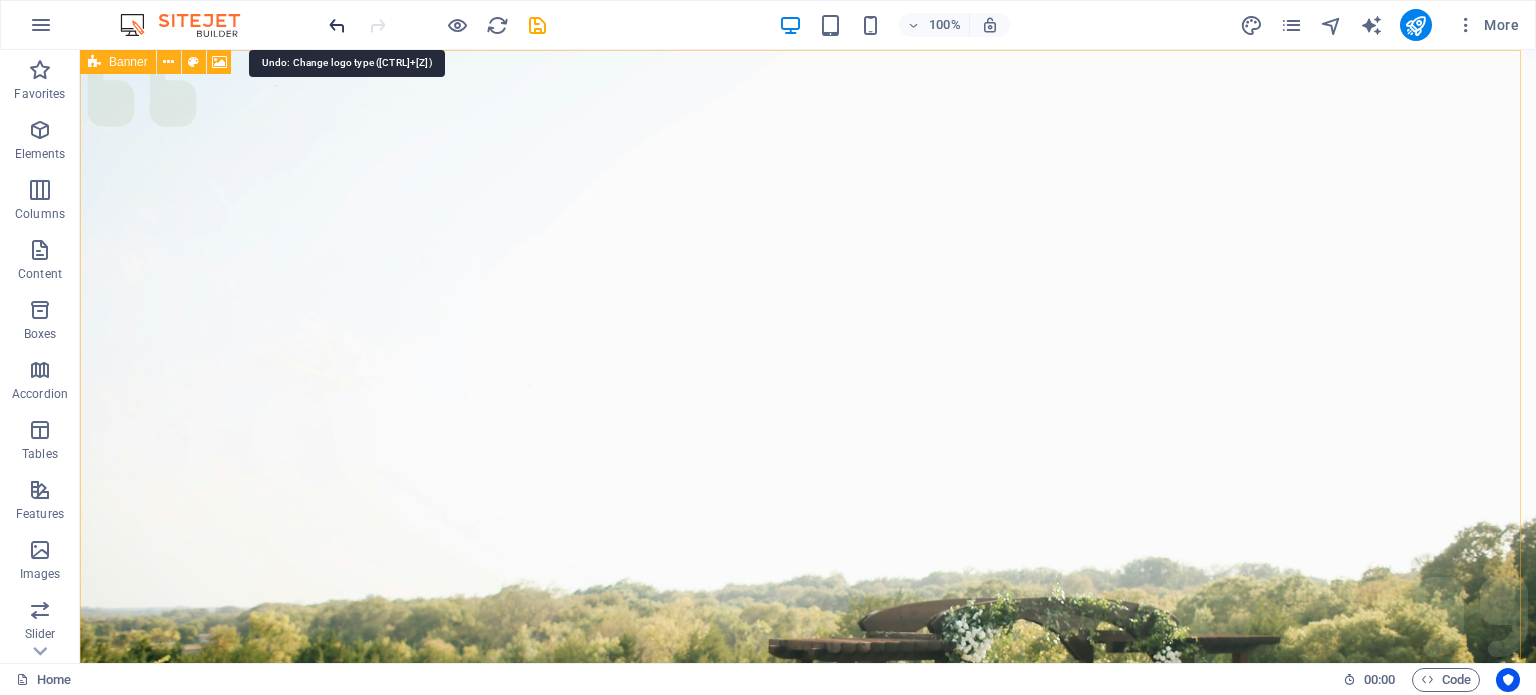 click at bounding box center (337, 25) 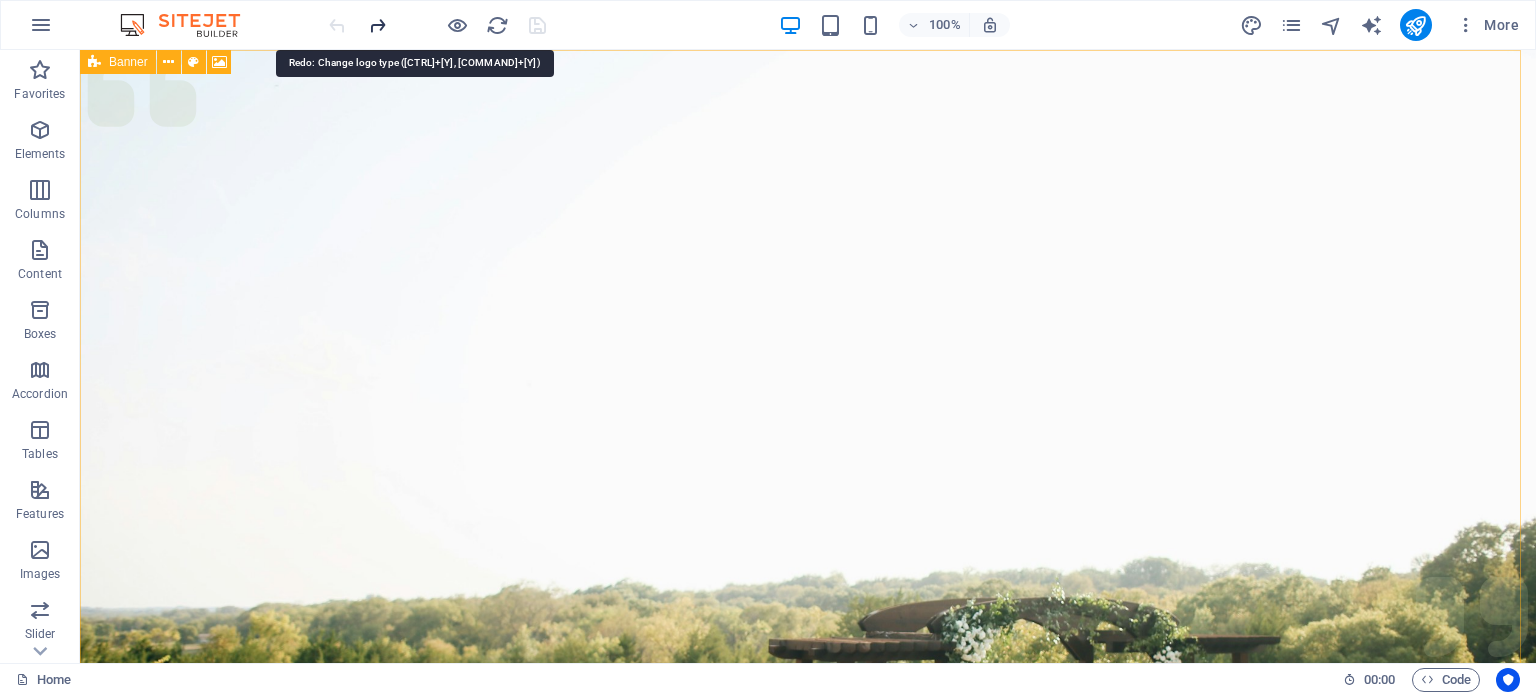 click at bounding box center [377, 25] 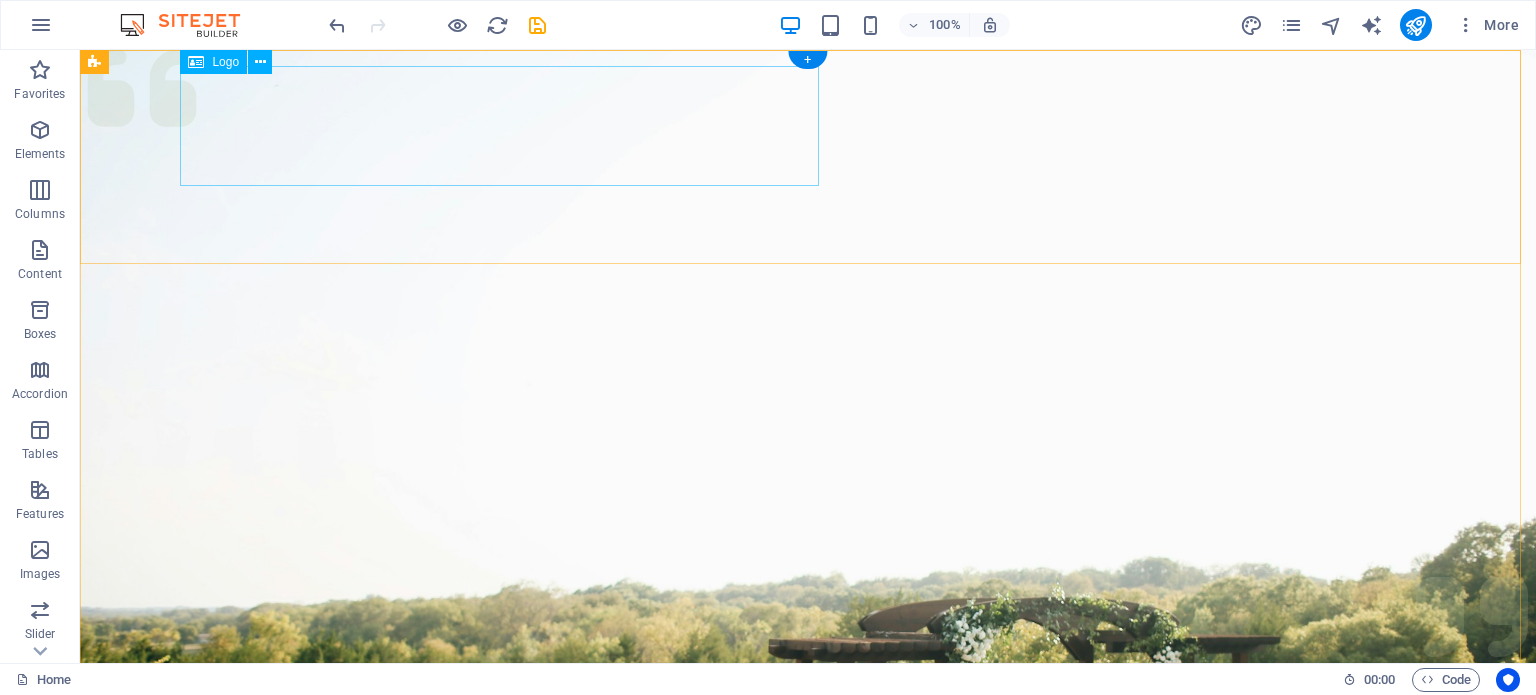 click on "gardensmarket.ae" at bounding box center (808, 1026) 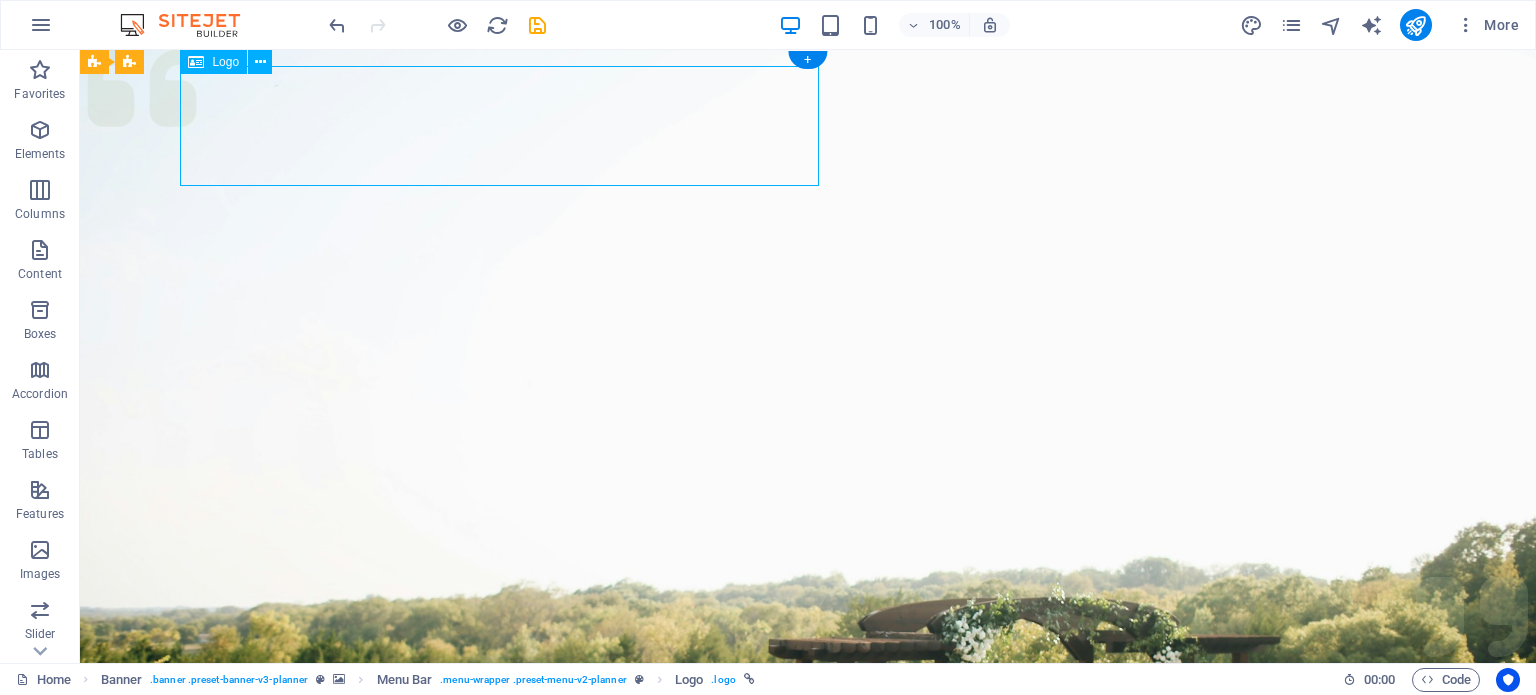 drag, startPoint x: 817, startPoint y: 175, endPoint x: 739, endPoint y: 169, distance: 78.23043 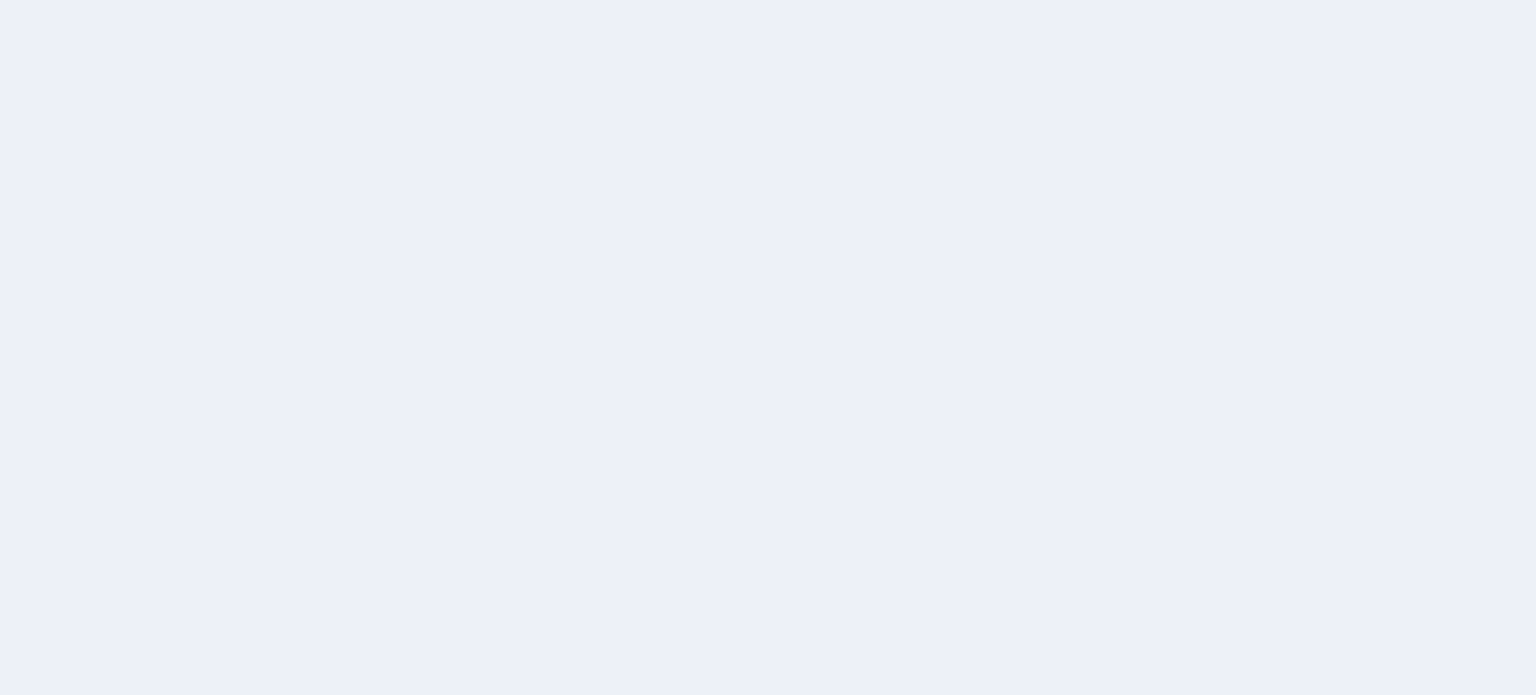 scroll, scrollTop: 0, scrollLeft: 0, axis: both 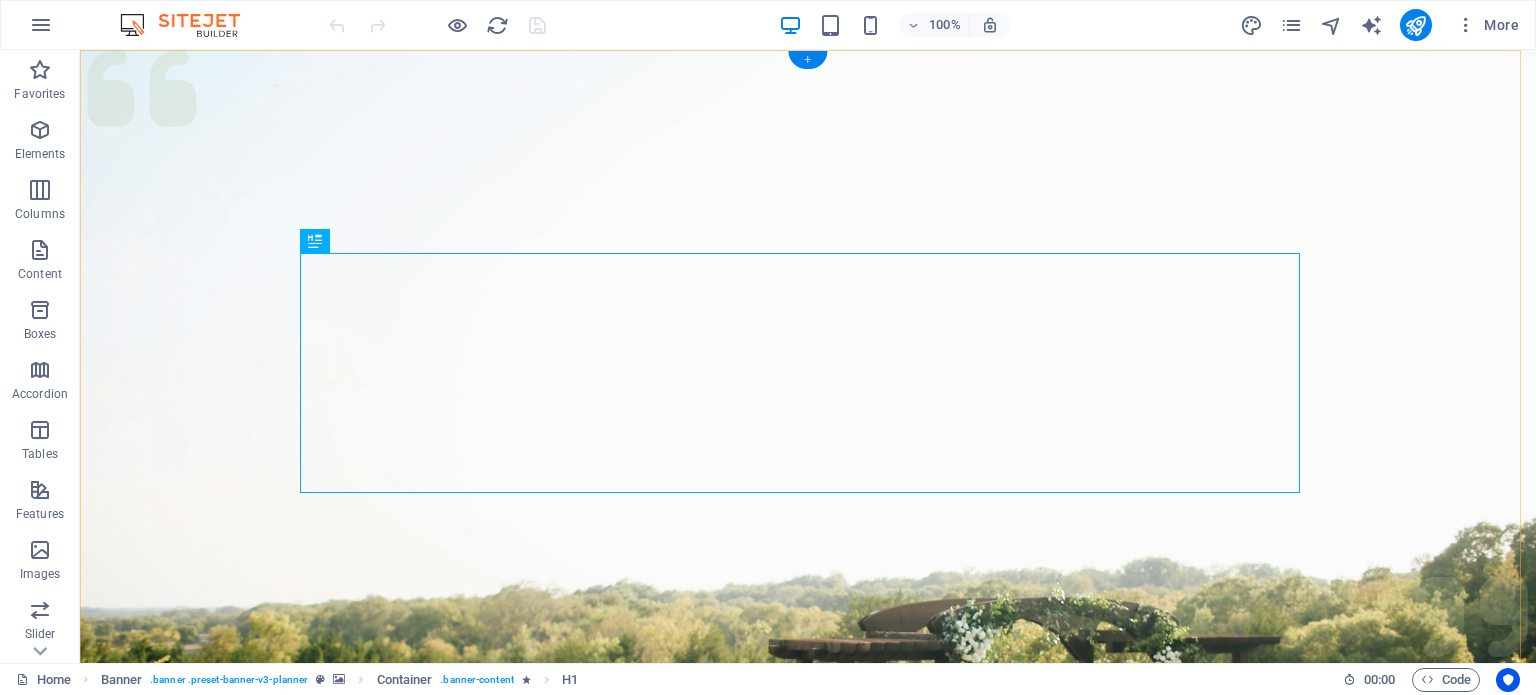 click on "+" at bounding box center [807, 60] 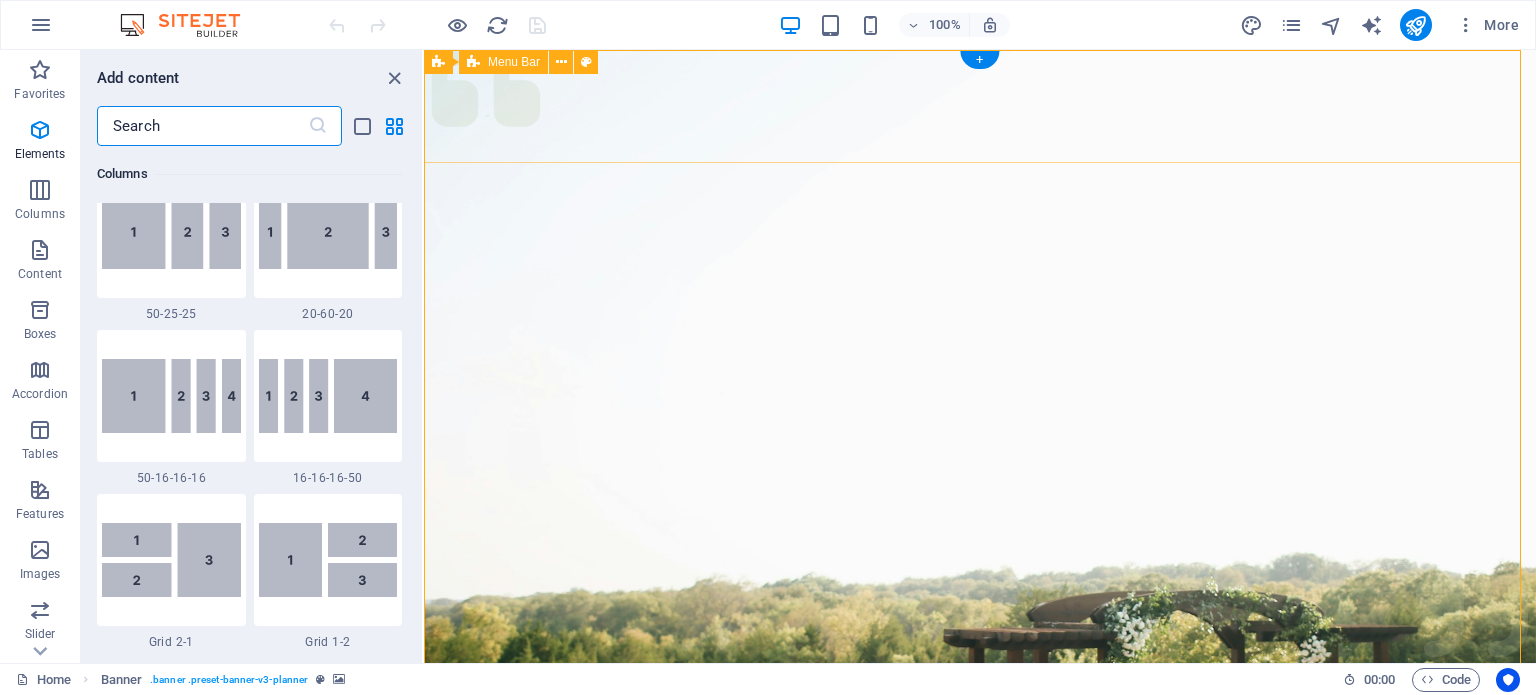 scroll, scrollTop: 3499, scrollLeft: 0, axis: vertical 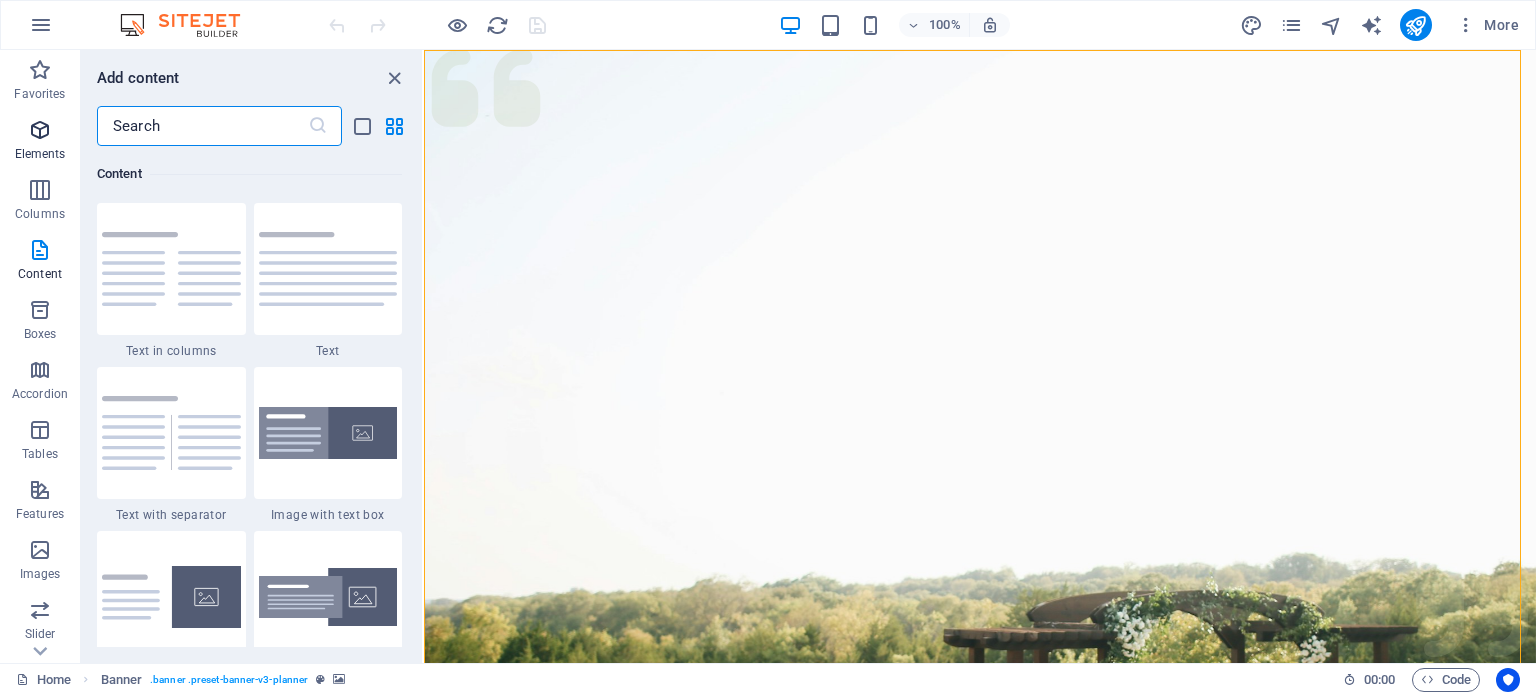 click on "Elements" at bounding box center [40, 142] 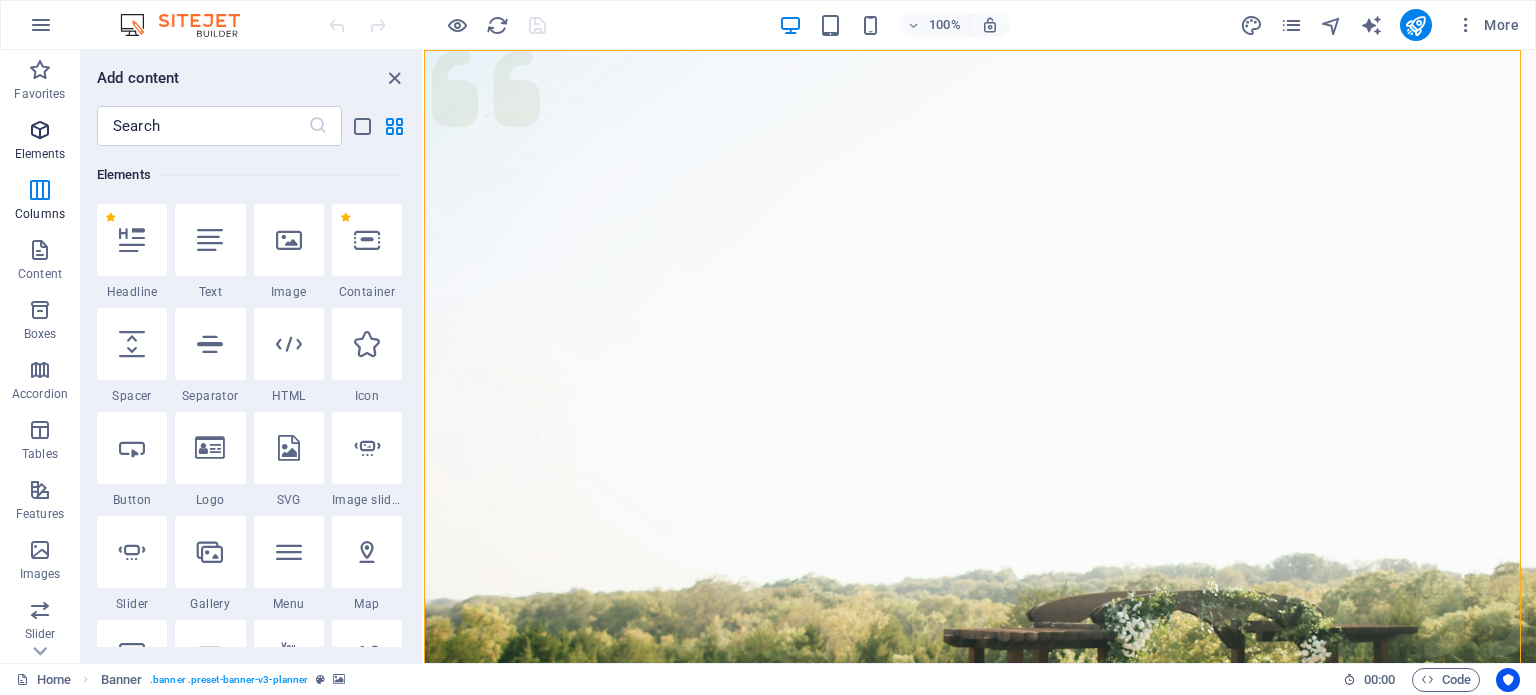 scroll, scrollTop: 212, scrollLeft: 0, axis: vertical 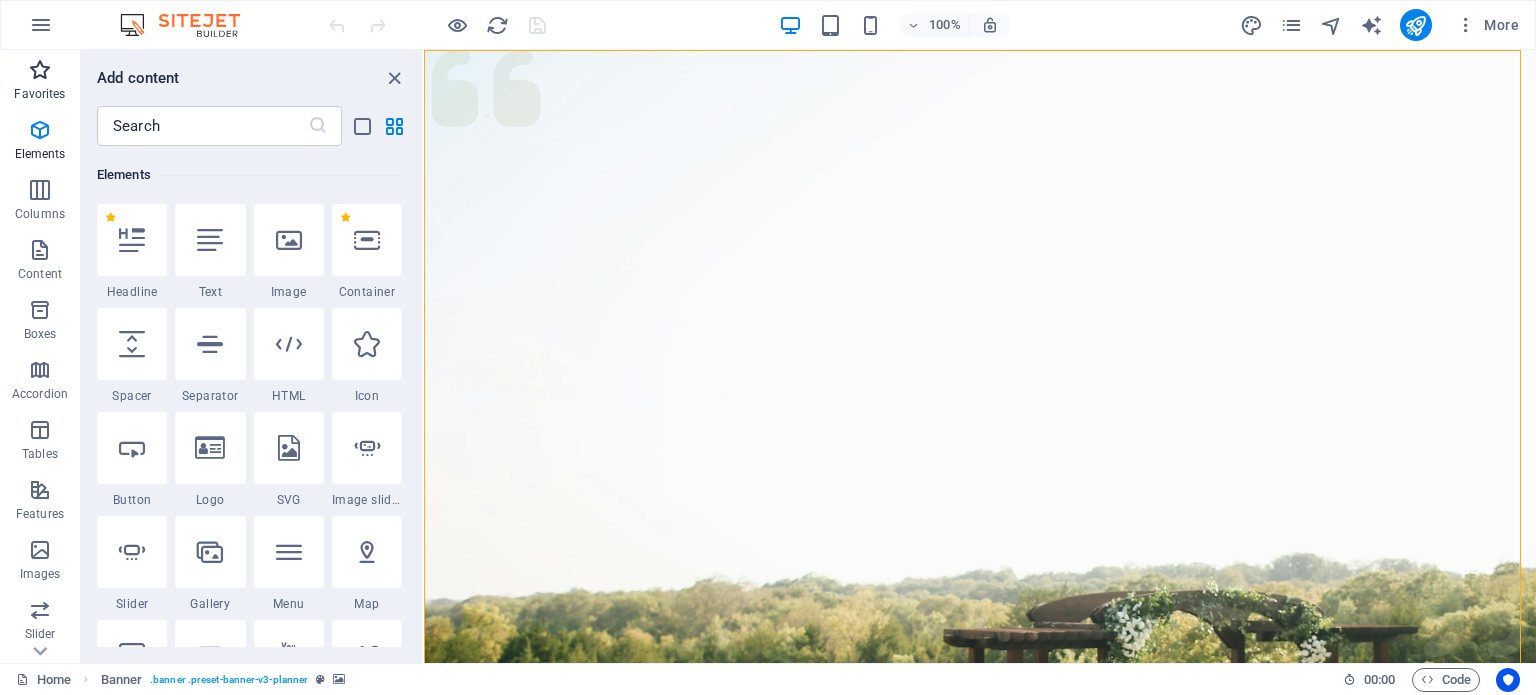 click on "Favorites" at bounding box center (39, 94) 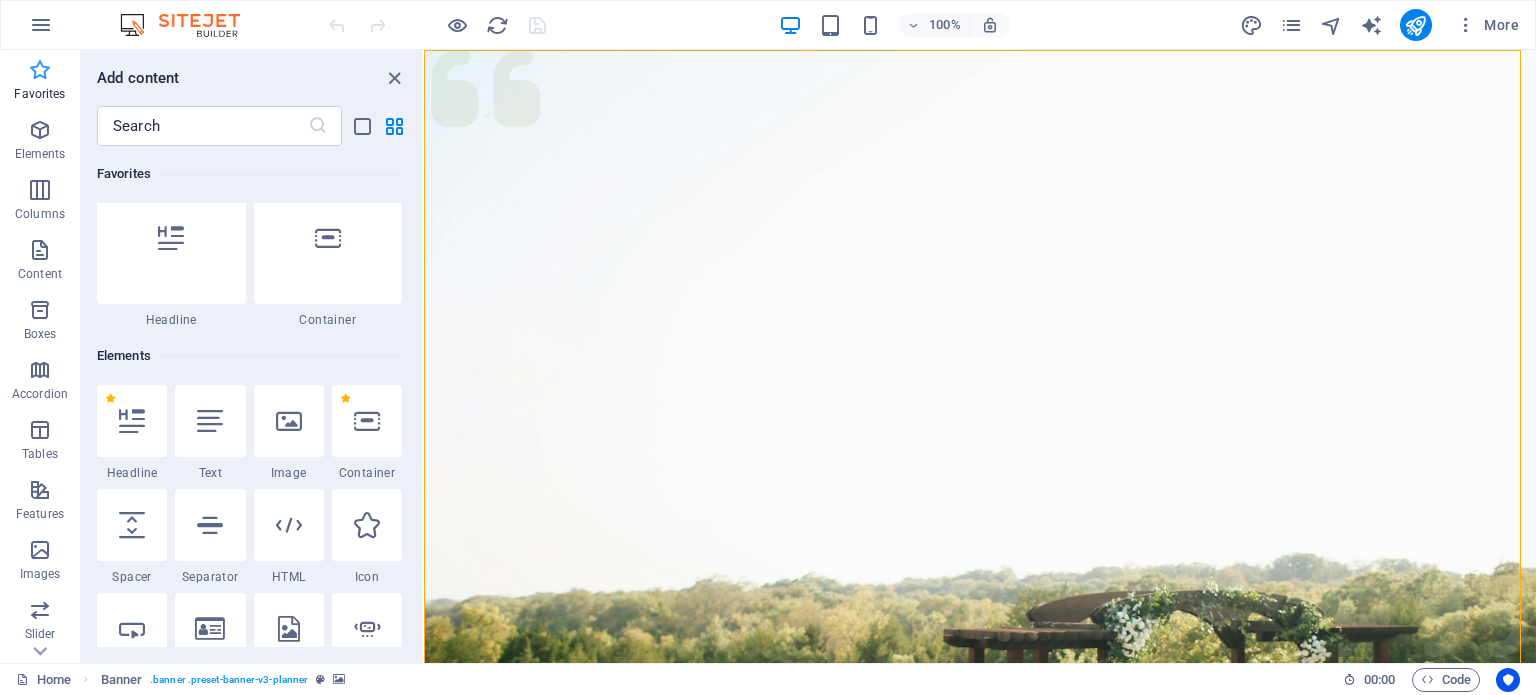 scroll, scrollTop: 0, scrollLeft: 0, axis: both 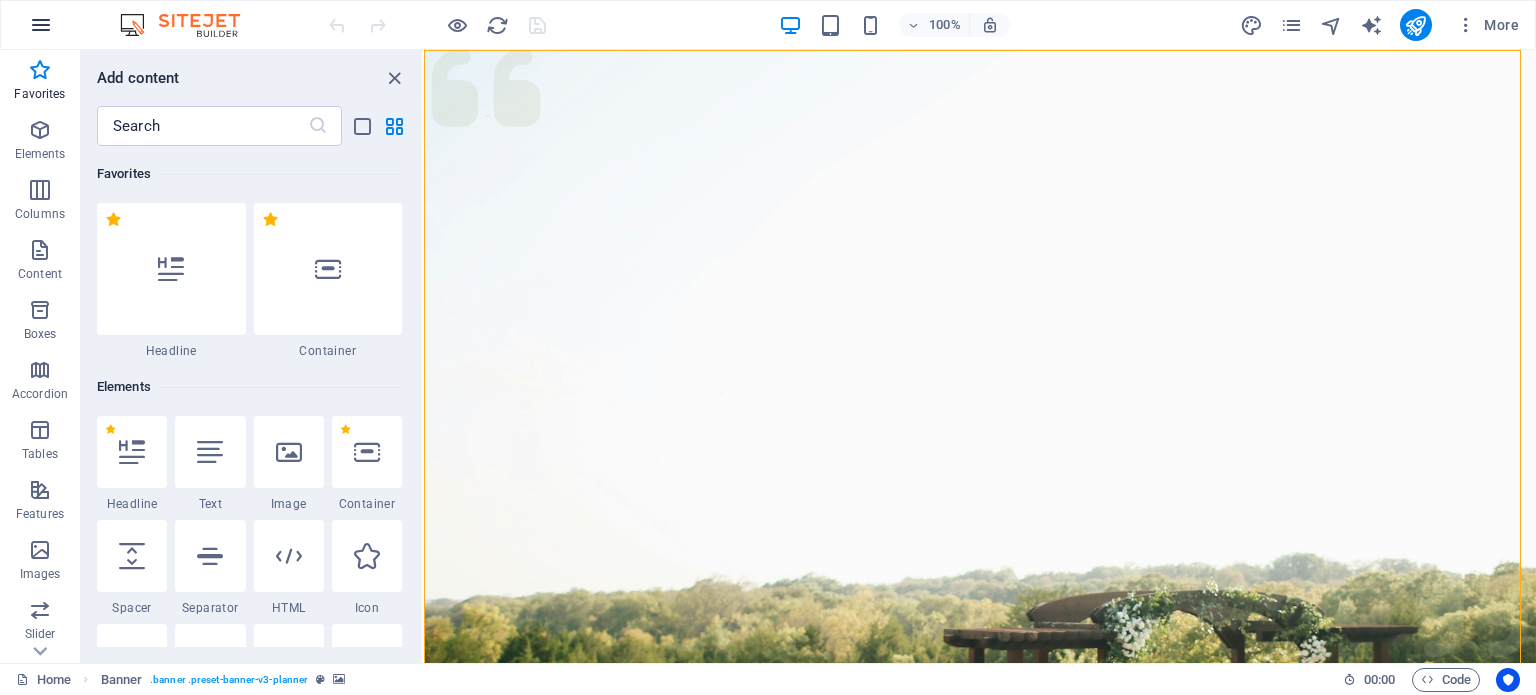click at bounding box center (41, 25) 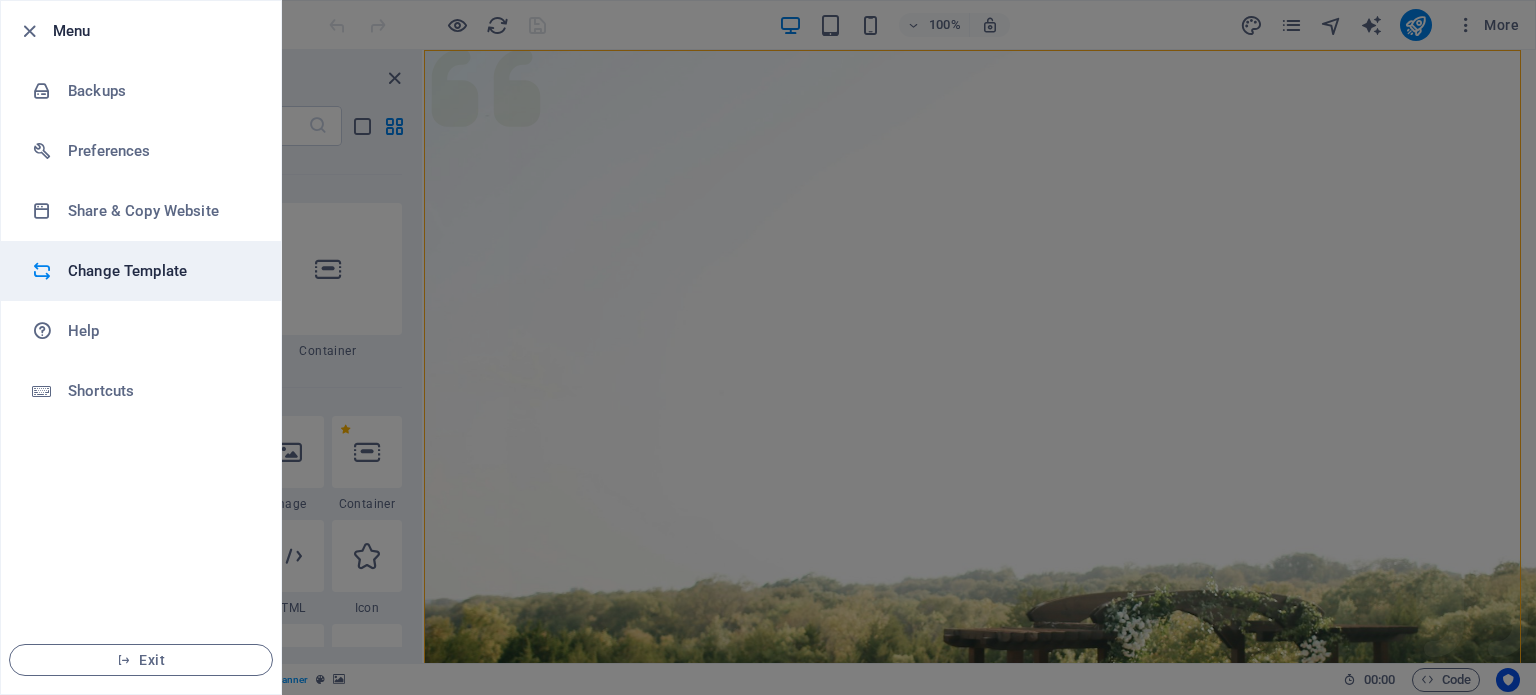 click on "Change Template" at bounding box center [160, 271] 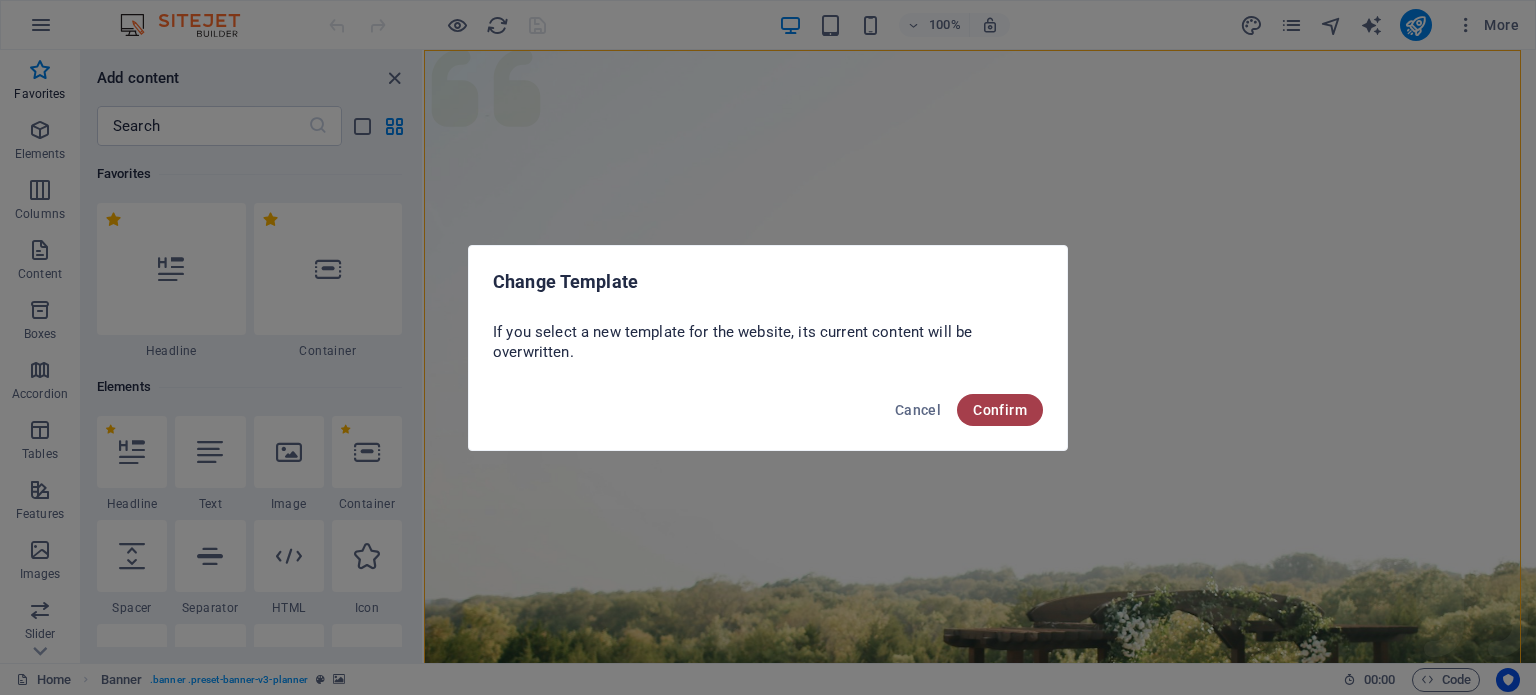 click on "Confirm" at bounding box center (1000, 410) 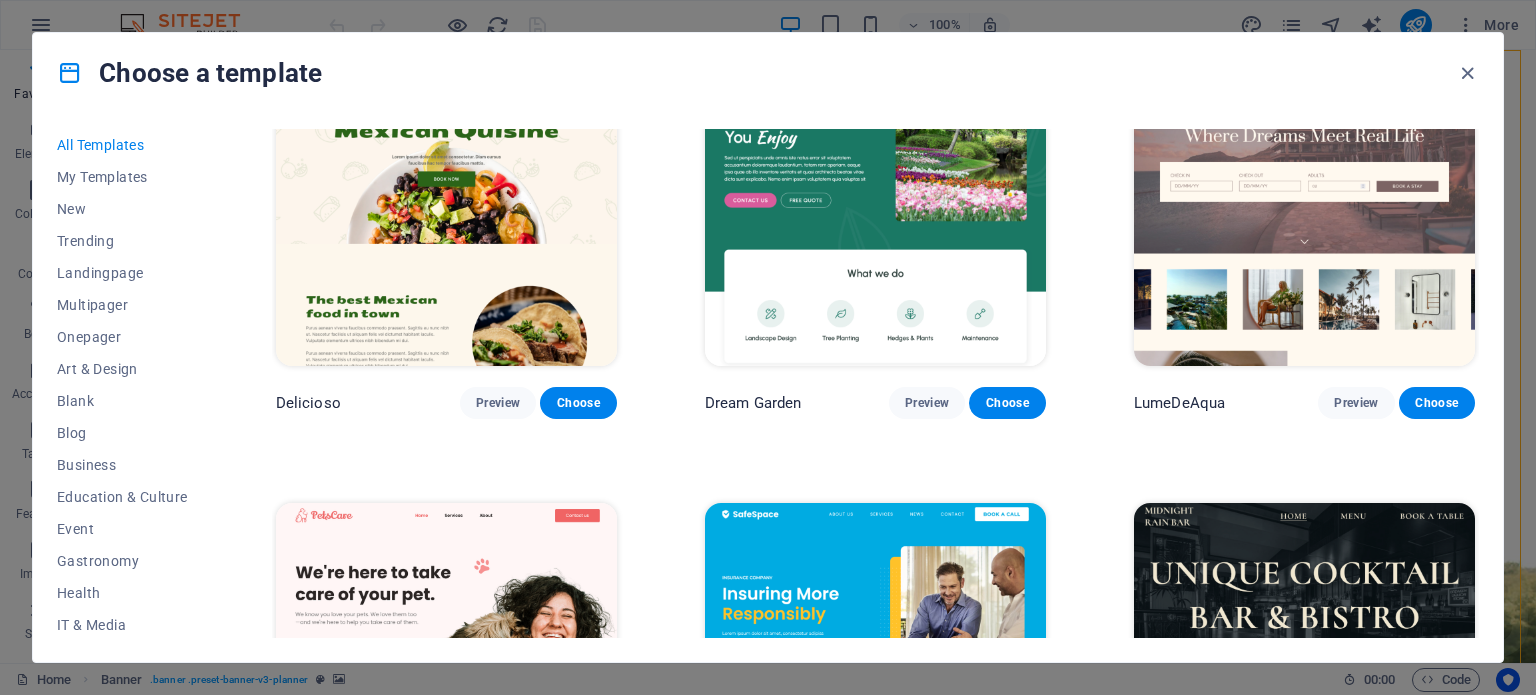 scroll, scrollTop: 3123, scrollLeft: 0, axis: vertical 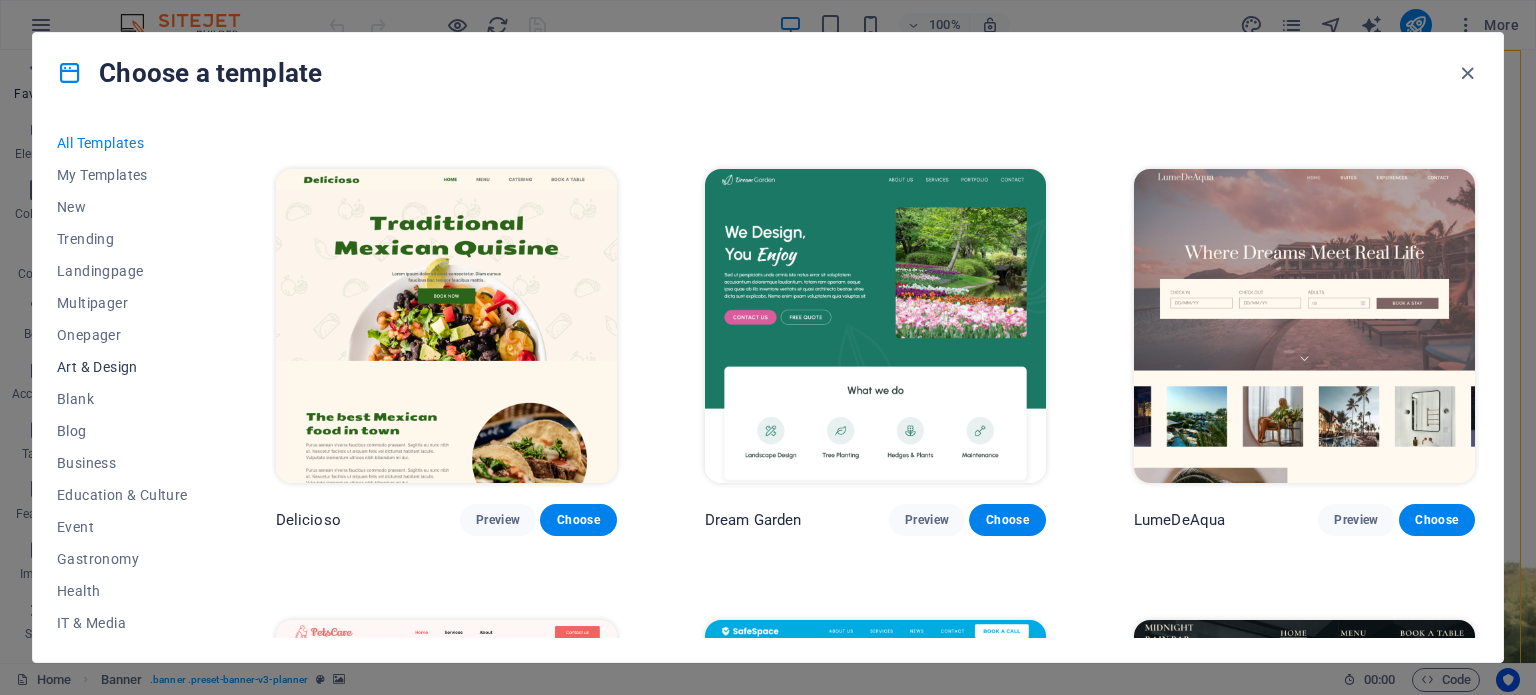 click on "Art & Design" at bounding box center (122, 367) 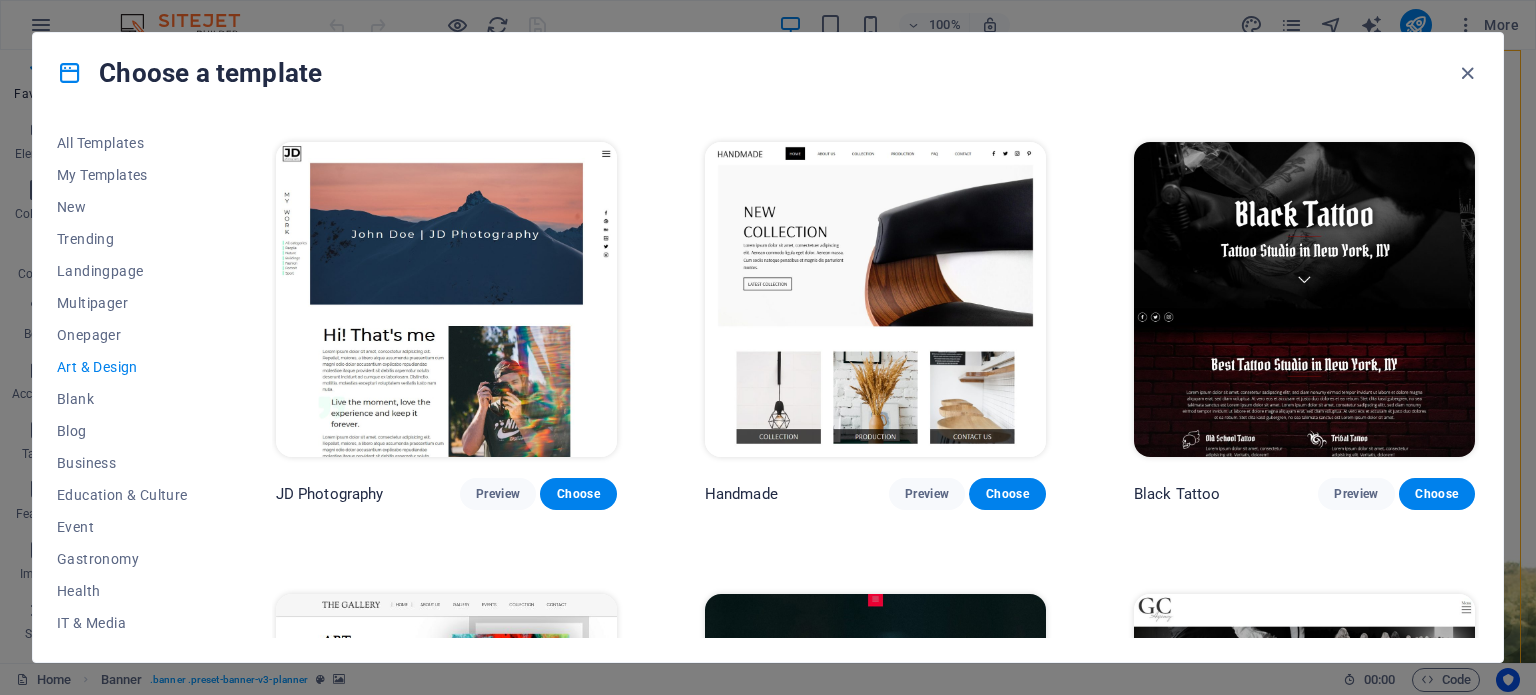 scroll, scrollTop: 0, scrollLeft: 0, axis: both 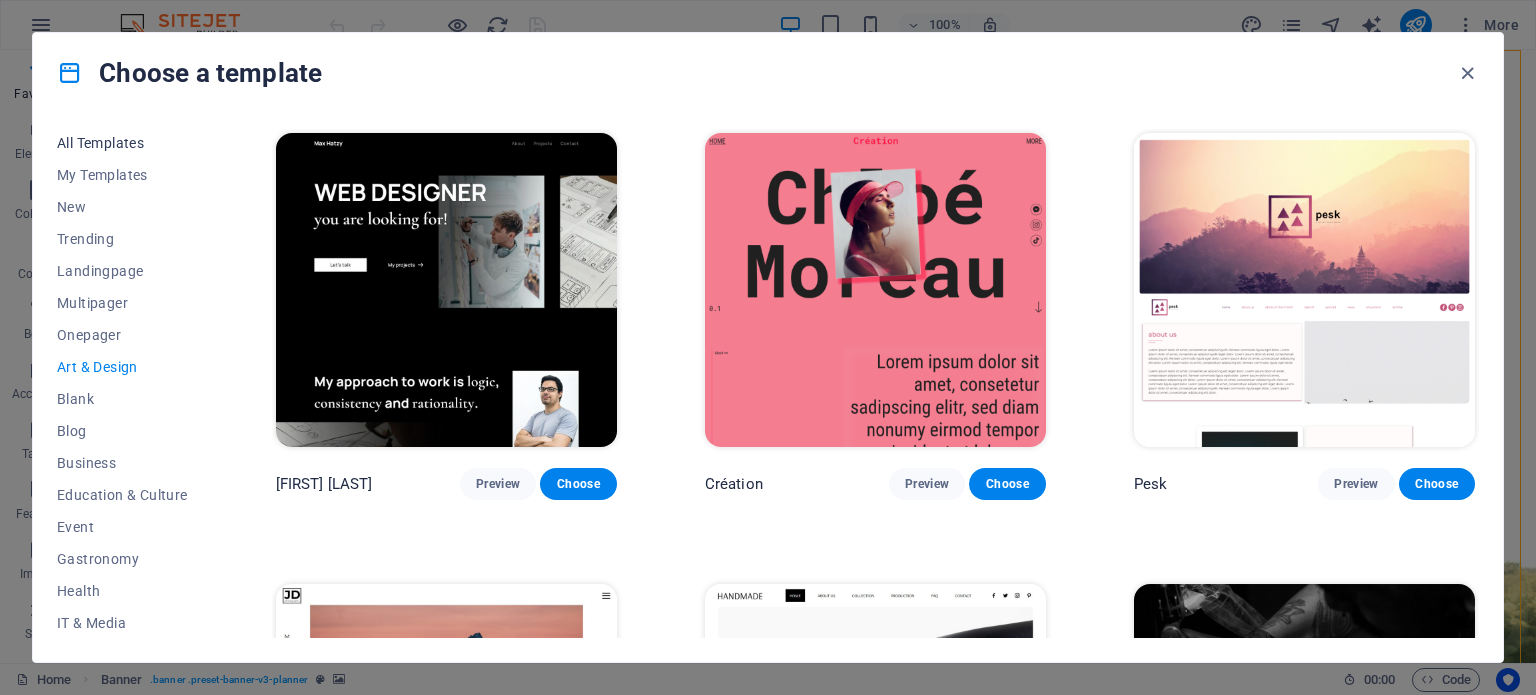click on "All Templates" at bounding box center [122, 143] 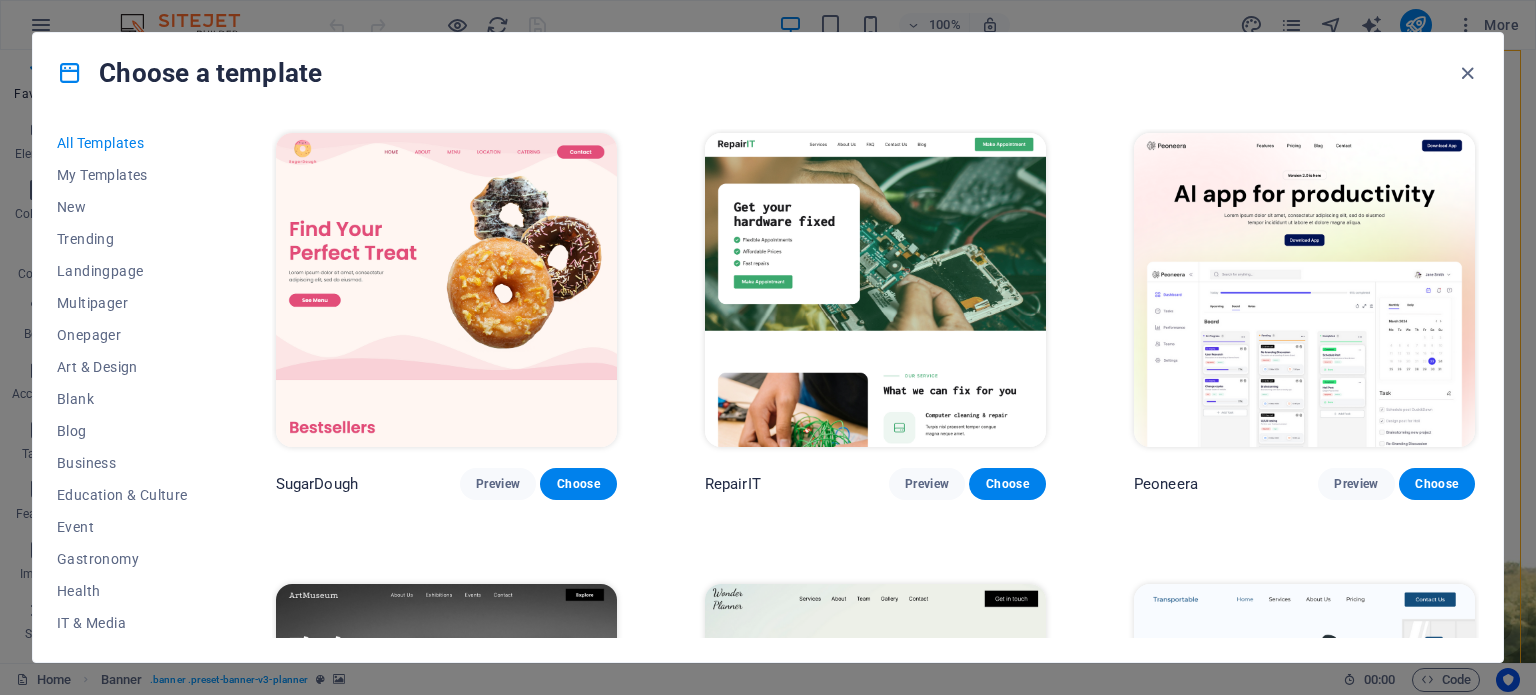 type 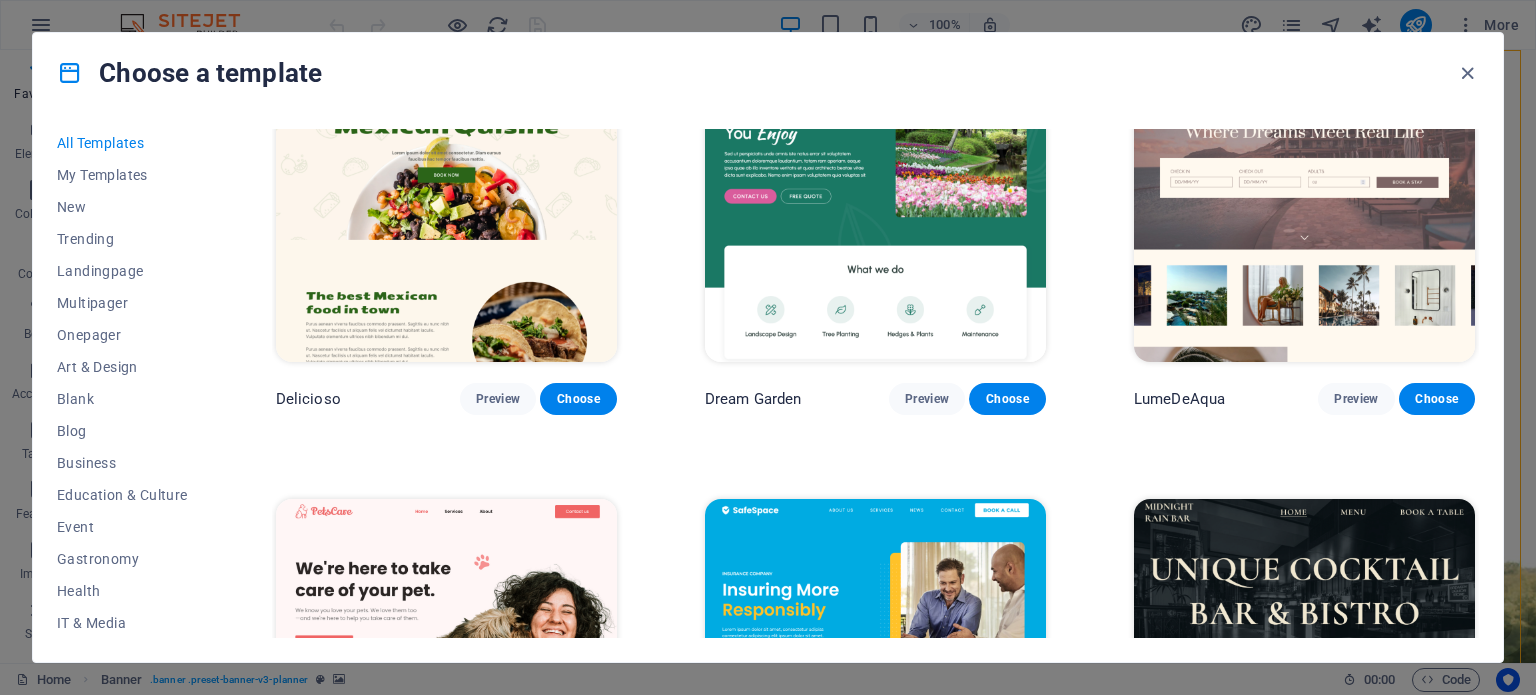 scroll, scrollTop: 15377, scrollLeft: 0, axis: vertical 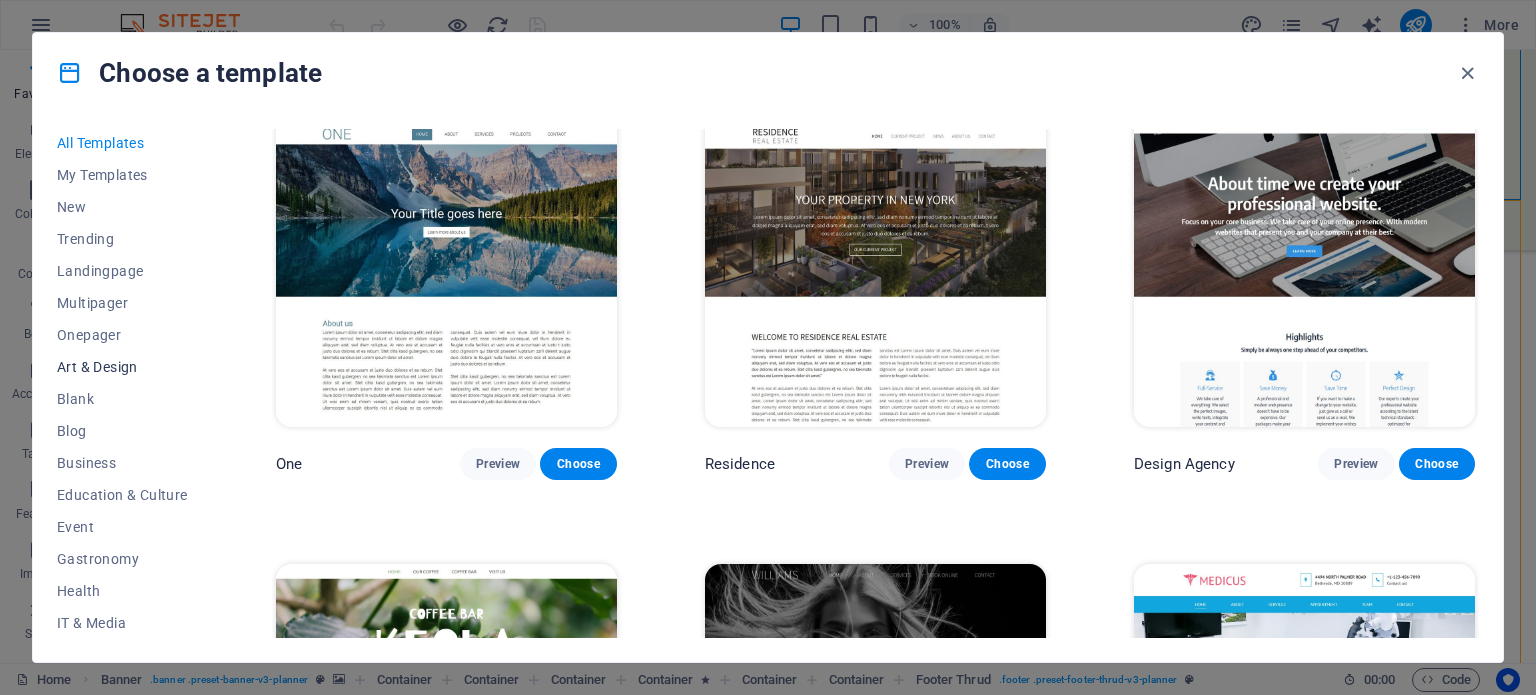 click on "Art & Design" at bounding box center (122, 367) 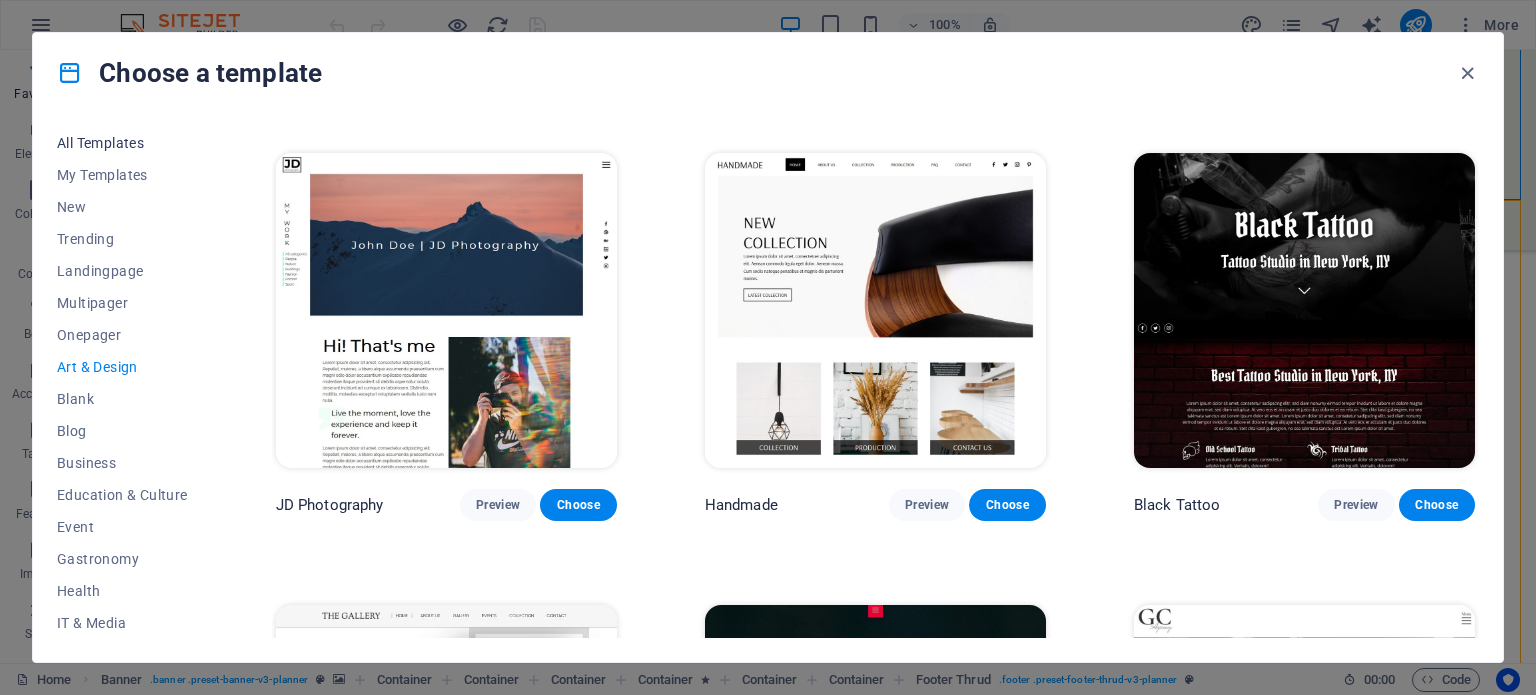 click on "All Templates" at bounding box center [122, 143] 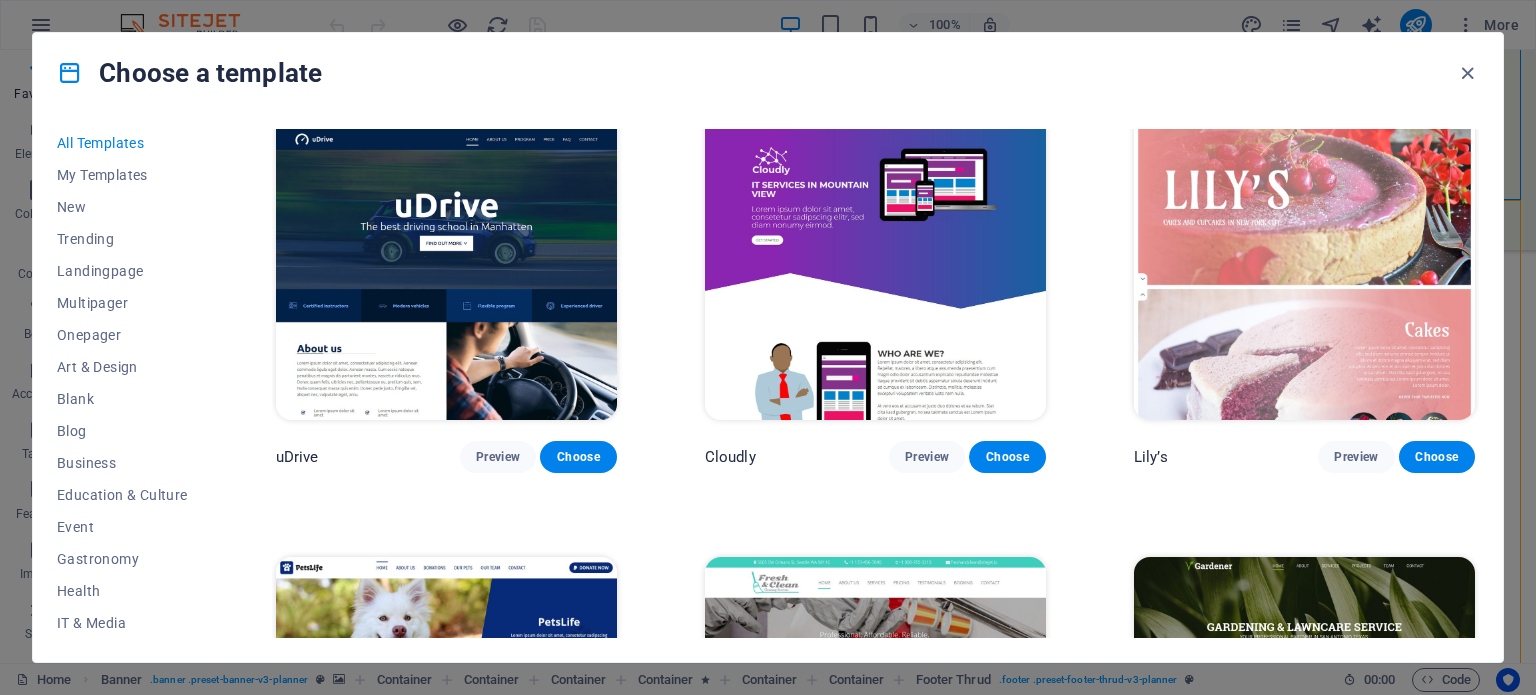scroll, scrollTop: 14916, scrollLeft: 0, axis: vertical 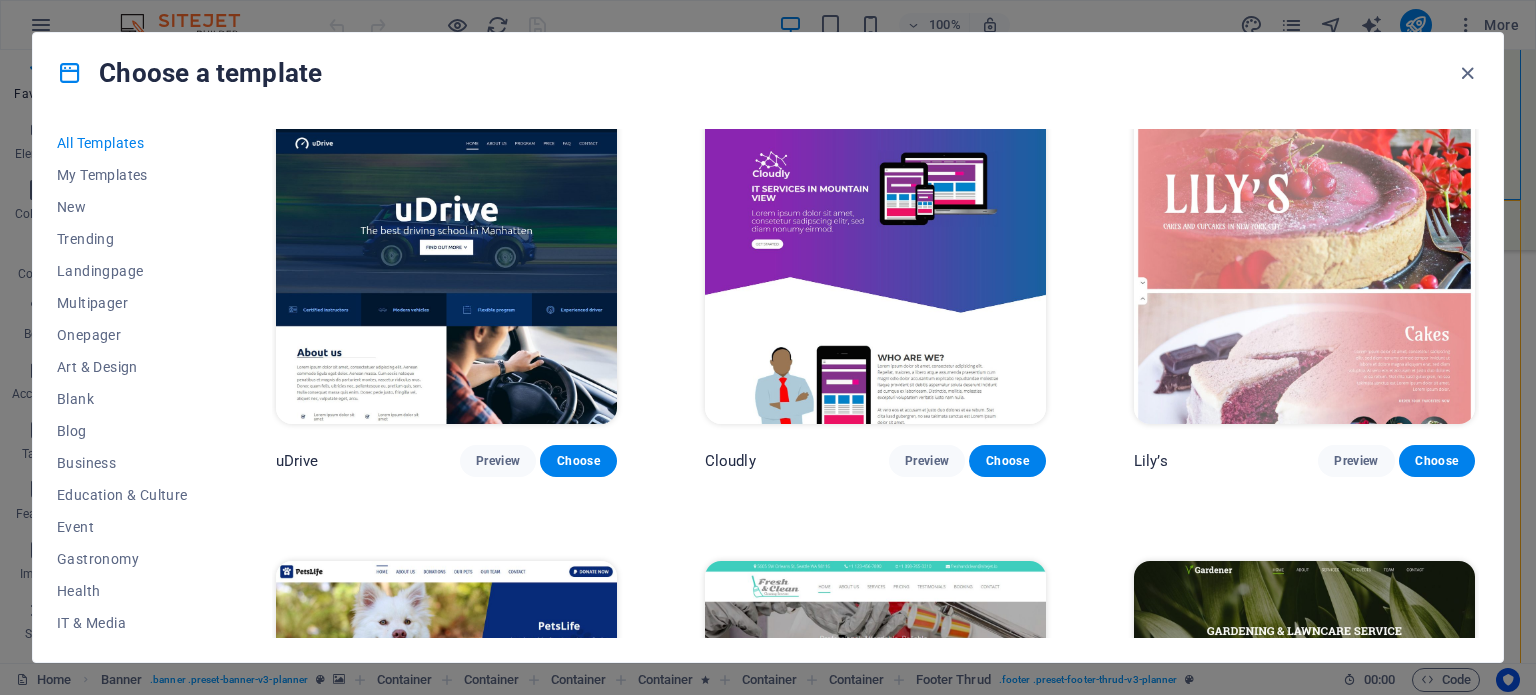 click on "All Templates" at bounding box center [122, 143] 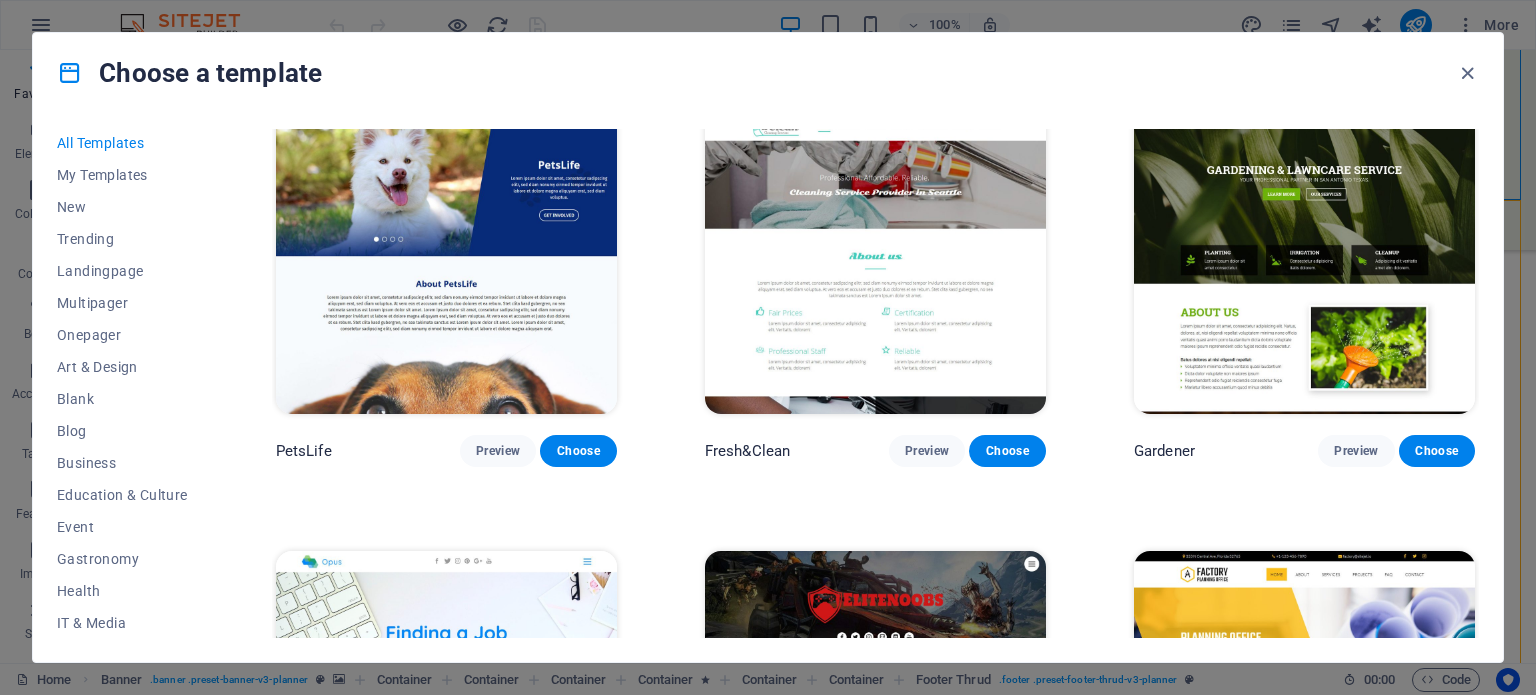 scroll, scrollTop: 3244, scrollLeft: 0, axis: vertical 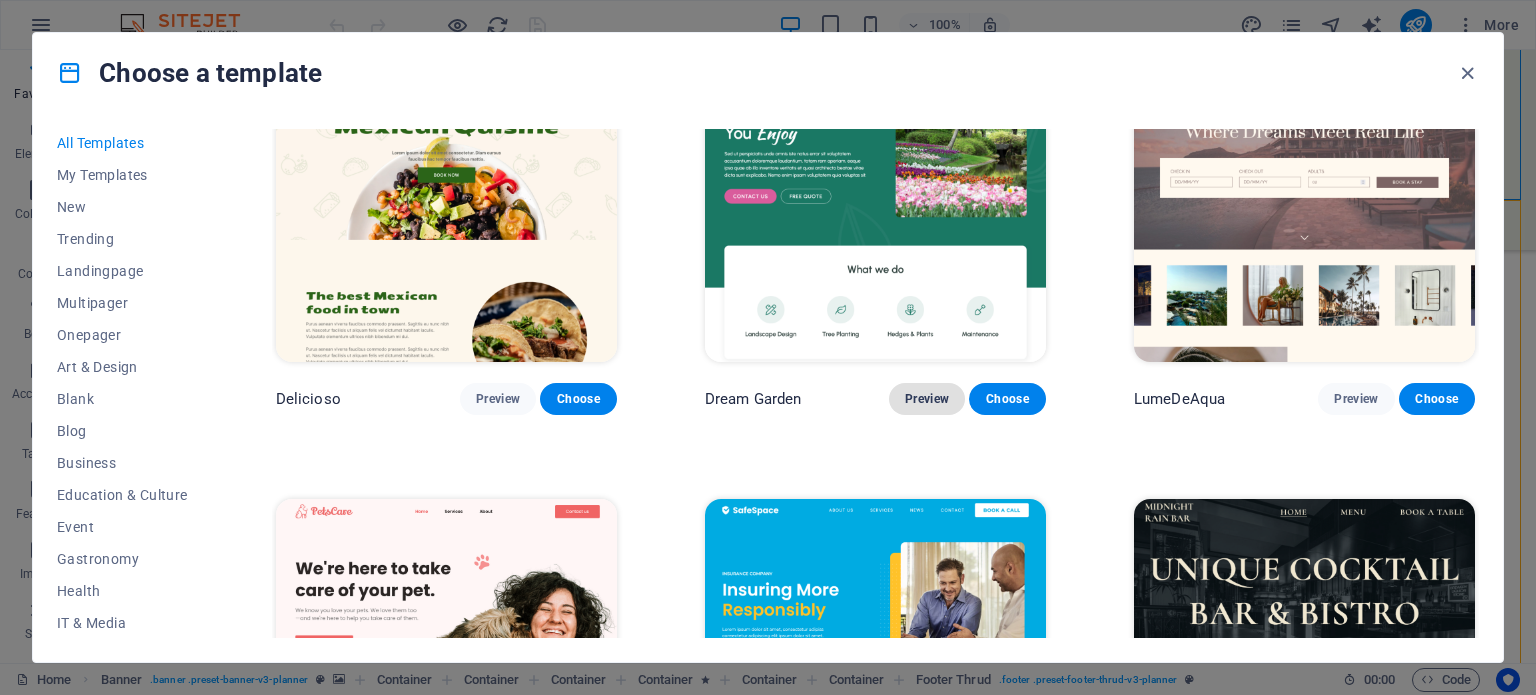 click on "Preview" at bounding box center (927, 399) 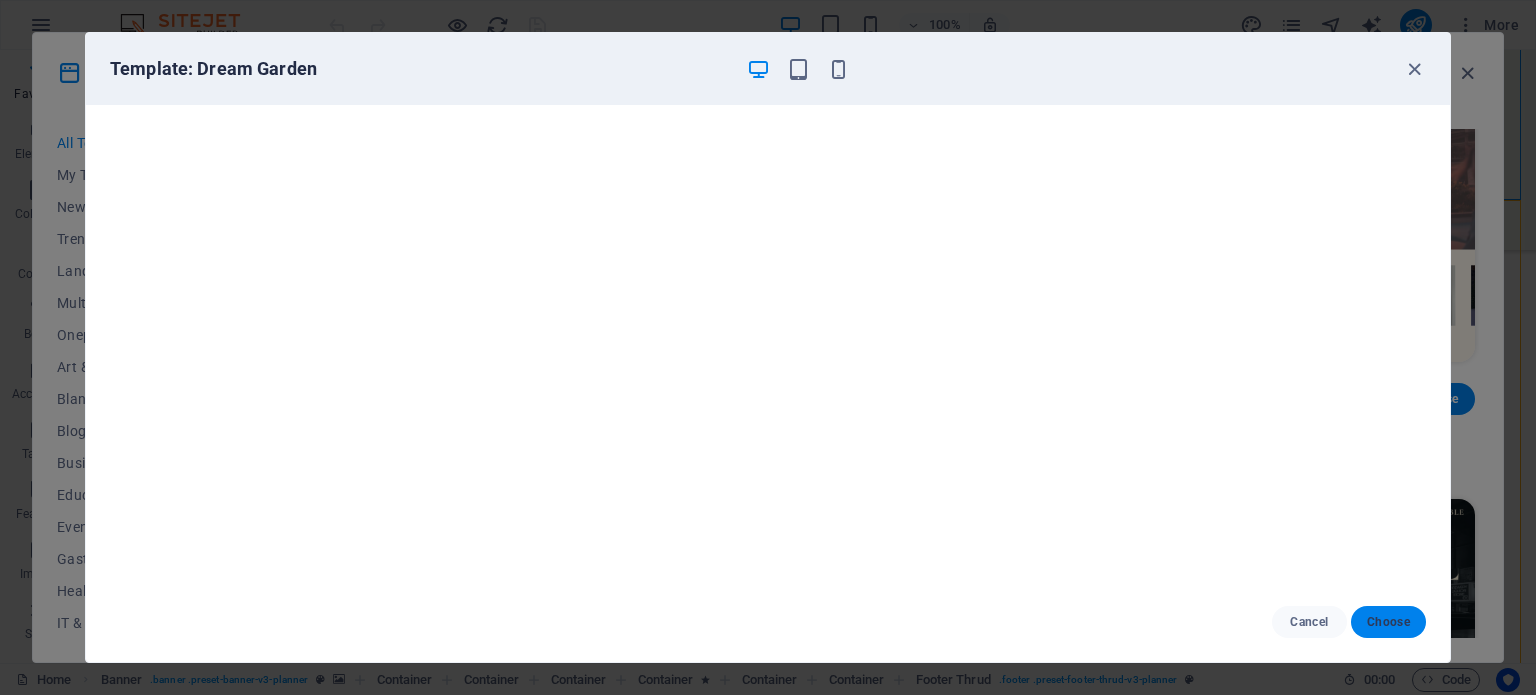 click on "Choose" at bounding box center [1388, 622] 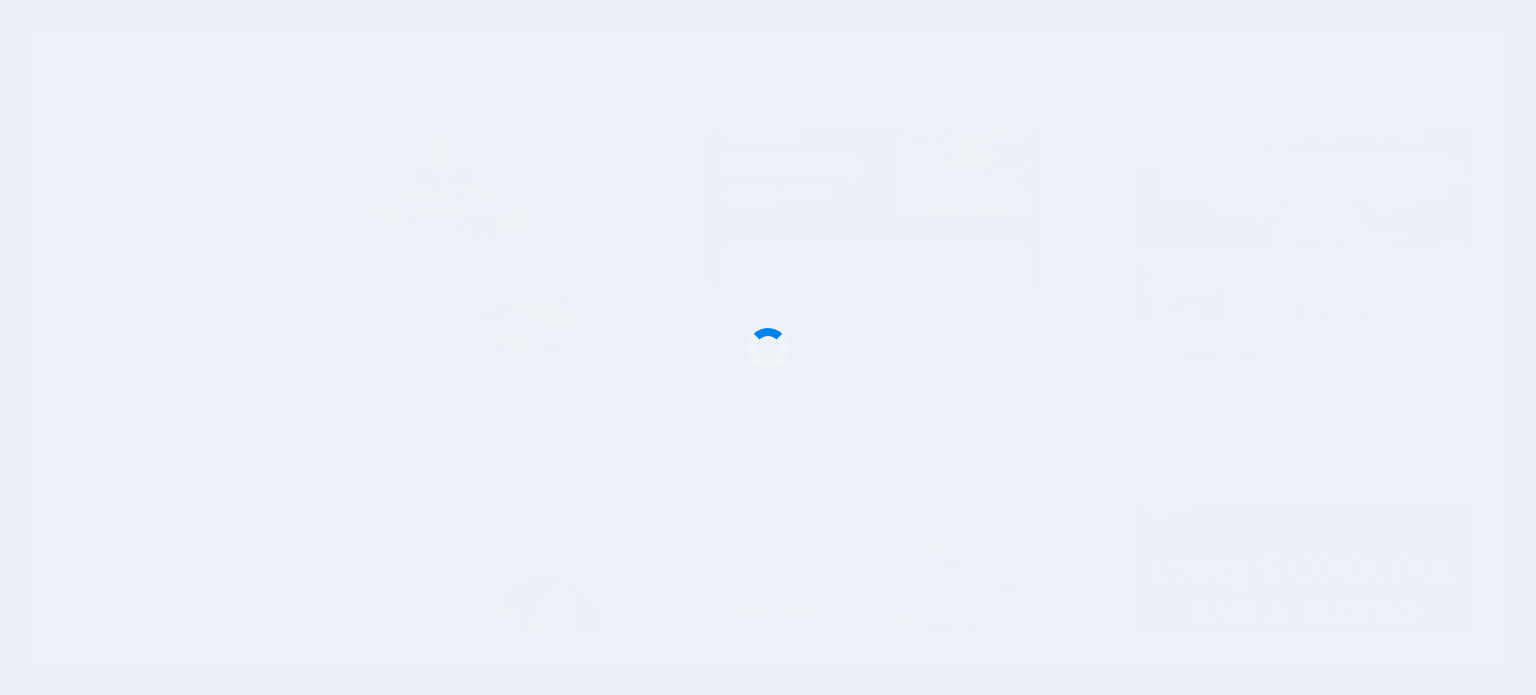 scroll, scrollTop: 4715, scrollLeft: 0, axis: vertical 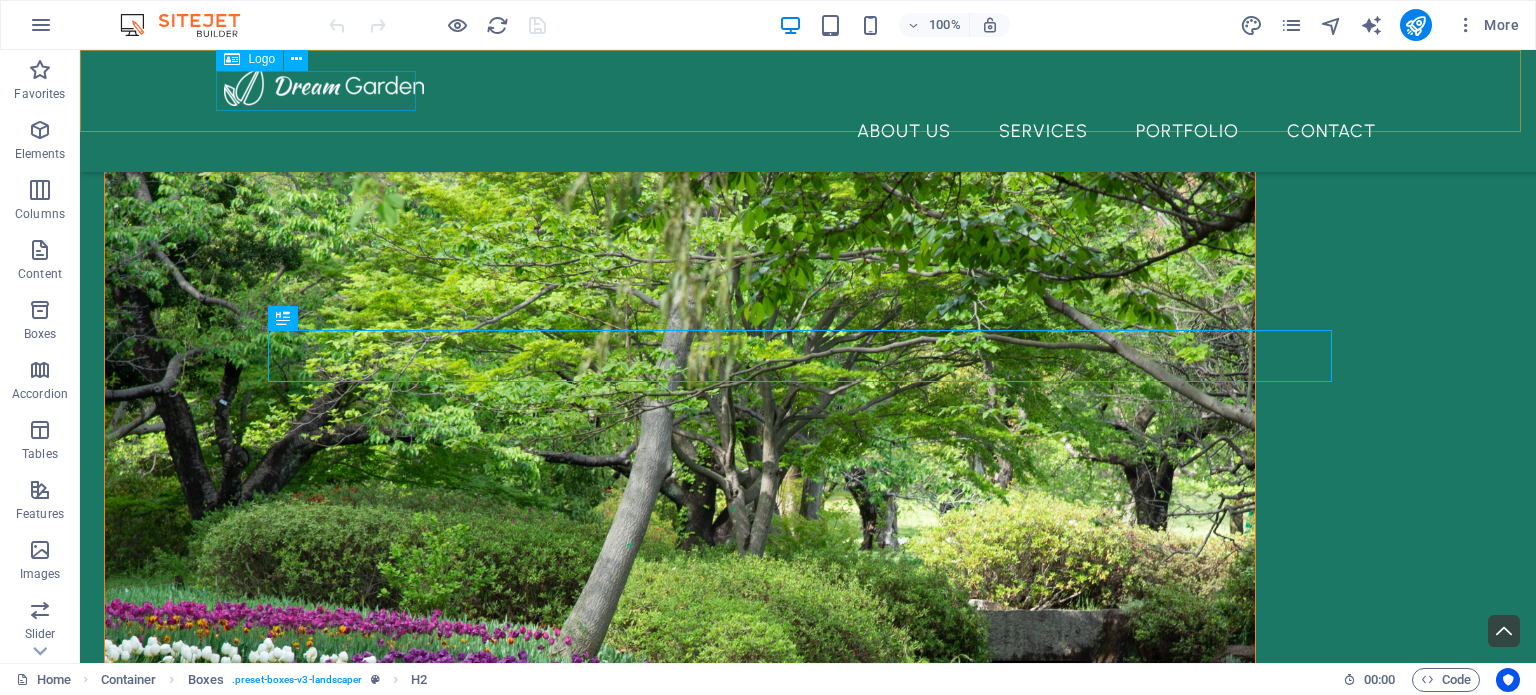 click at bounding box center (808, 86) 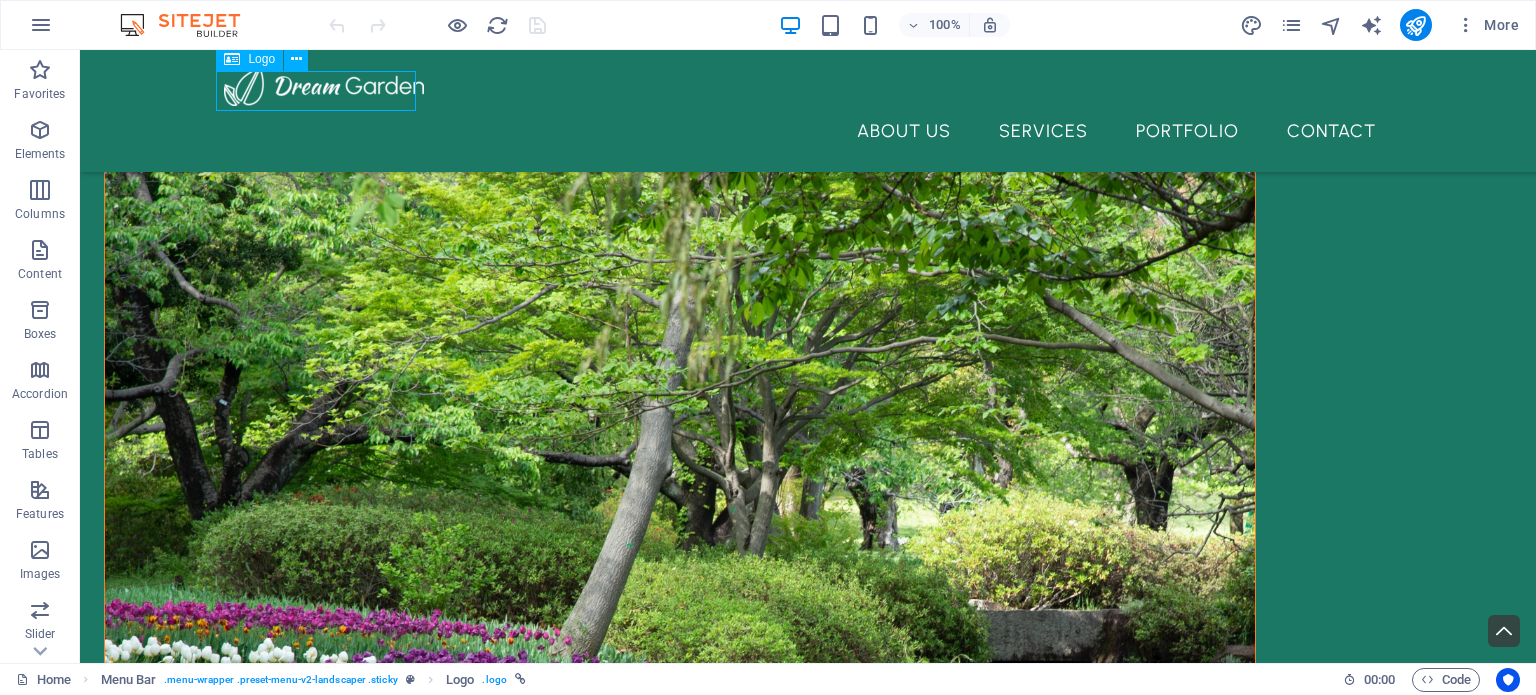 click at bounding box center [808, 86] 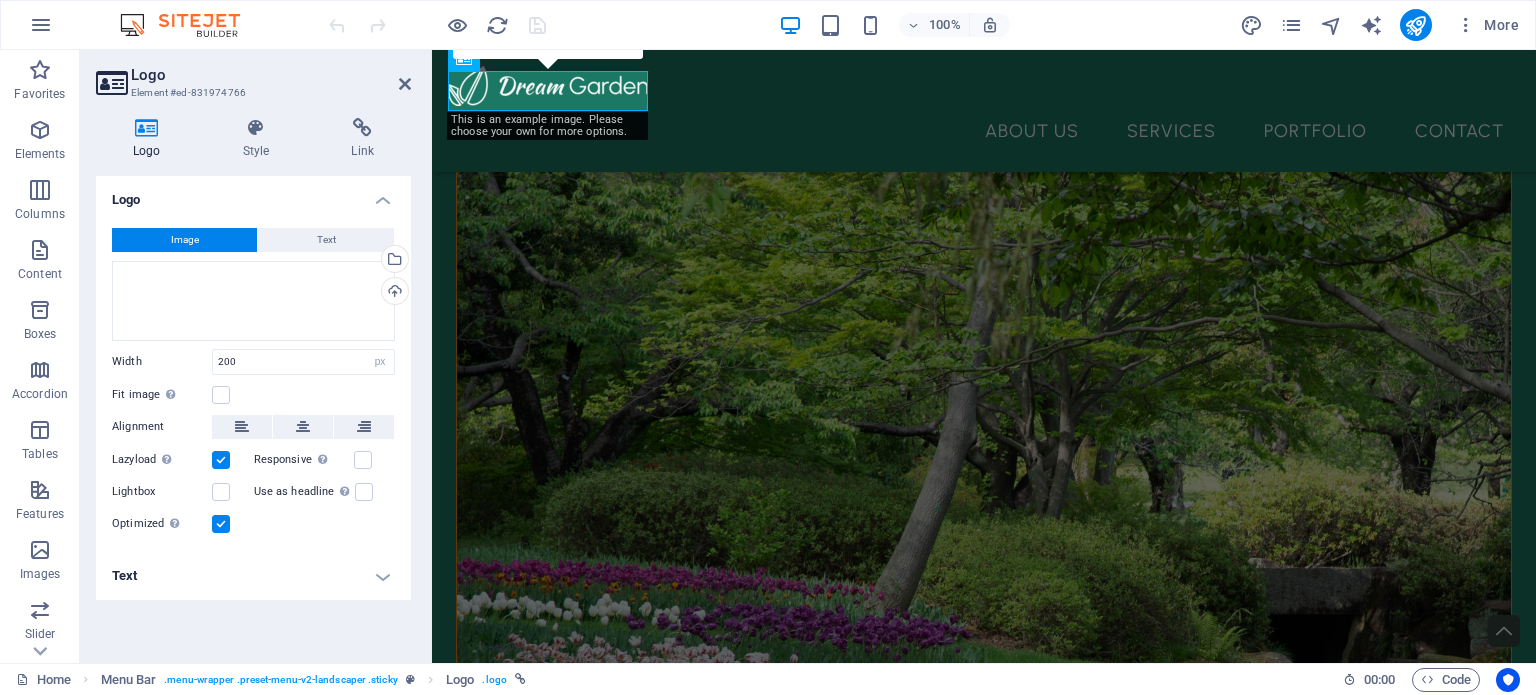 scroll, scrollTop: 524, scrollLeft: 0, axis: vertical 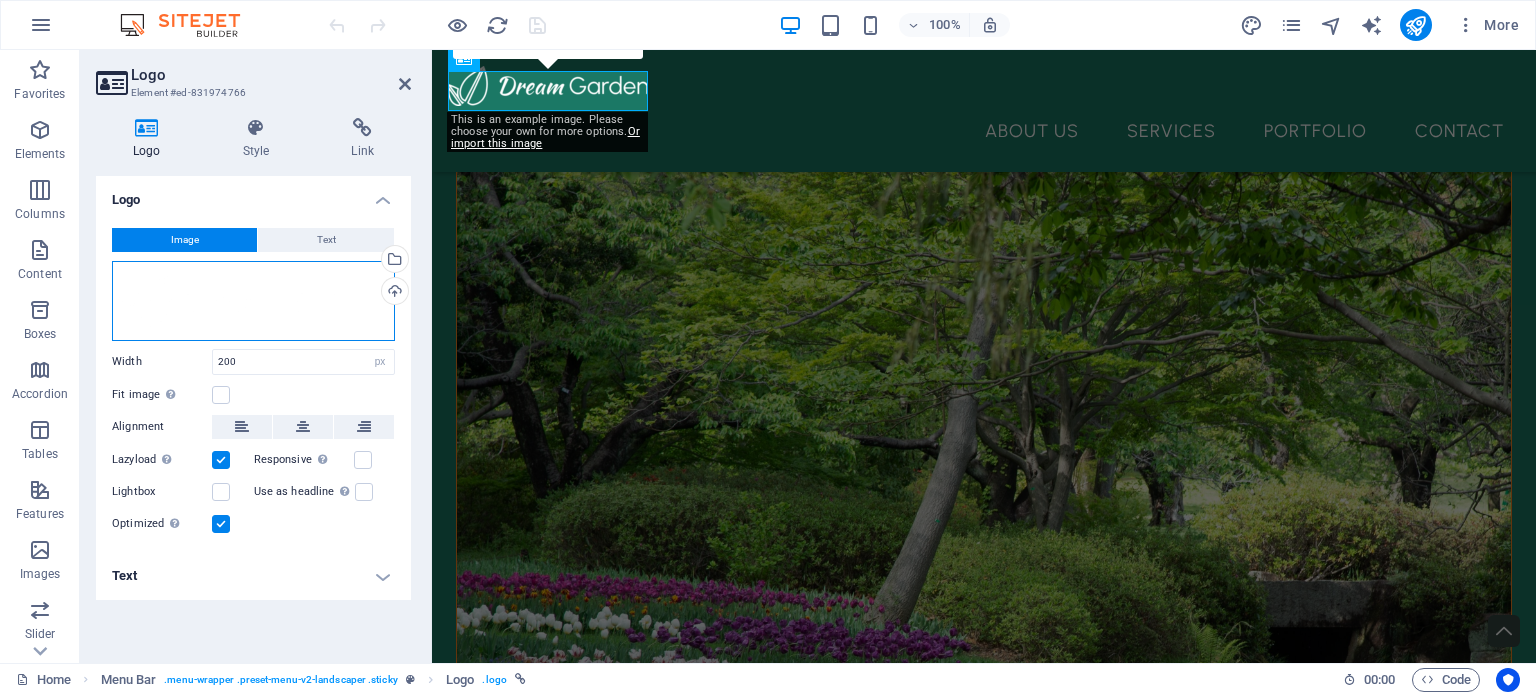 click on "Drag files here, click to choose files or select files from Files or our free stock photos & videos" at bounding box center (253, 301) 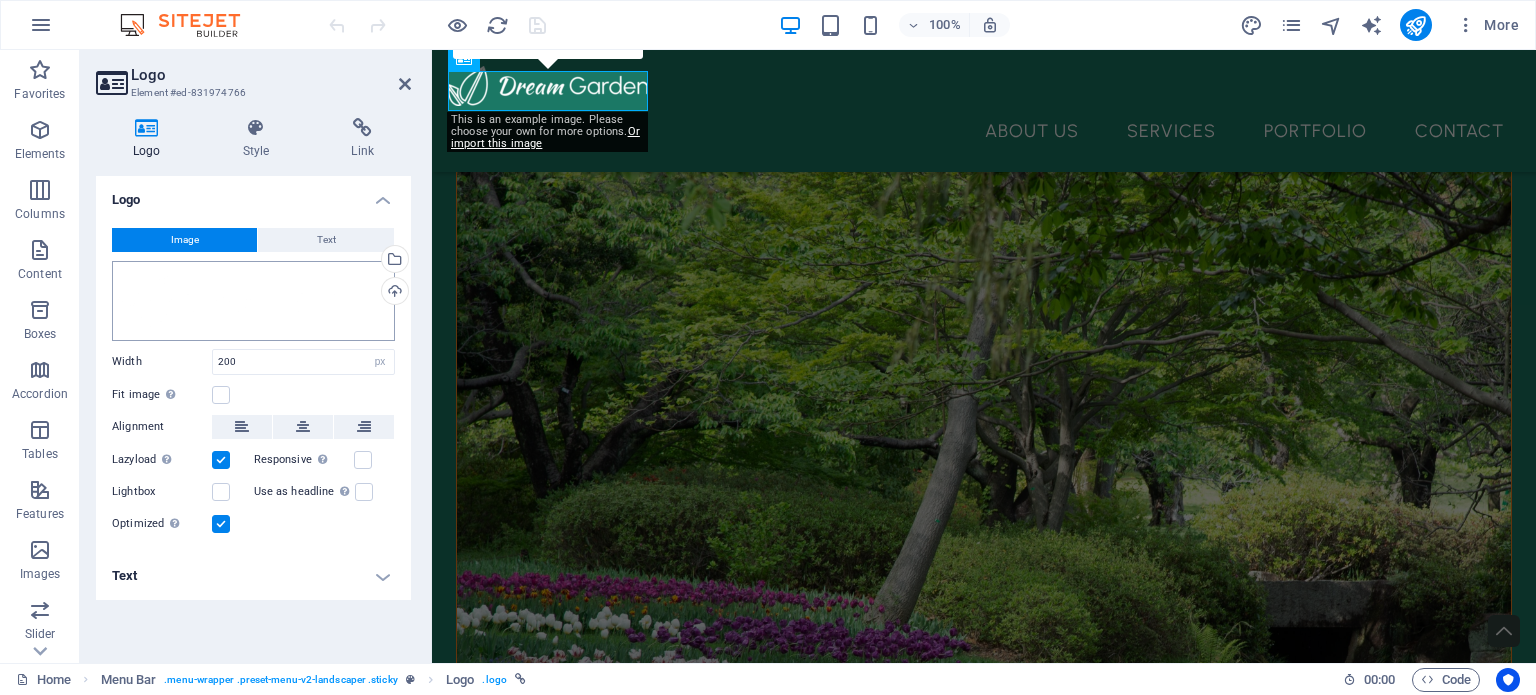 scroll, scrollTop: 512, scrollLeft: 0, axis: vertical 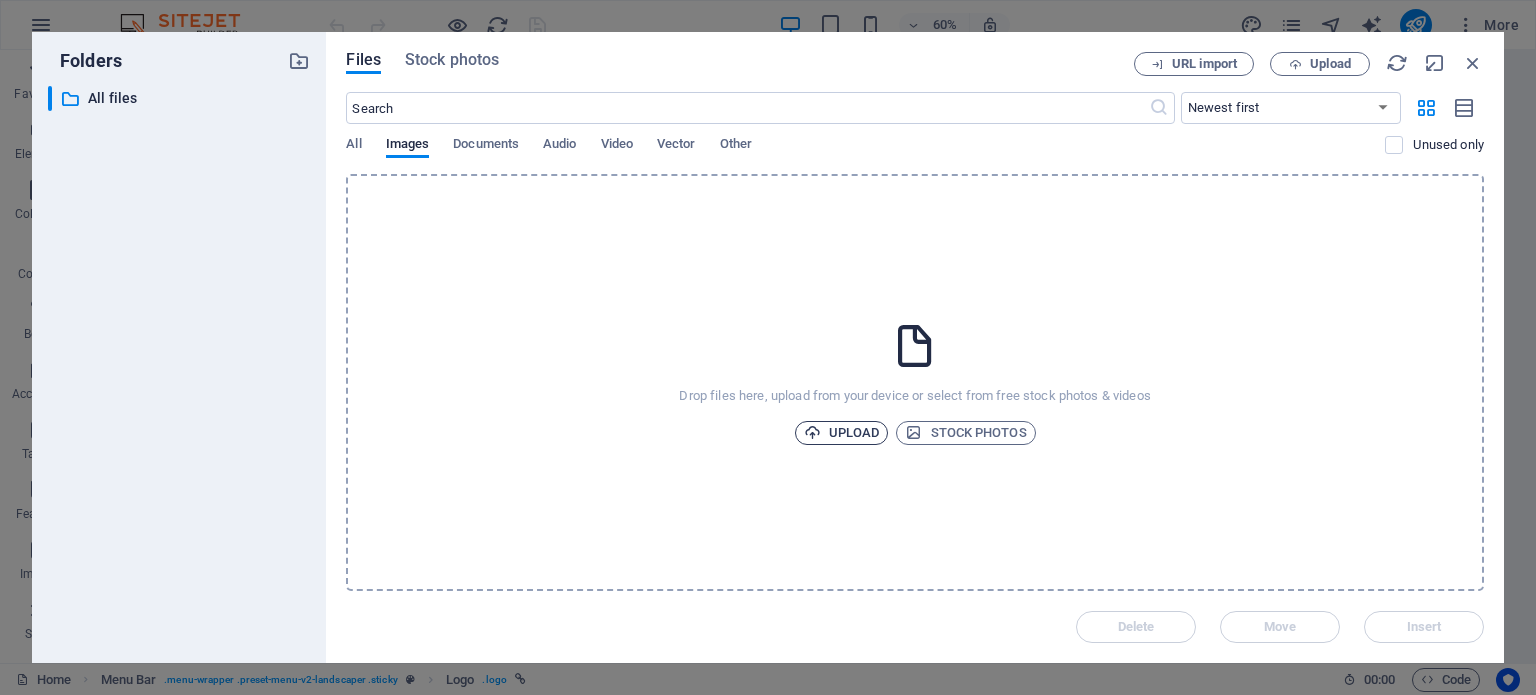 click on "Upload" at bounding box center (842, 433) 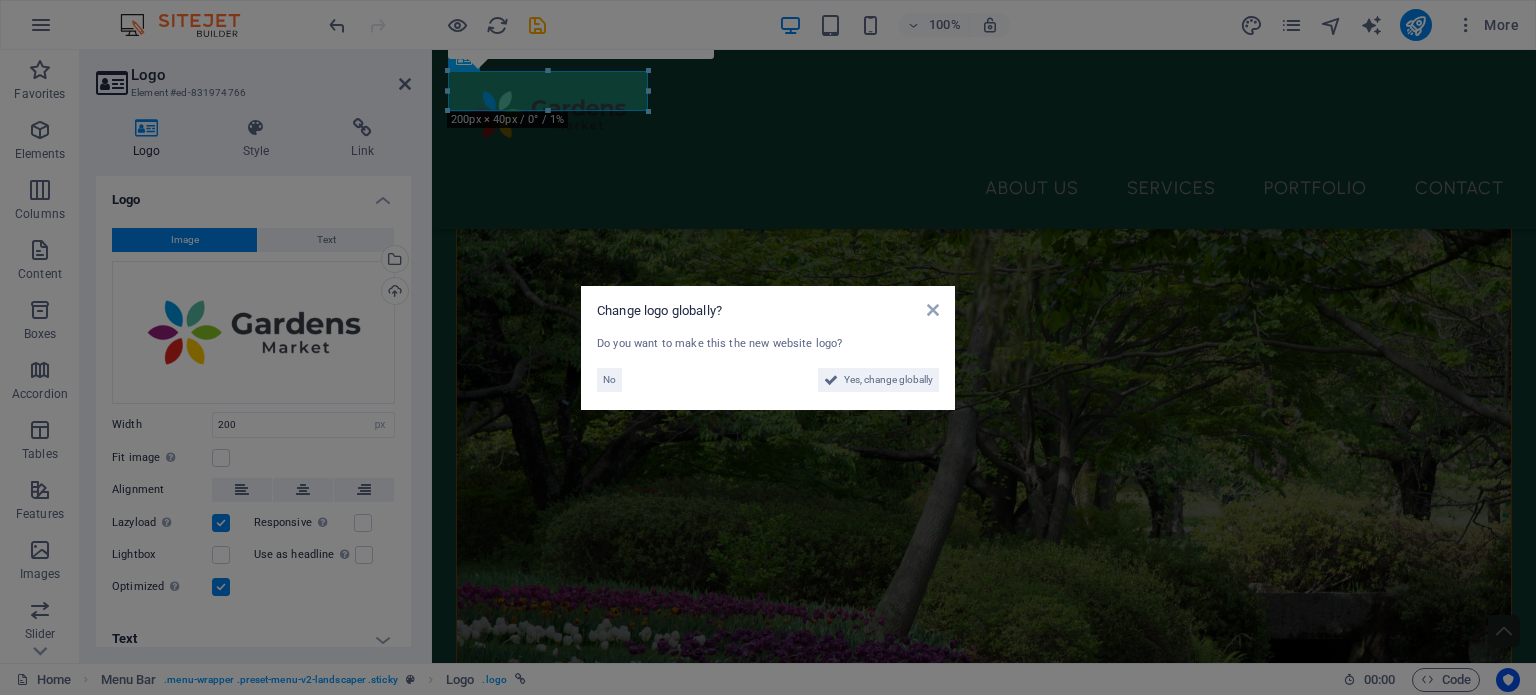scroll, scrollTop: 524, scrollLeft: 0, axis: vertical 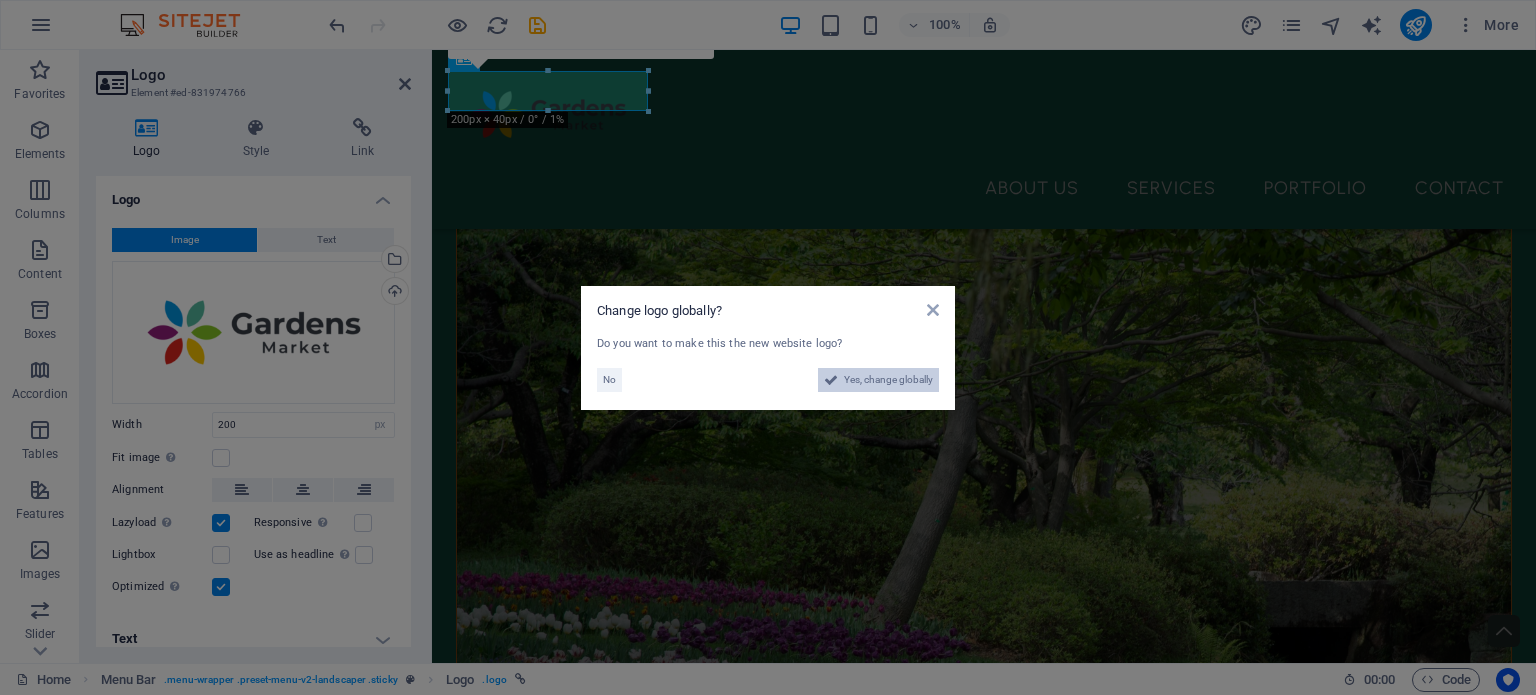 click on "Yes, change globally" at bounding box center [888, 380] 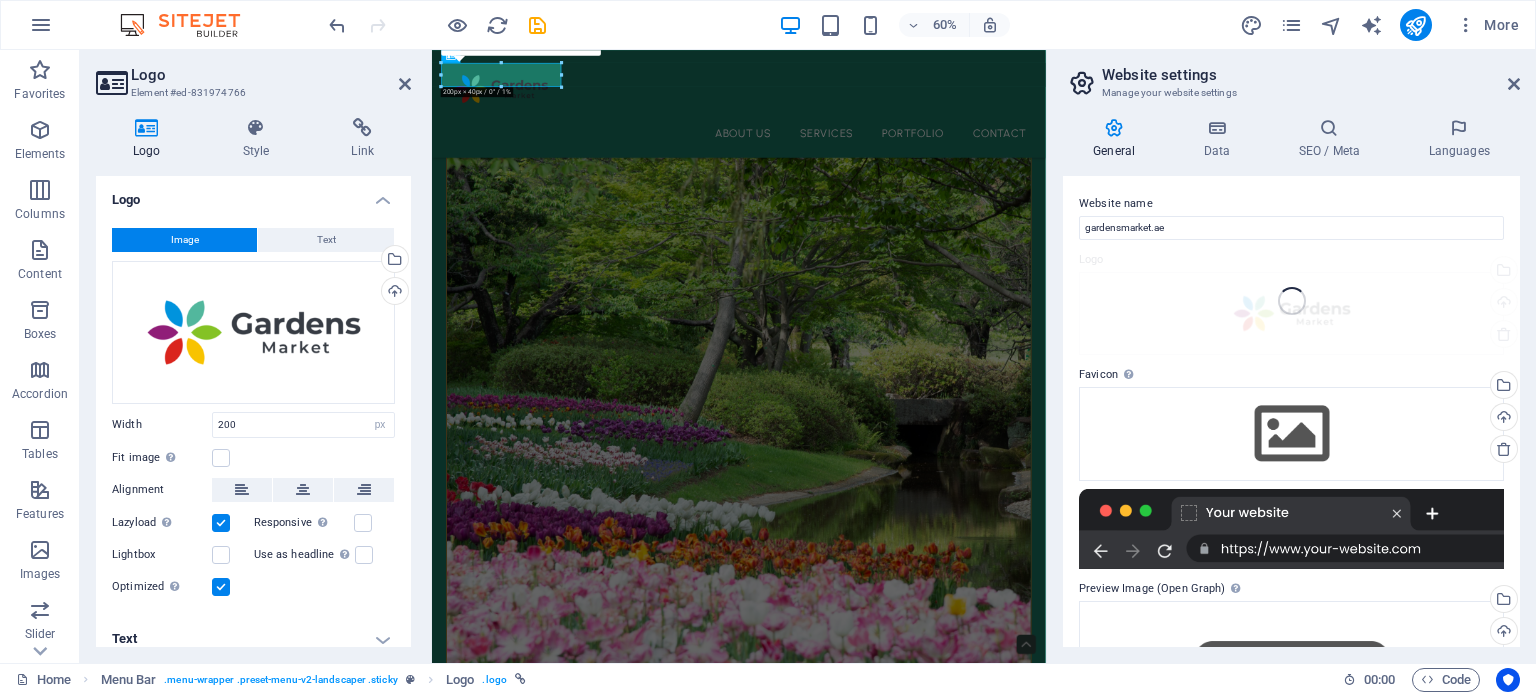 scroll, scrollTop: 559, scrollLeft: 0, axis: vertical 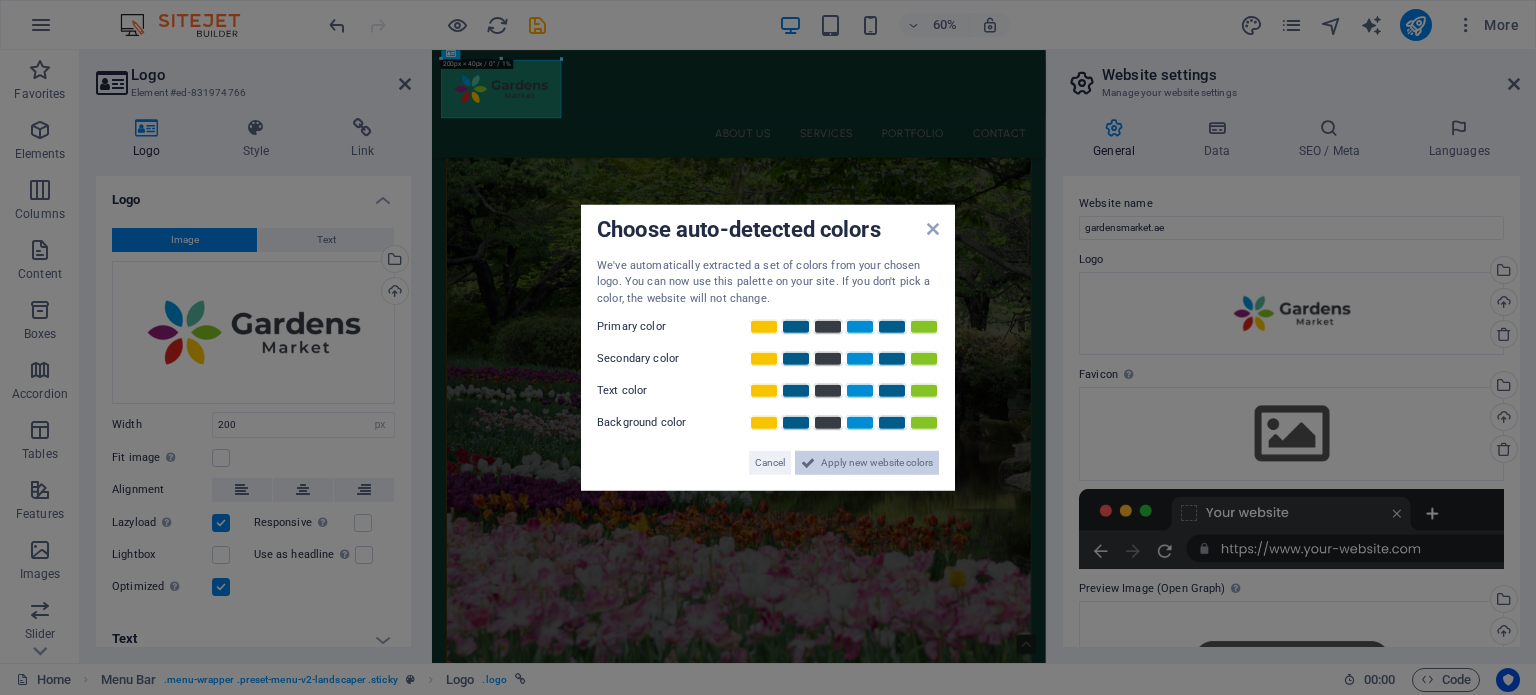 click on "Apply new website colors" at bounding box center [877, 463] 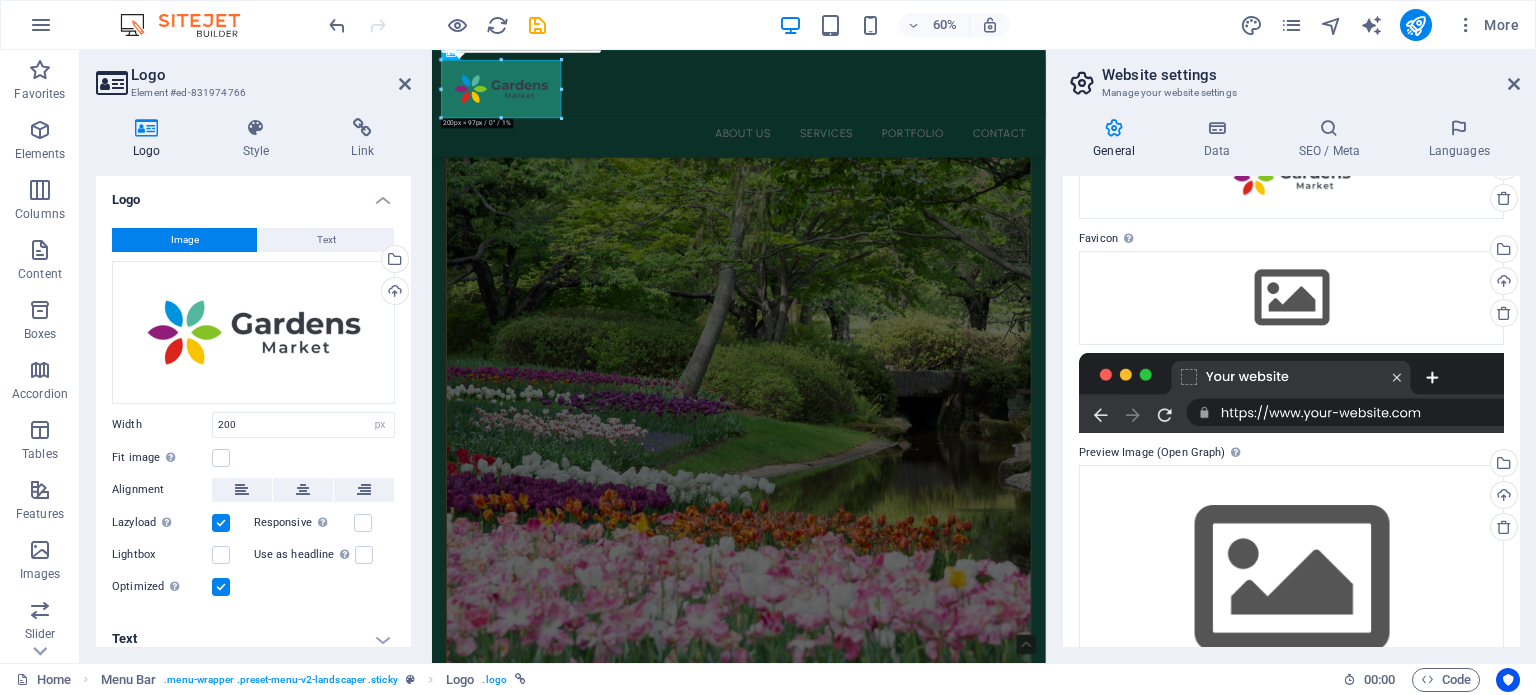 scroll, scrollTop: 199, scrollLeft: 0, axis: vertical 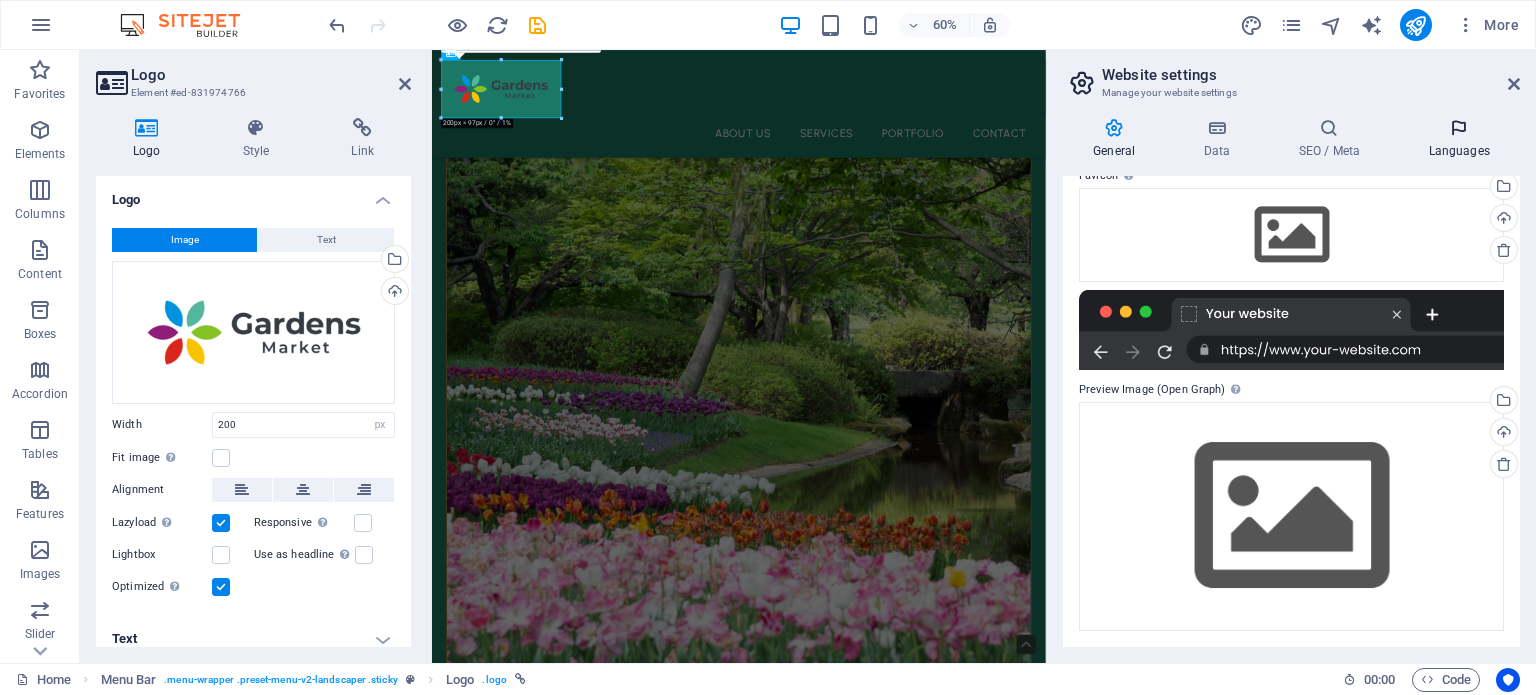 click on "Languages" at bounding box center [1459, 139] 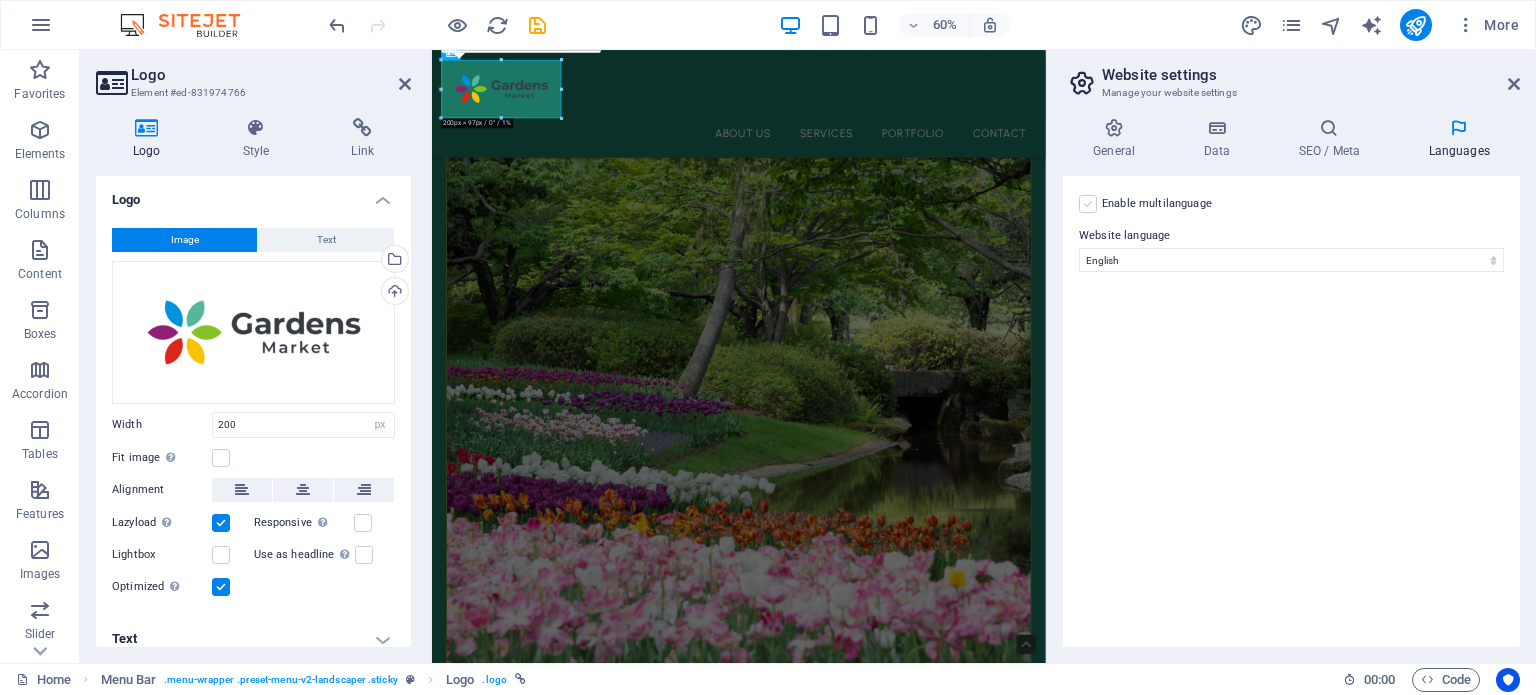 click at bounding box center [1088, 204] 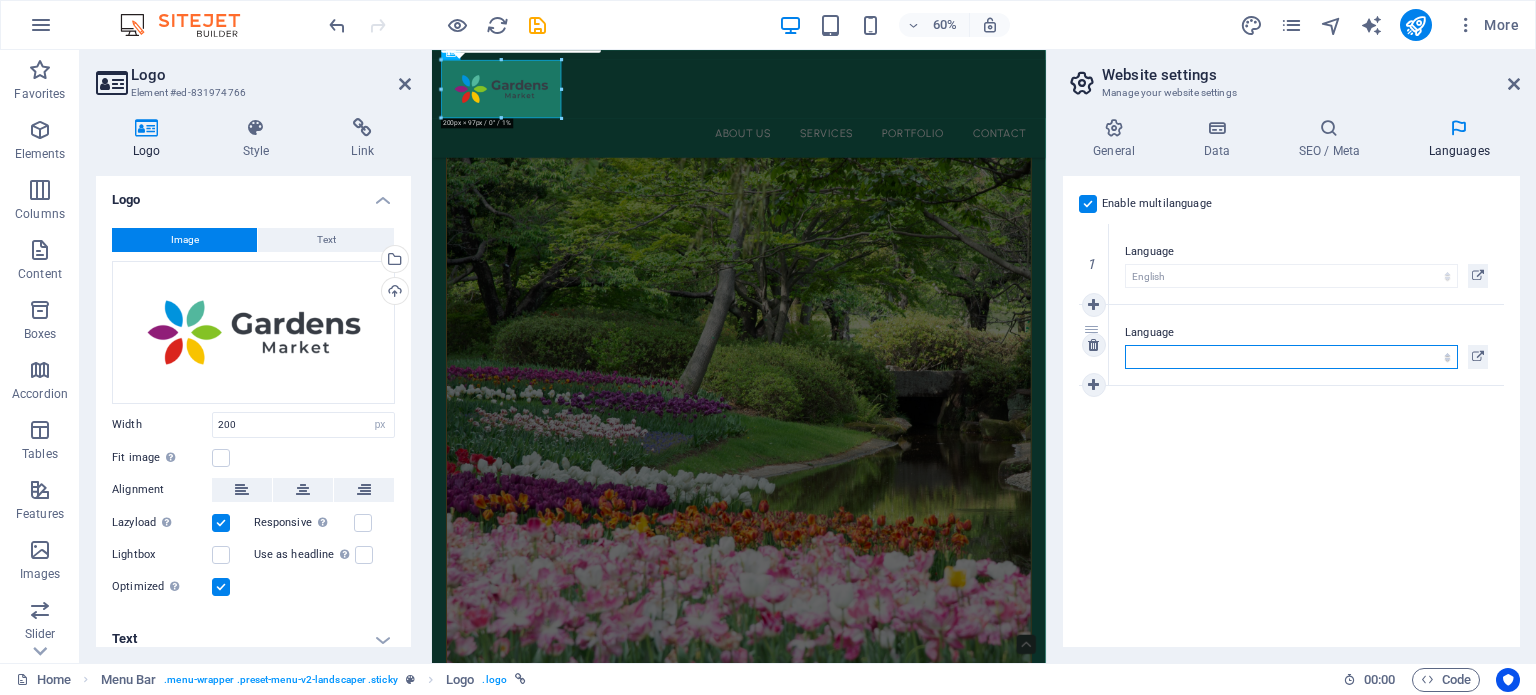 click on "Abkhazian Afar Afrikaans Akan Albanian Amharic Arabic Aragonese Armenian Assamese Avaric Avestan Aymara Azerbaijani Bambara Bashkir Basque Belarusian Bengali Bihari languages Bislama Bokmål Bosnian Breton Bulgarian Burmese Catalan Central Khmer Chamorro Chechen Chinese Church Slavic Chuvash Cornish Corsican Cree Croatian Czech Danish Dutch Dzongkha English Esperanto Estonian Ewe Faroese Farsi (Persian) Fijian Finnish French Fulah Gaelic Galician Ganda Georgian German Greek Greenlandic Guaraní Gujarati Haitian Creole Hausa Hebrew Herero Hindi Hiri Motu Hungarian Icelandic Ido Igbo Indonesian Interlingua Interlingue Inuktitut Inupiaq Irish Italian Japanese Javanese Kannada Kanuri Kashmiri Kazakh Kikuyu Kinyarwanda Komi Kongo Korean Kurdish Kwanyama Kyrgyz Lao Latin Latvian Limburgish Lingala Lithuanian Luba-Katanga Luxembourgish Macedonian Malagasy Malay Malayalam Maldivian Maltese Manx Maori Marathi Marshallese Mongolian Nauru Navajo Ndonga Nepali North Ndebele Northern Sami Norwegian Norwegian Nynorsk Nuosu" at bounding box center (1291, 357) 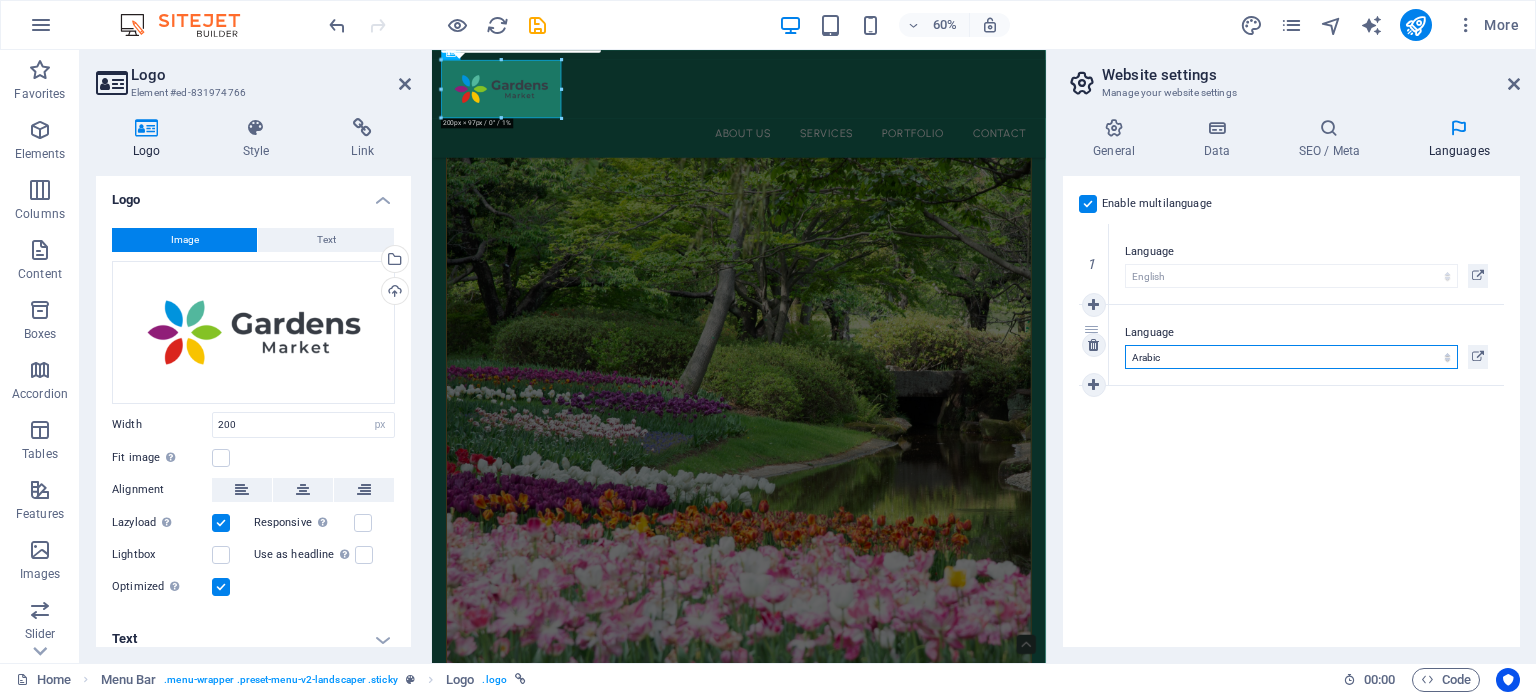 click on "Abkhazian Afar Afrikaans Akan Albanian Amharic Arabic Aragonese Armenian Assamese Avaric Avestan Aymara Azerbaijani Bambara Bashkir Basque Belarusian Bengali Bihari languages Bislama Bokmål Bosnian Breton Bulgarian Burmese Catalan Central Khmer Chamorro Chechen Chinese Church Slavic Chuvash Cornish Corsican Cree Croatian Czech Danish Dutch Dzongkha English Esperanto Estonian Ewe Faroese Farsi (Persian) Fijian Finnish French Fulah Gaelic Galician Ganda Georgian German Greek Greenlandic Guaraní Gujarati Haitian Creole Hausa Hebrew Herero Hindi Hiri Motu Hungarian Icelandic Ido Igbo Indonesian Interlingua Interlingue Inuktitut Inupiaq Irish Italian Japanese Javanese Kannada Kanuri Kashmiri Kazakh Kikuyu Kinyarwanda Komi Kongo Korean Kurdish Kwanyama Kyrgyz Lao Latin Latvian Limburgish Lingala Lithuanian Luba-Katanga Luxembourgish Macedonian Malagasy Malay Malayalam Maldivian Maltese Manx Maori Marathi Marshallese Mongolian Nauru Navajo Ndonga Nepali North Ndebele Northern Sami Norwegian Norwegian Nynorsk Nuosu" at bounding box center (1291, 357) 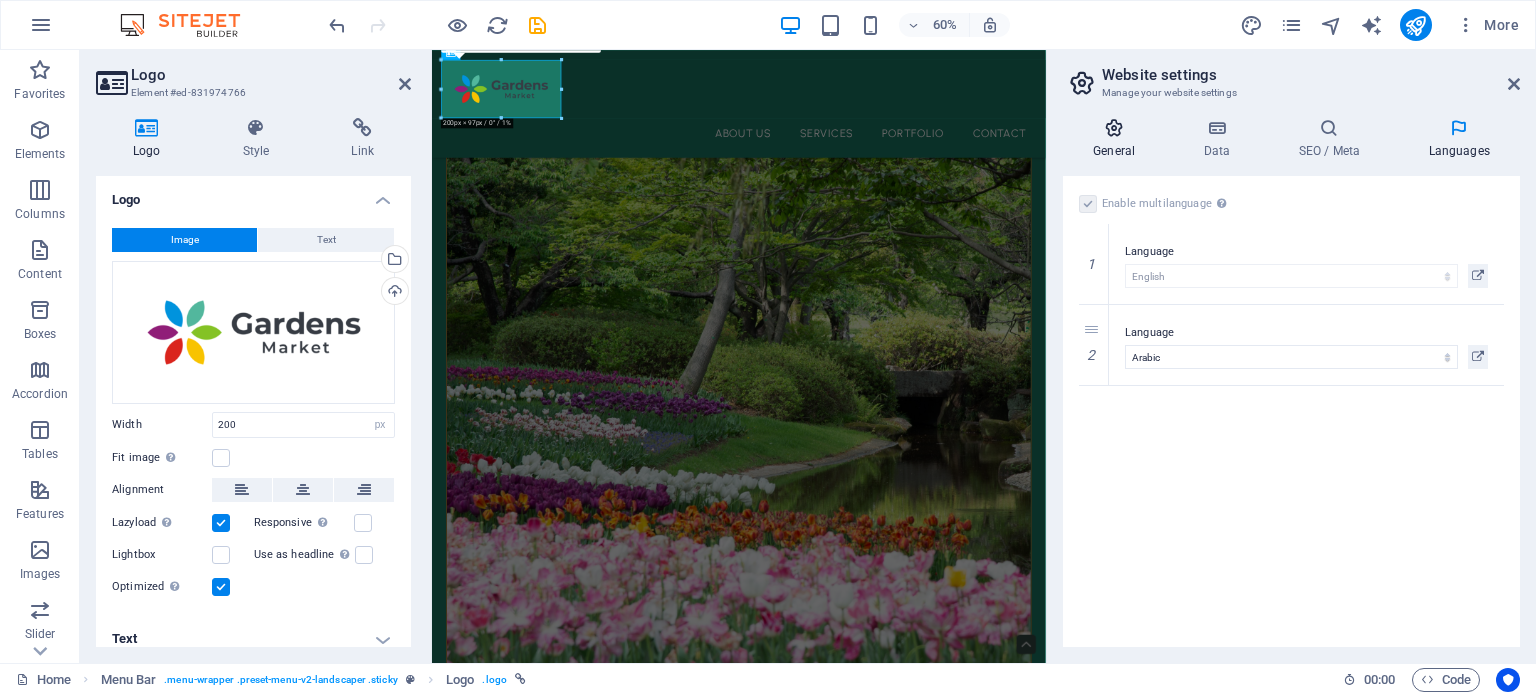 click at bounding box center (1114, 128) 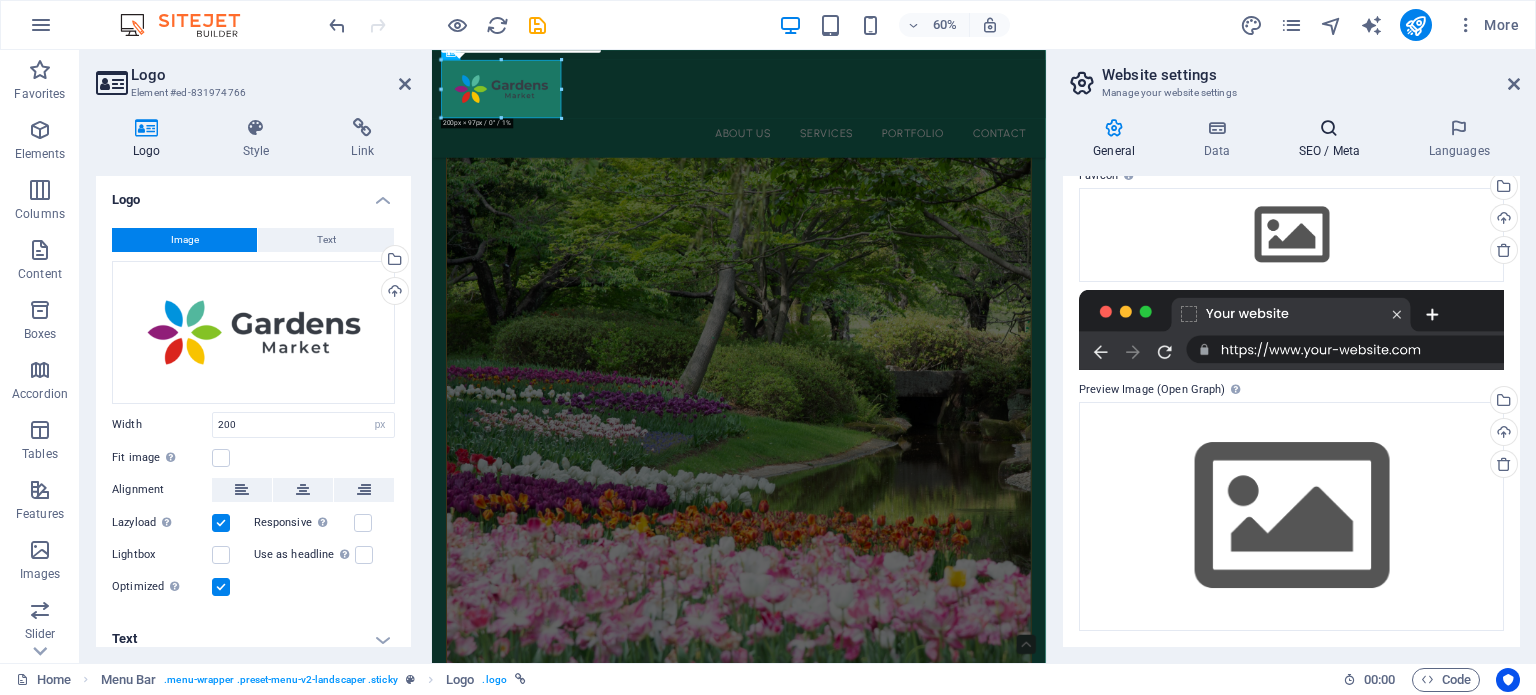 click at bounding box center (1329, 128) 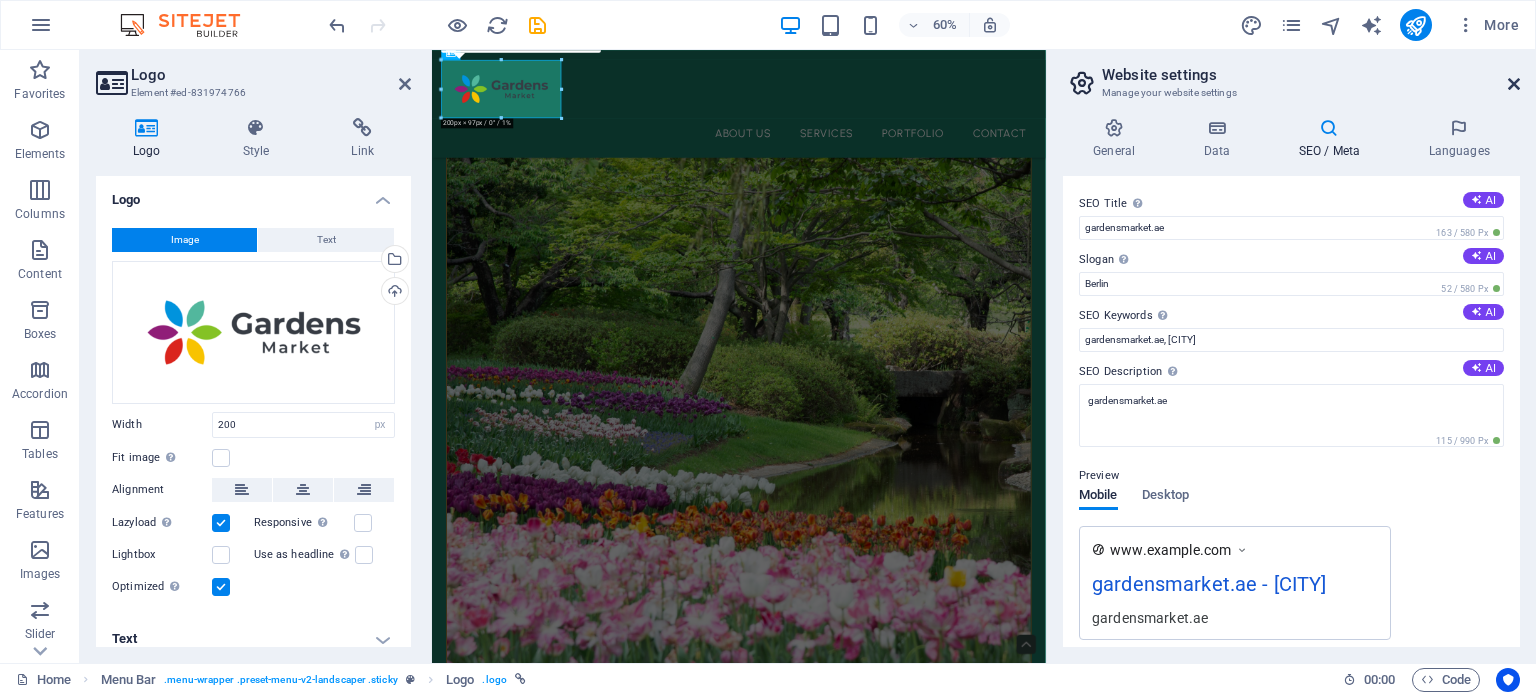 click at bounding box center [1514, 84] 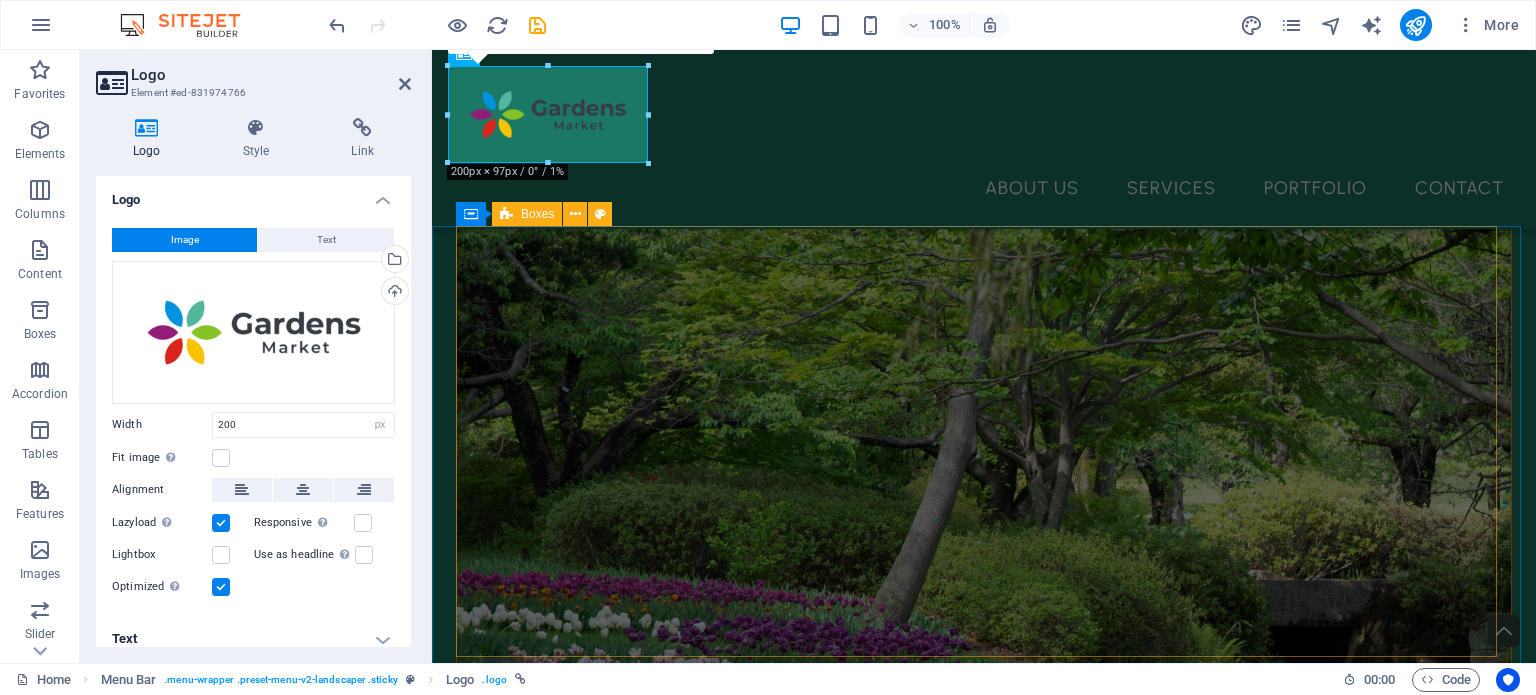 click on "What we do Landscape Design Tree Planting Hedges & Plants Maintenance" at bounding box center [984, 1758] 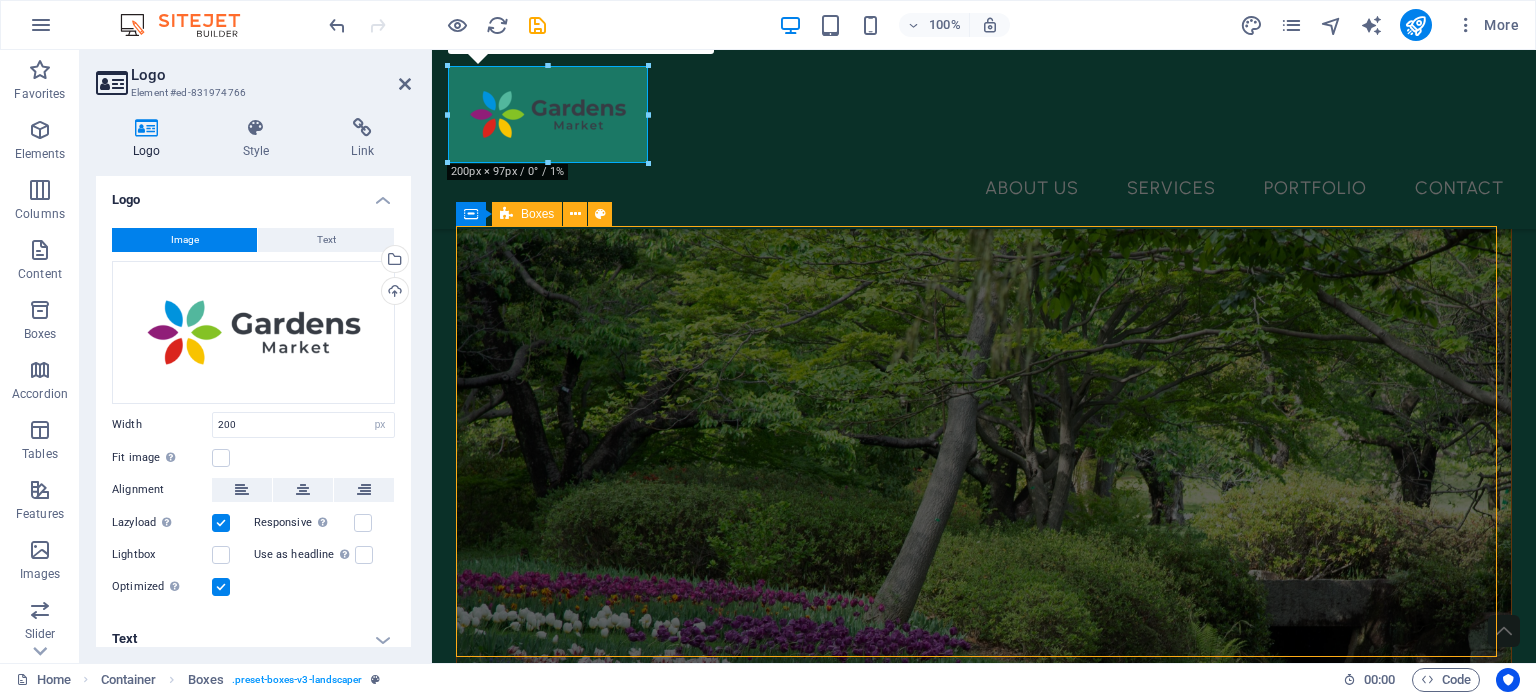 scroll, scrollTop: 584, scrollLeft: 0, axis: vertical 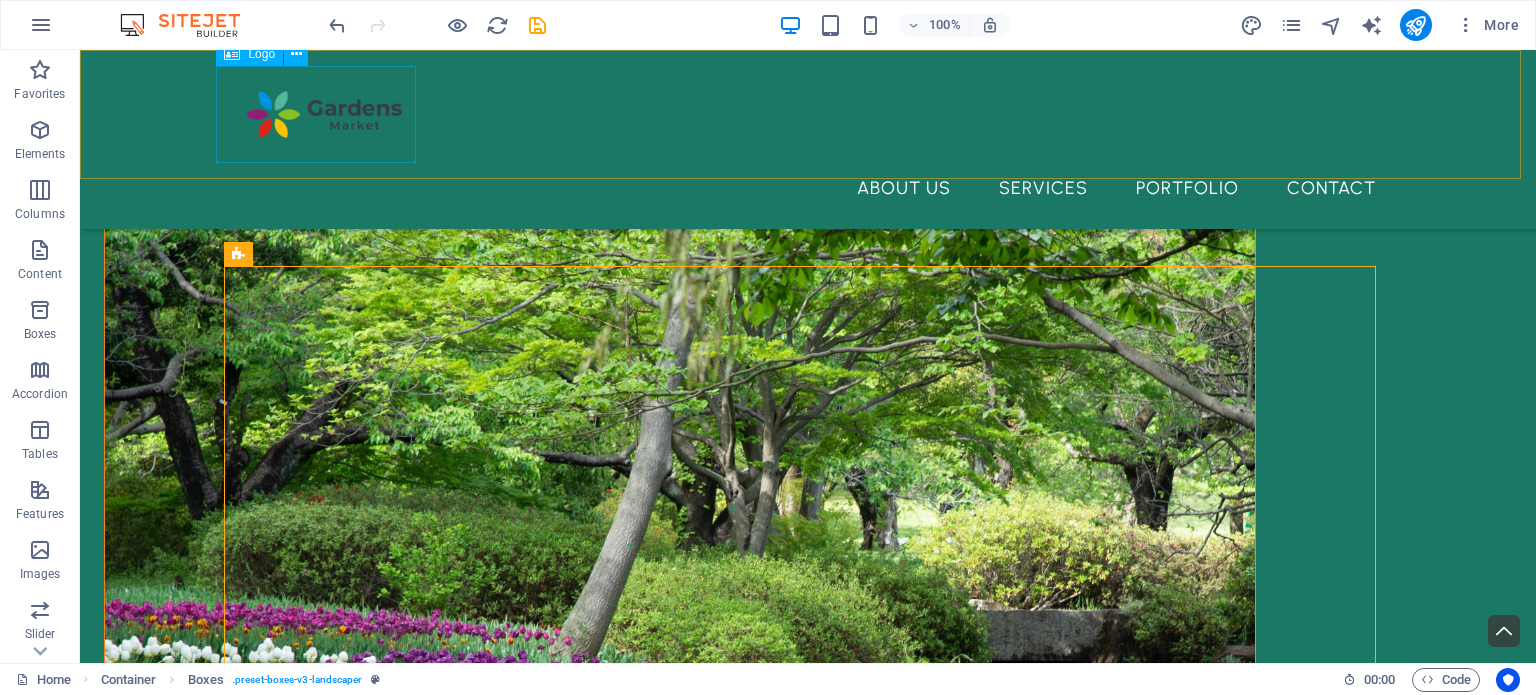 click at bounding box center (808, 114) 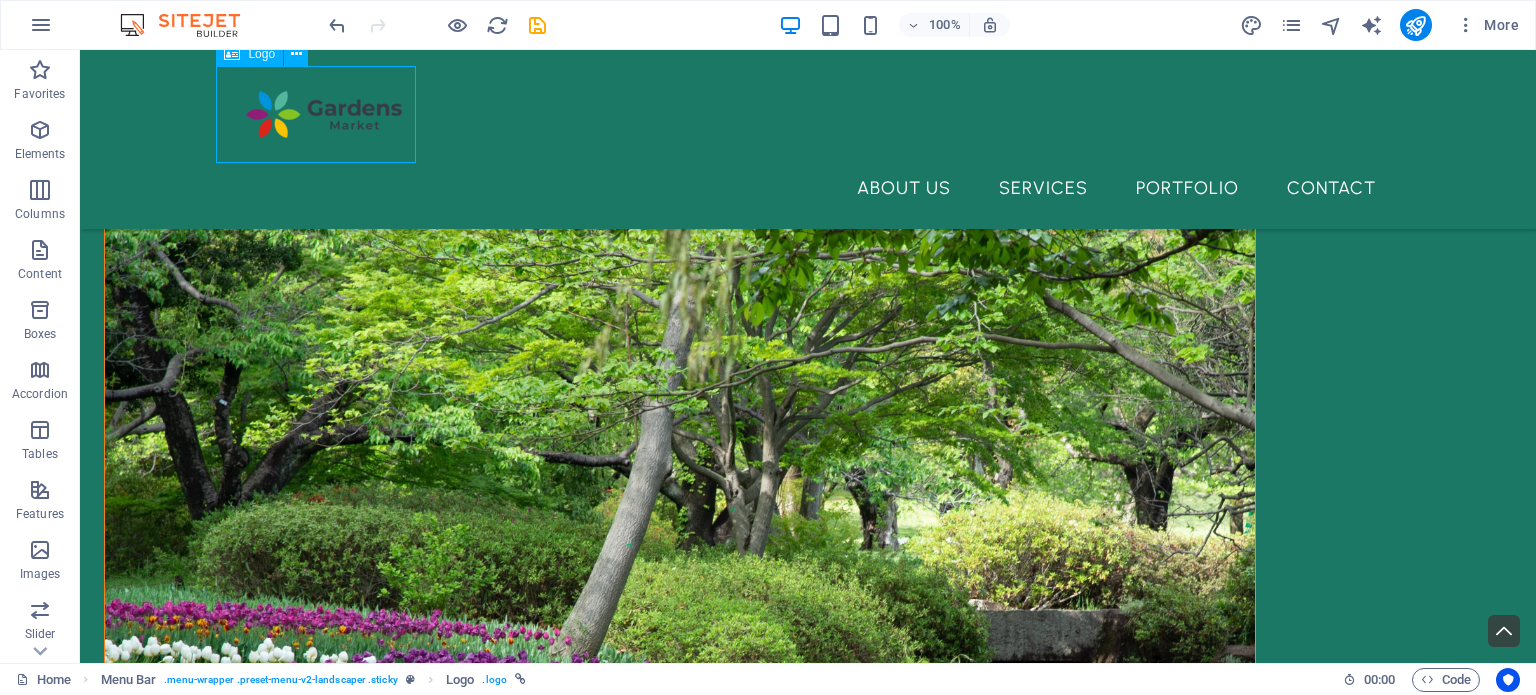 click at bounding box center (808, 114) 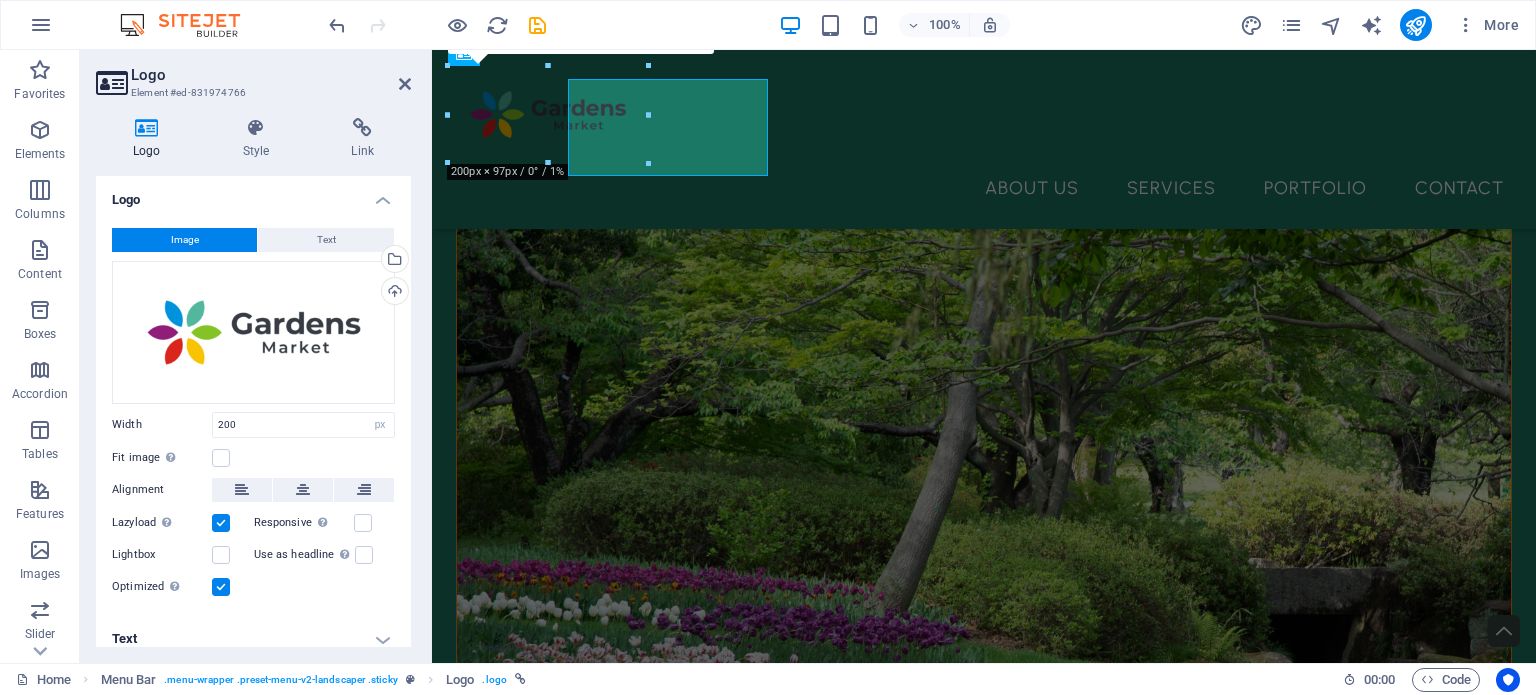 scroll, scrollTop: 572, scrollLeft: 0, axis: vertical 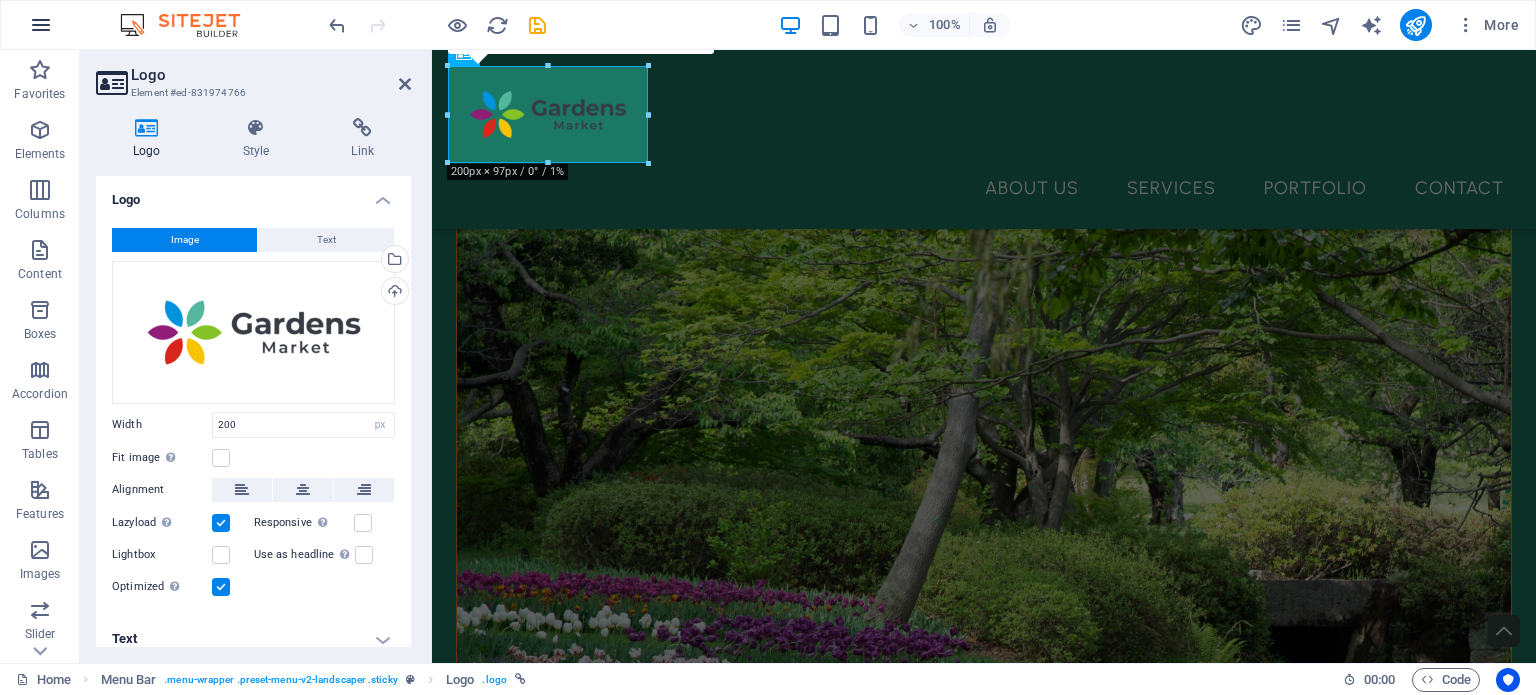 click at bounding box center (41, 25) 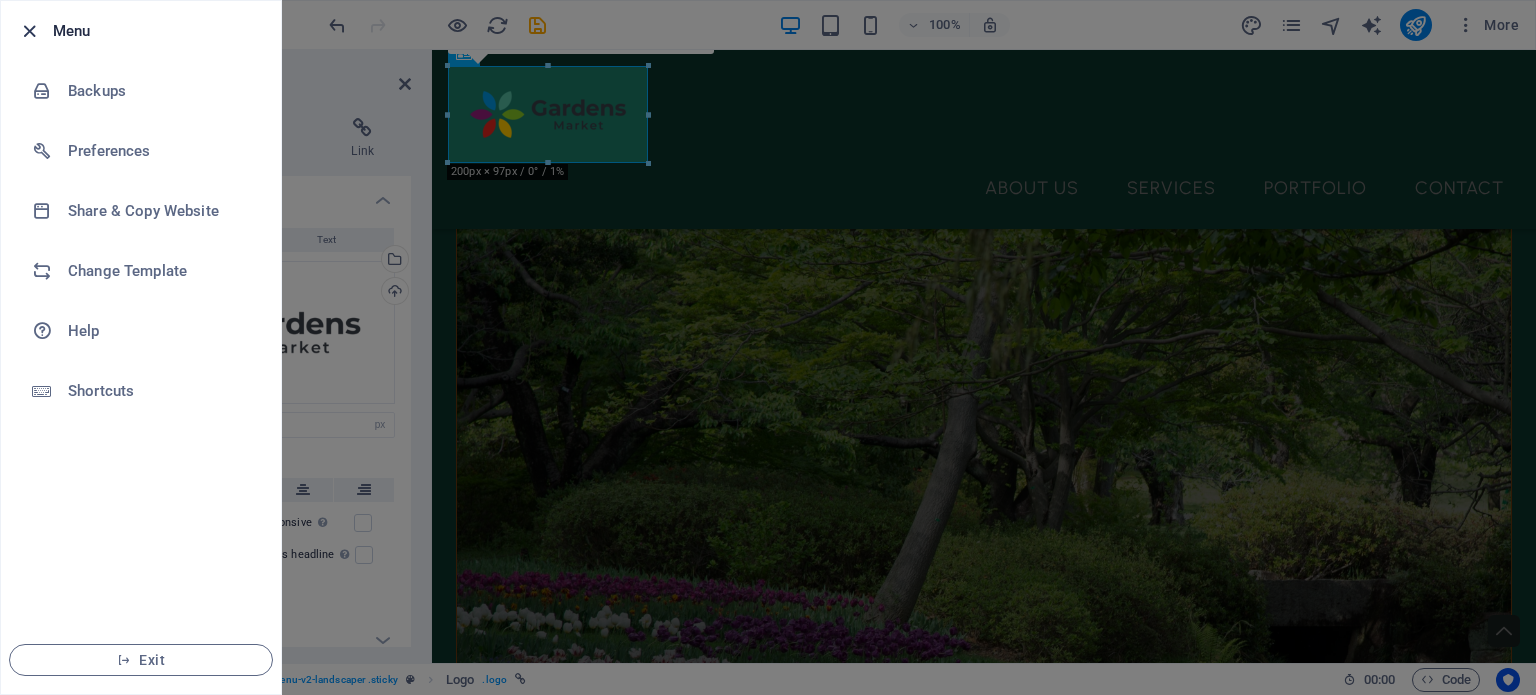 click at bounding box center (29, 31) 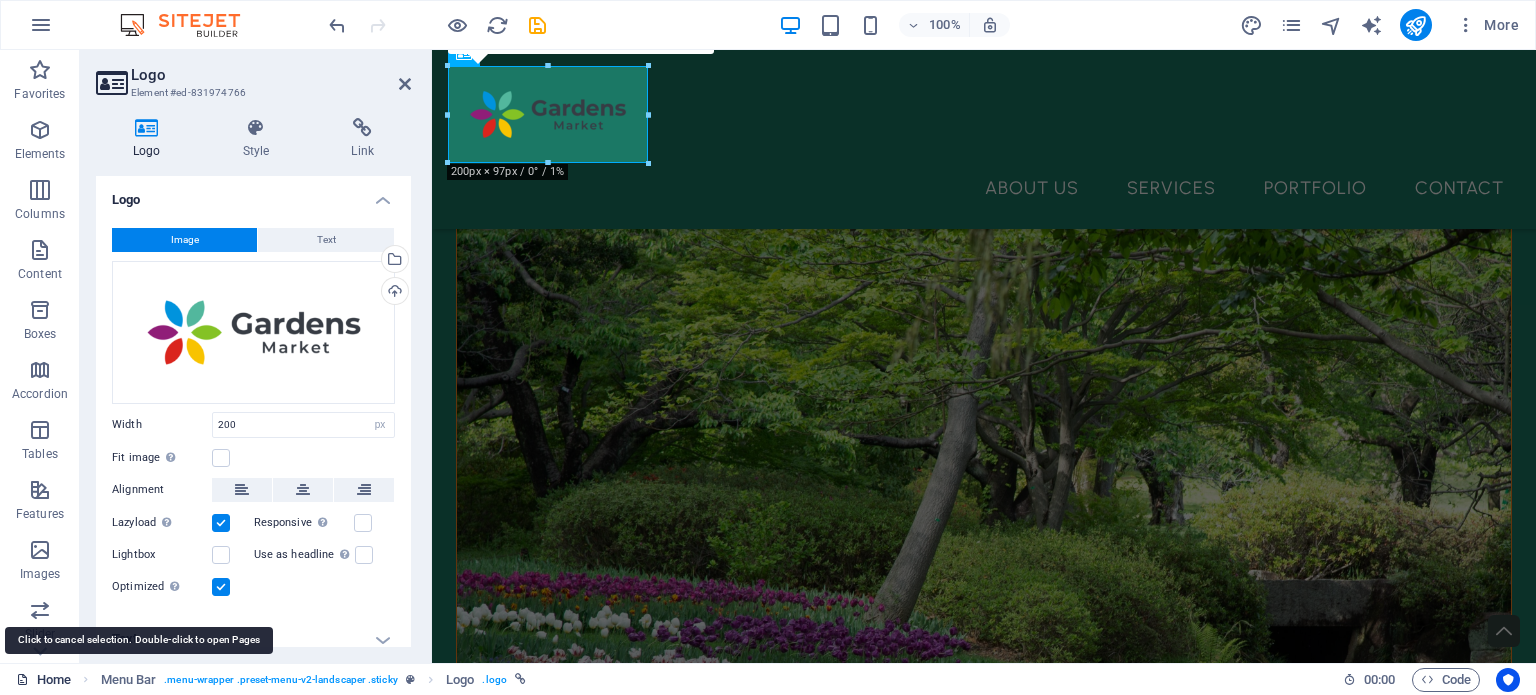 click on "Home" at bounding box center [43, 680] 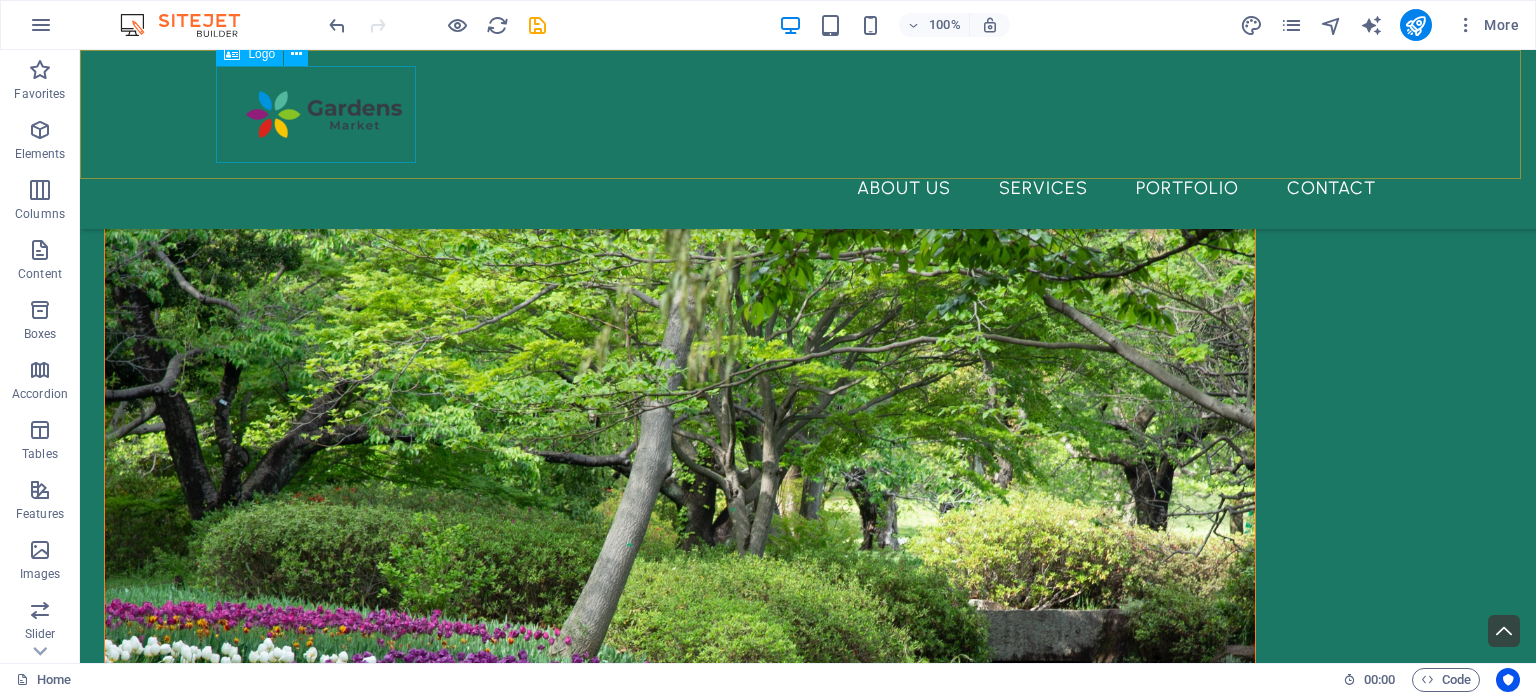 click at bounding box center [808, 114] 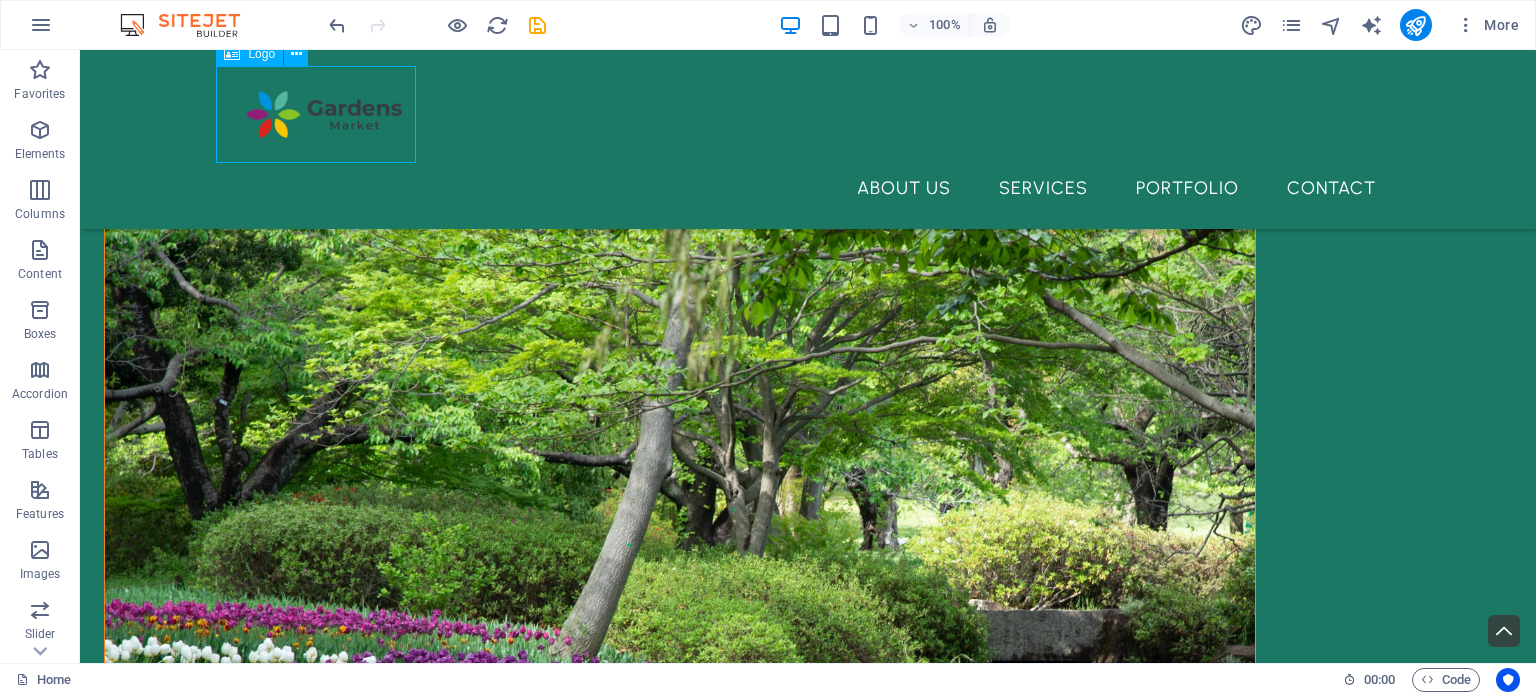 click at bounding box center [808, 114] 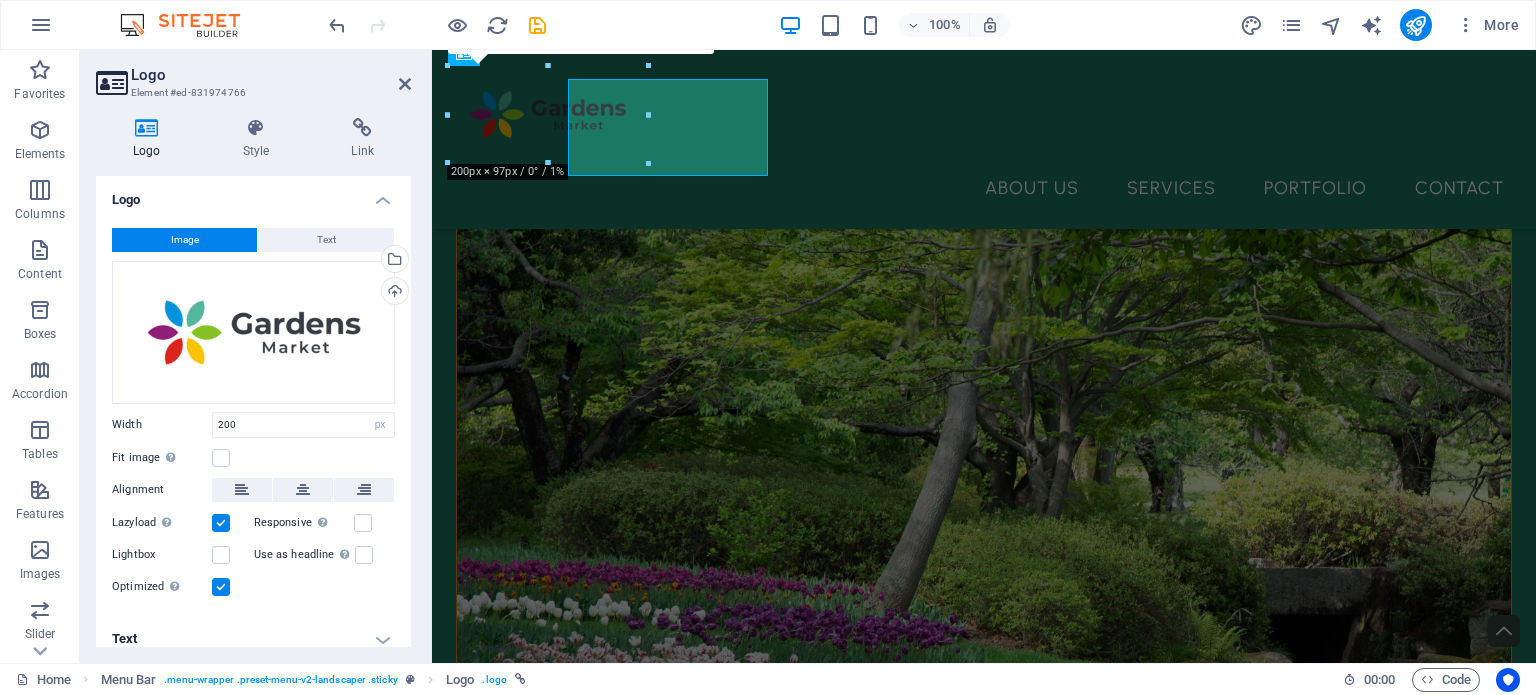 scroll, scrollTop: 572, scrollLeft: 0, axis: vertical 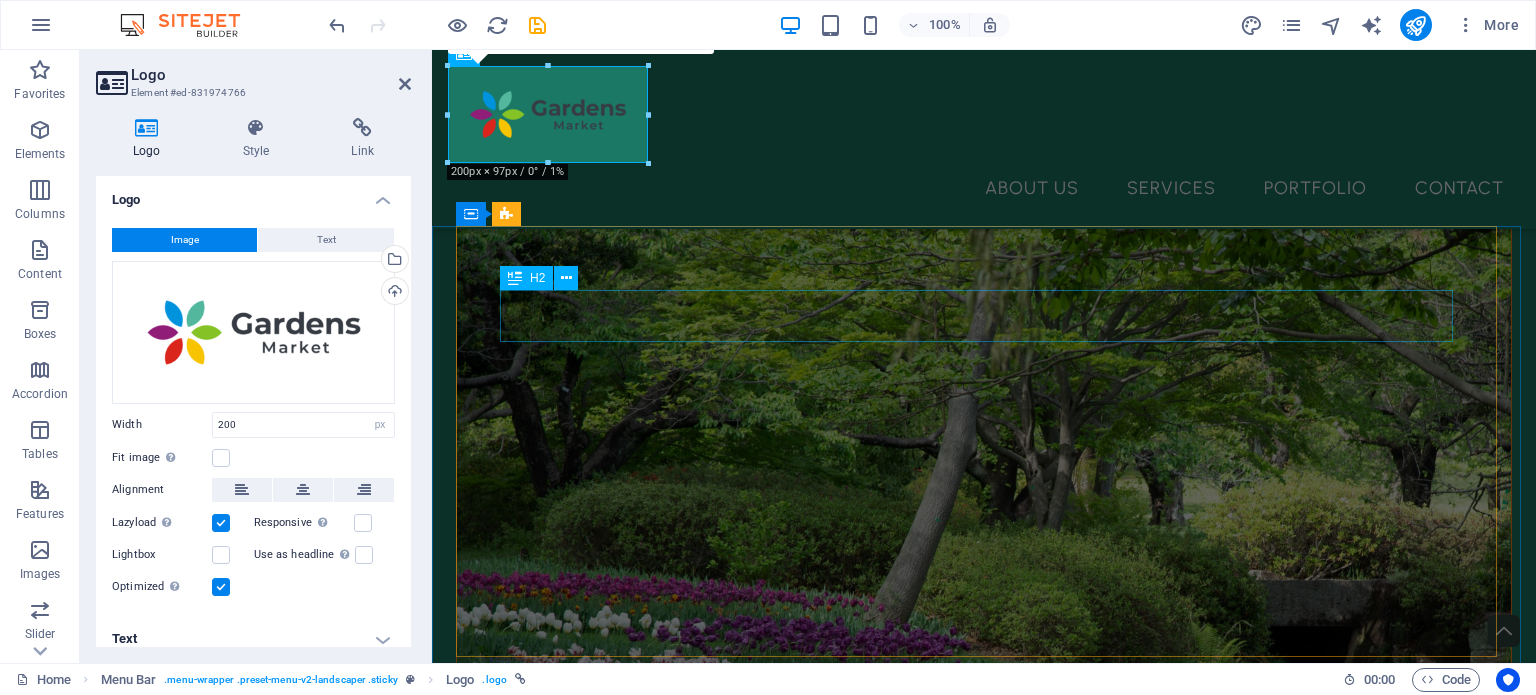 click on "What we do" at bounding box center [984, 1370] 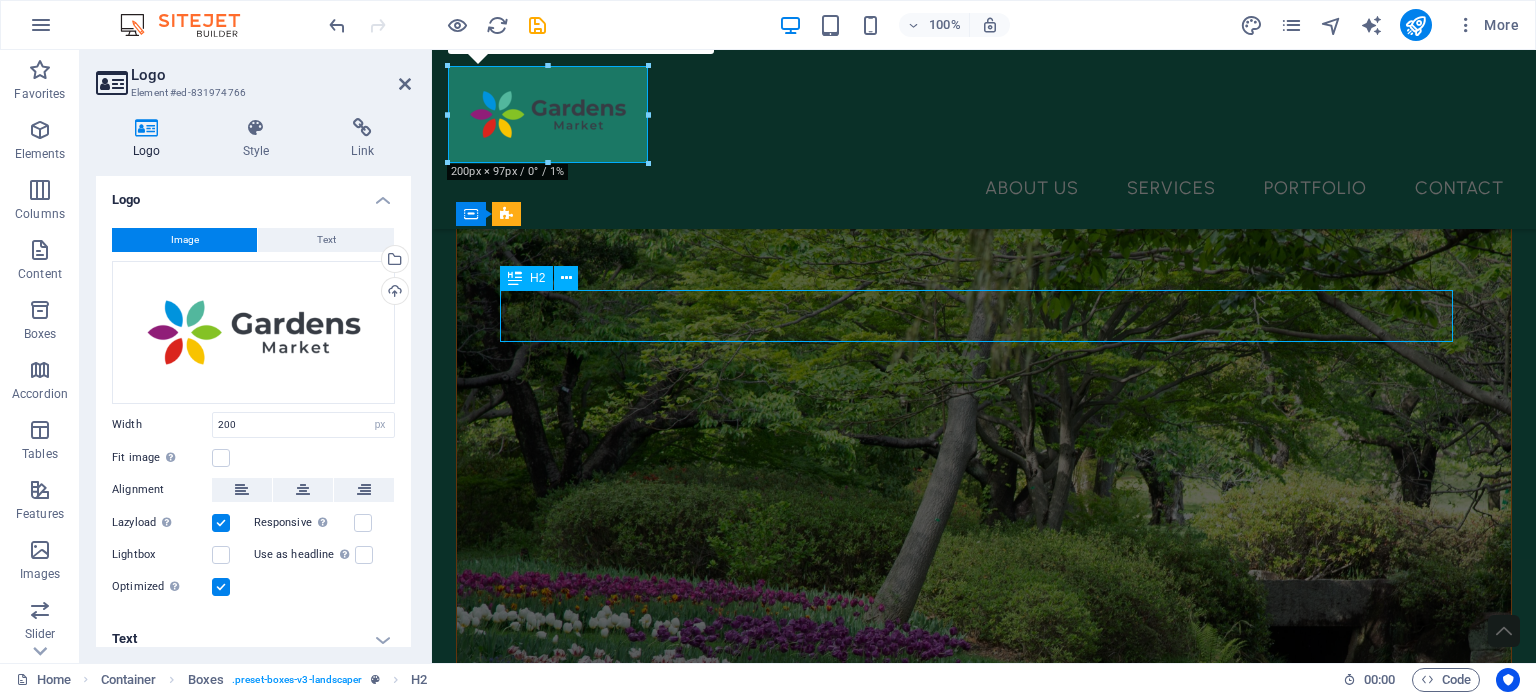 scroll, scrollTop: 584, scrollLeft: 0, axis: vertical 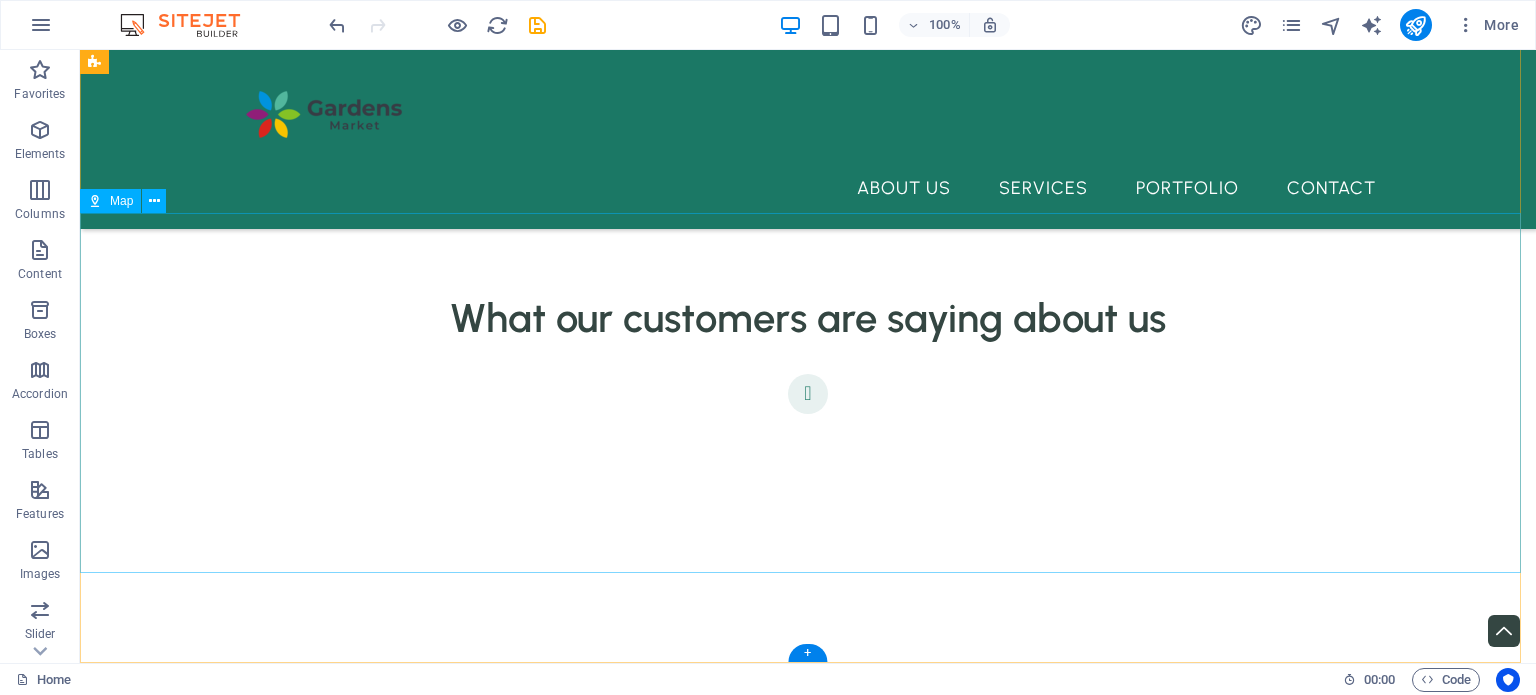 click at bounding box center [808, 11715] 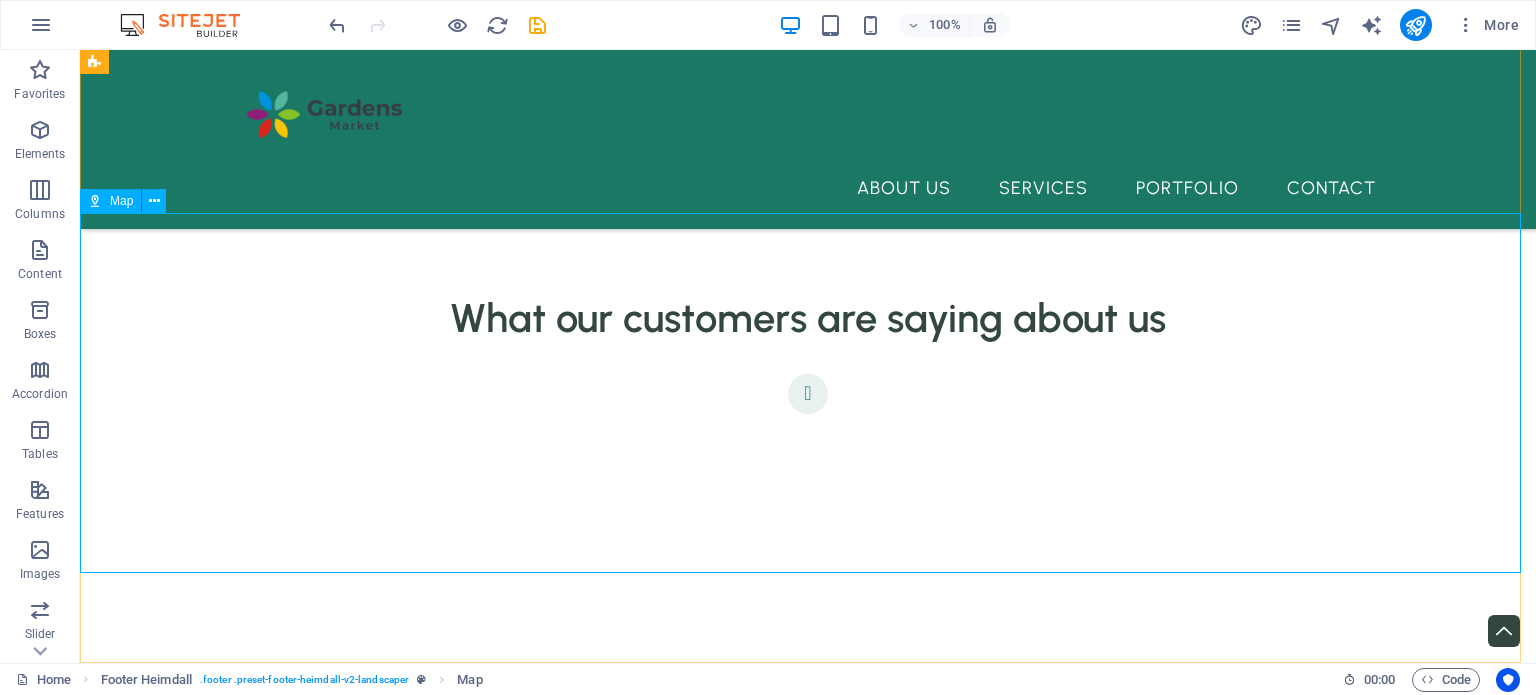 click on "Map" at bounding box center [121, 201] 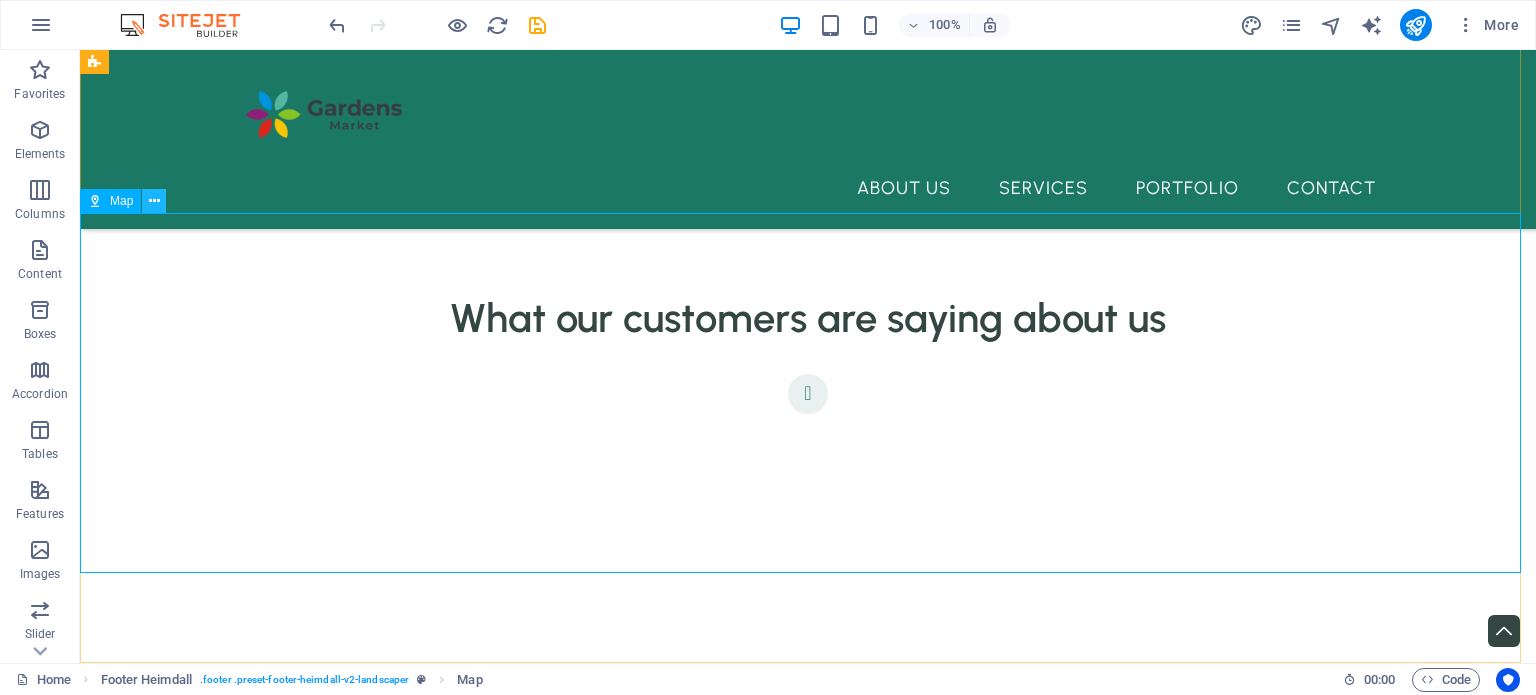 click at bounding box center (154, 201) 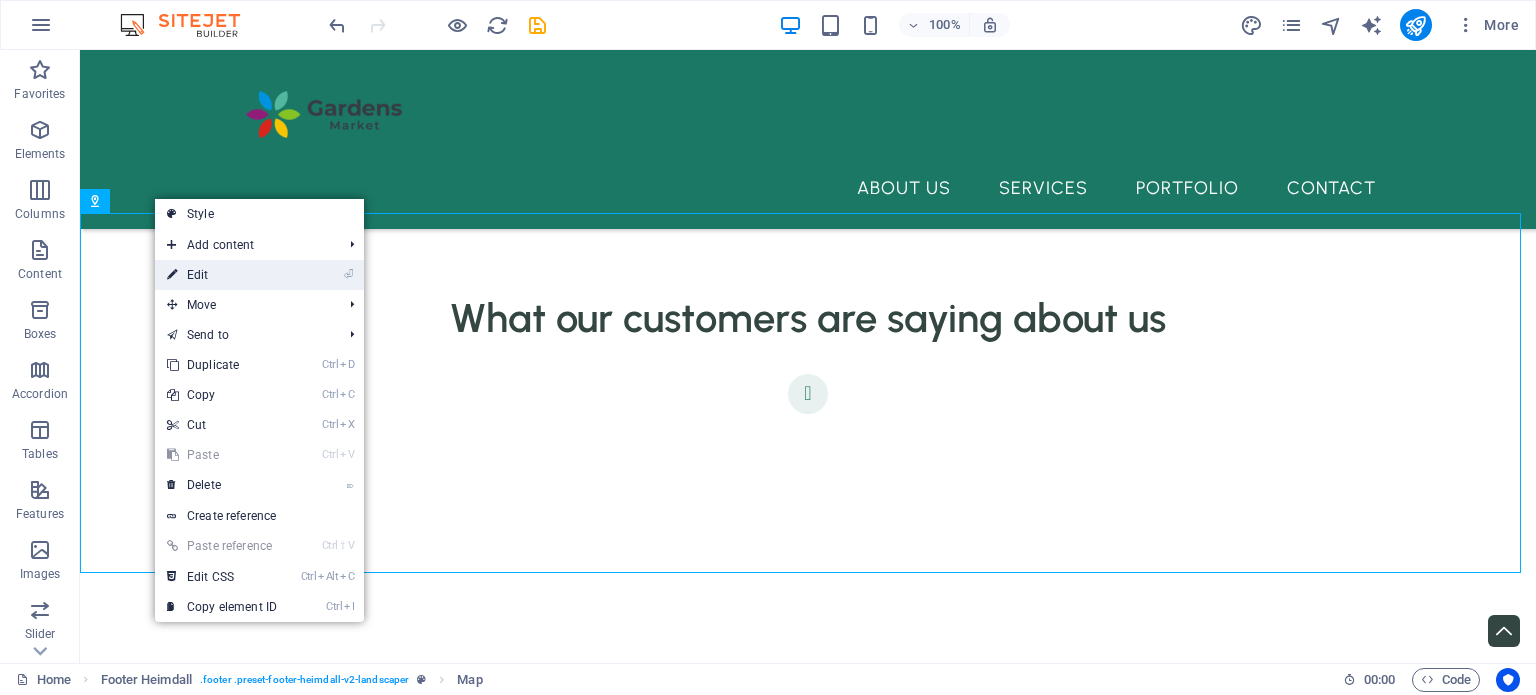 click on "⏎  Edit" at bounding box center (222, 275) 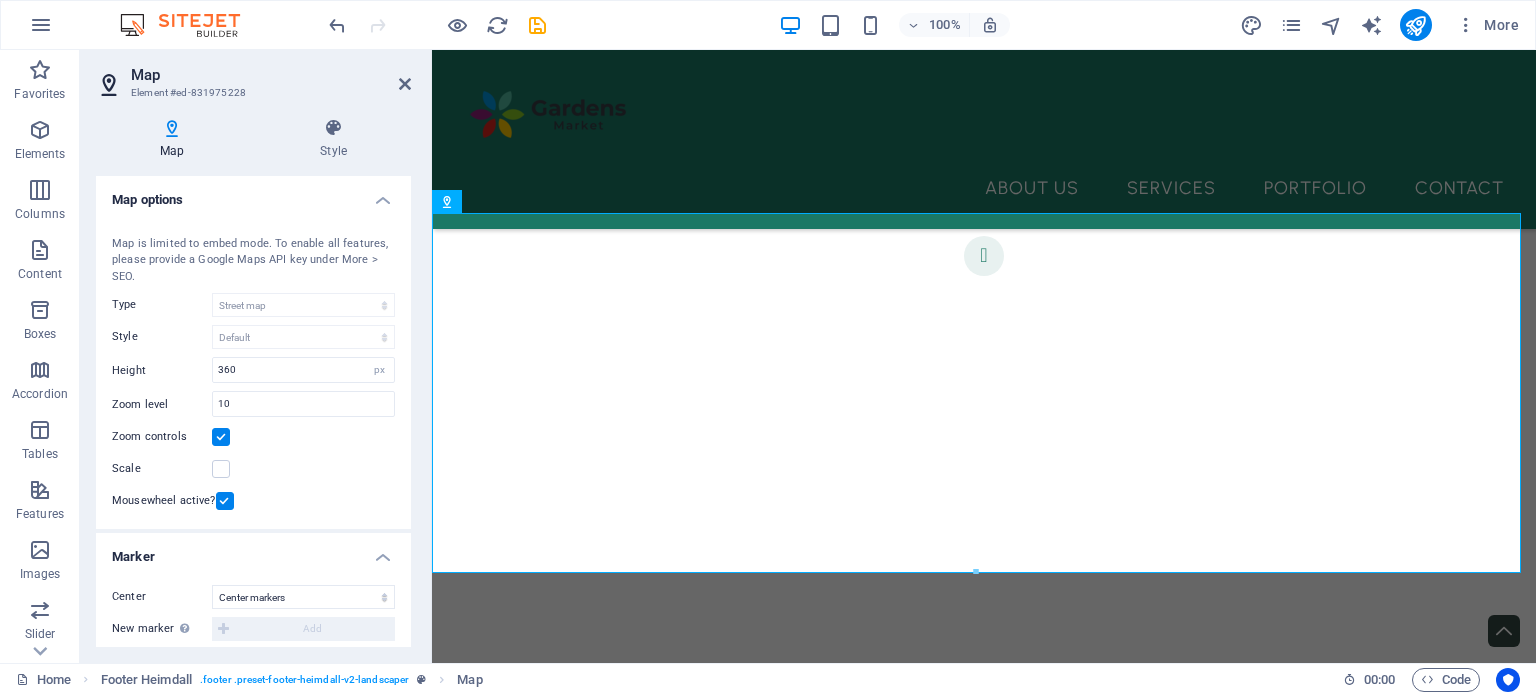 scroll, scrollTop: 5644, scrollLeft: 0, axis: vertical 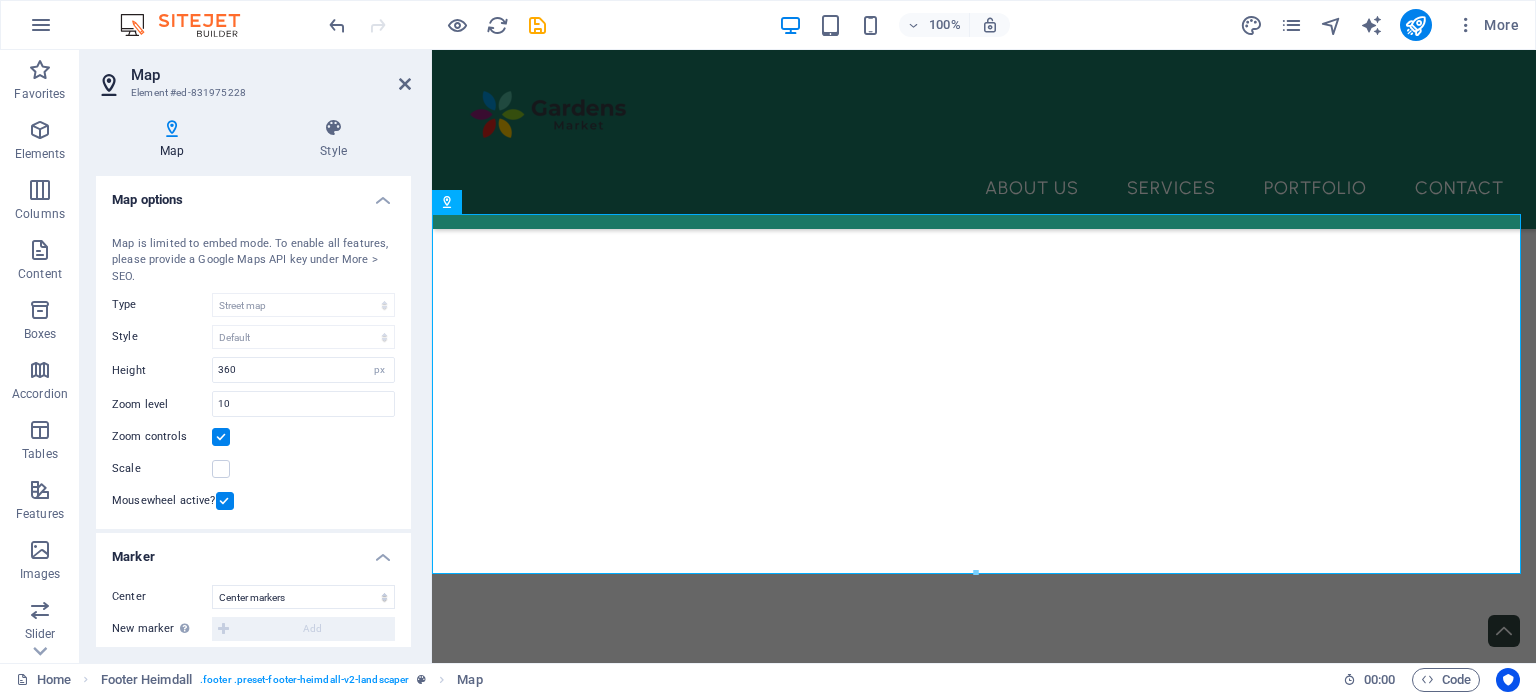 drag, startPoint x: 406, startPoint y: 323, endPoint x: 412, endPoint y: 445, distance: 122.14745 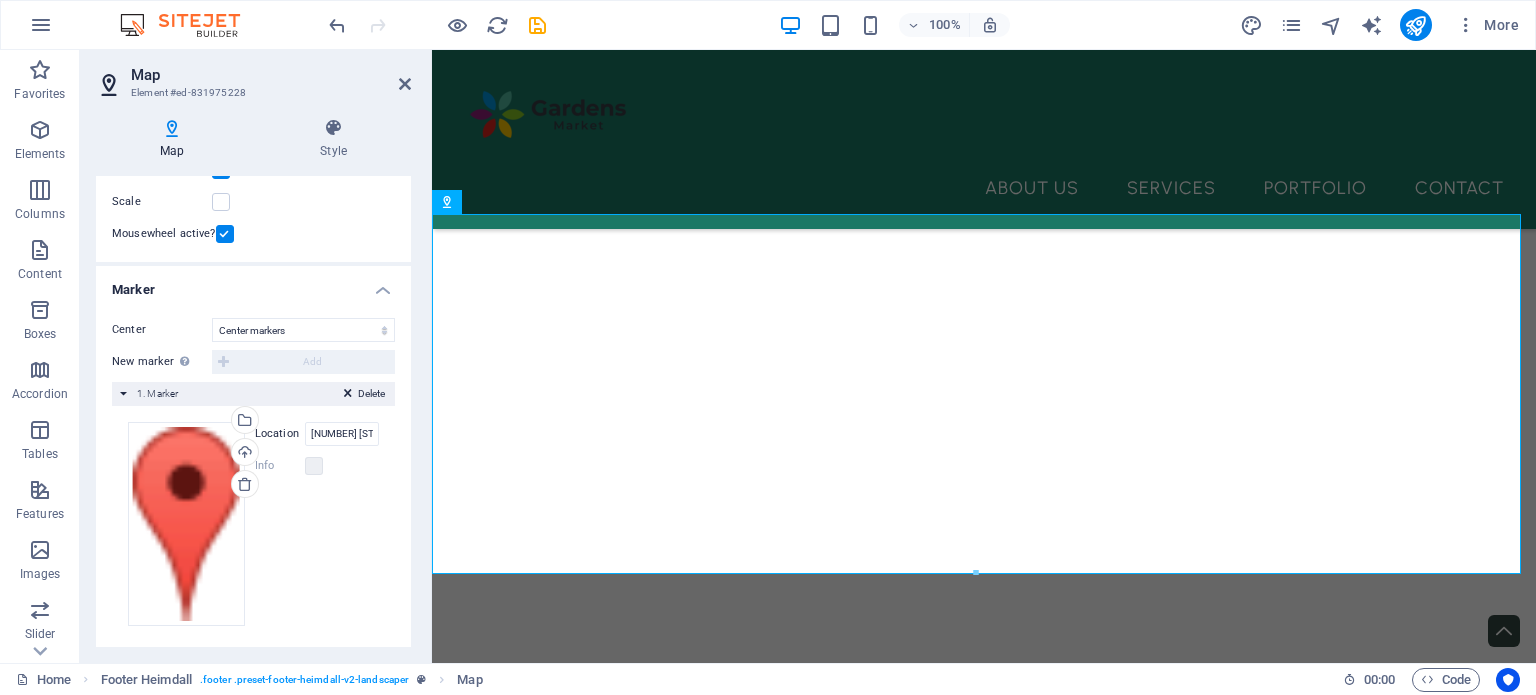 scroll, scrollTop: 273, scrollLeft: 0, axis: vertical 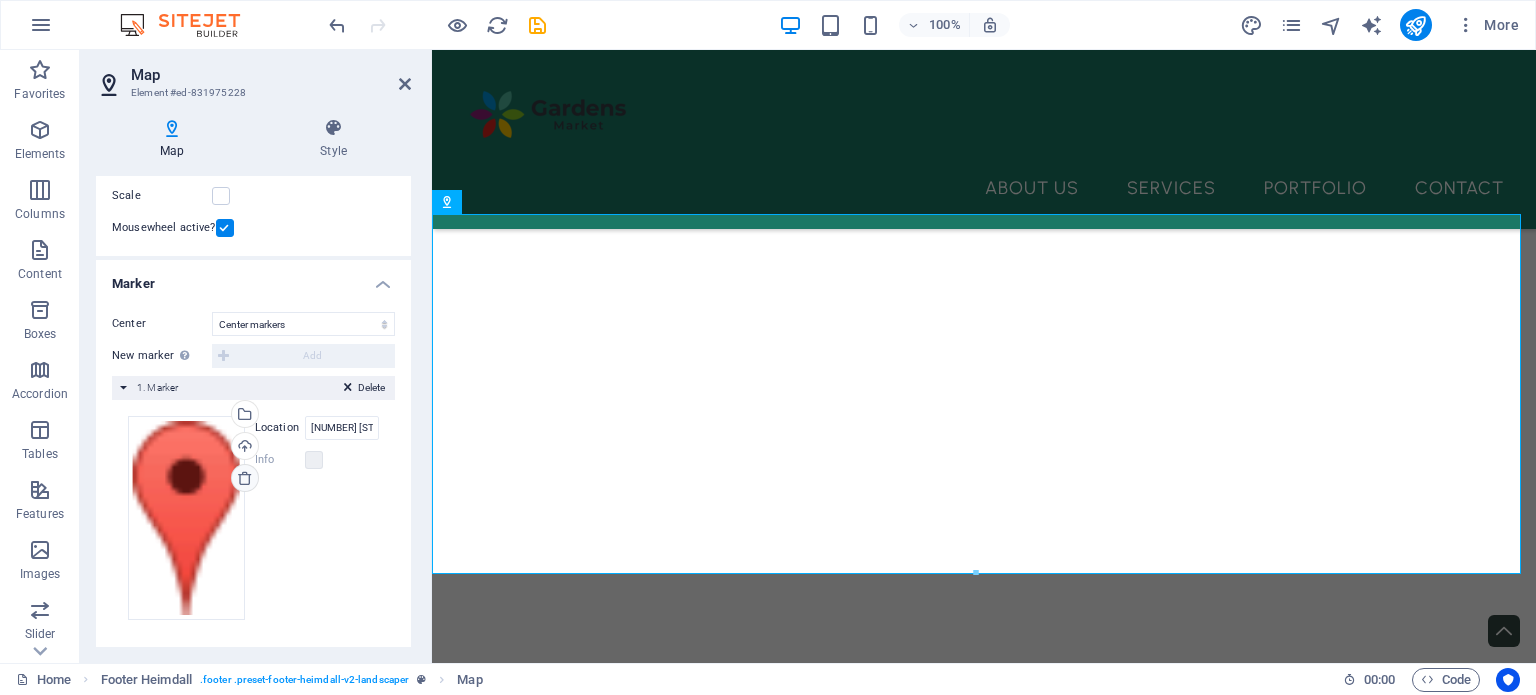 click at bounding box center (245, 478) 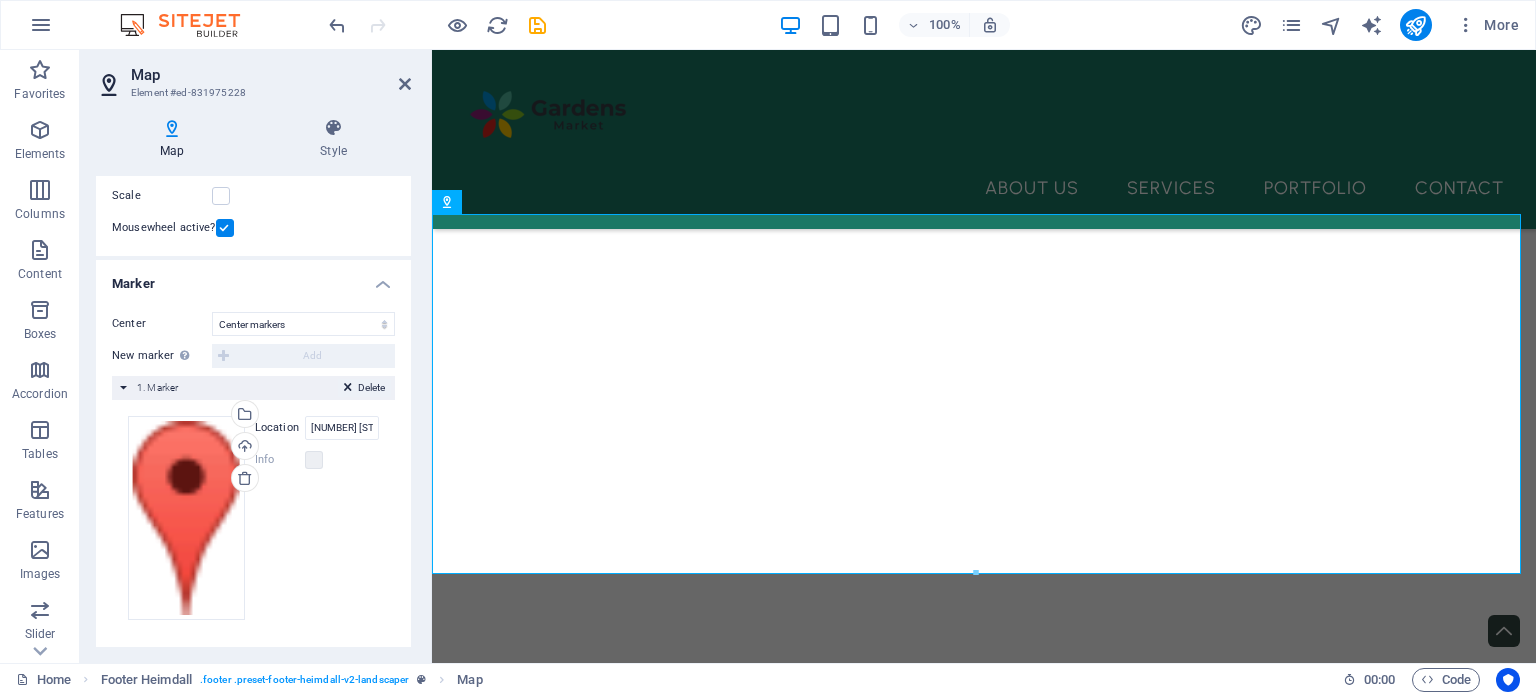 click at bounding box center [348, 391] 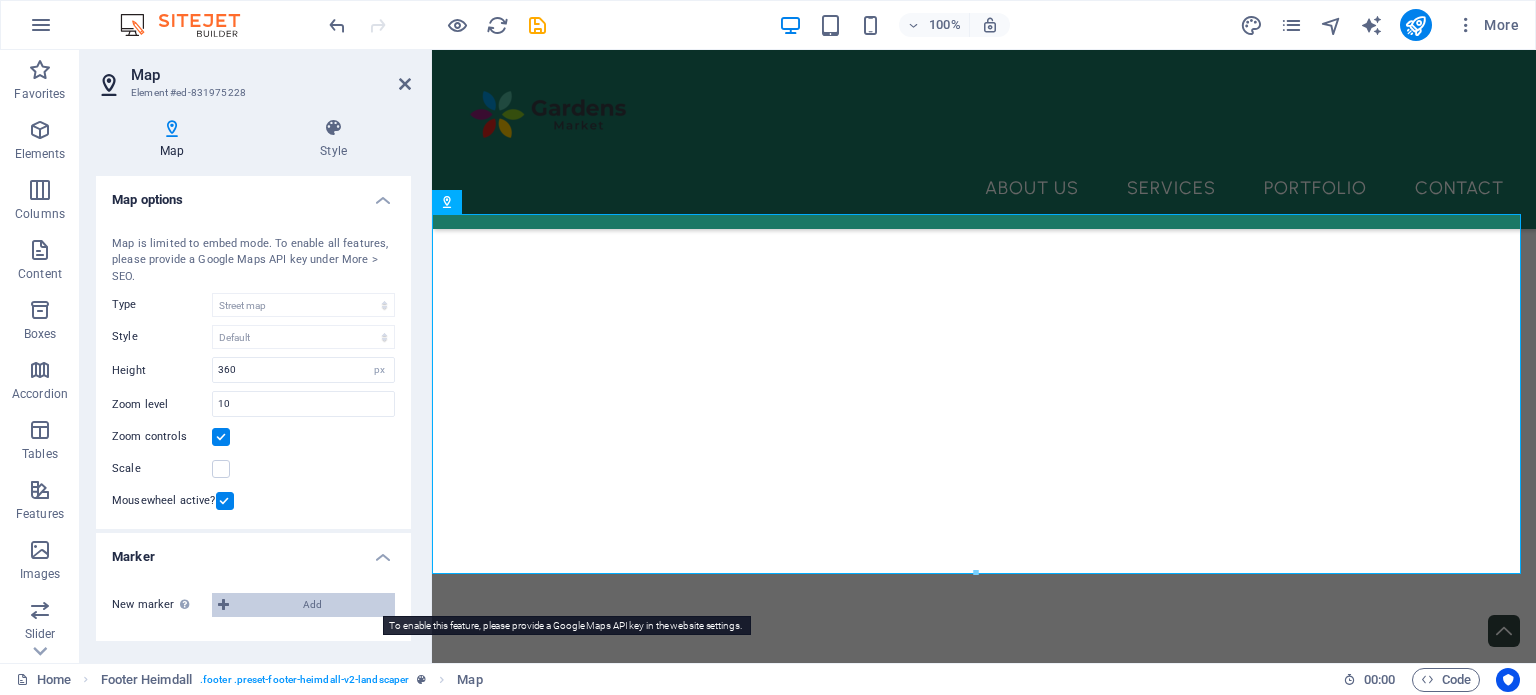 click on "Add" at bounding box center (312, 605) 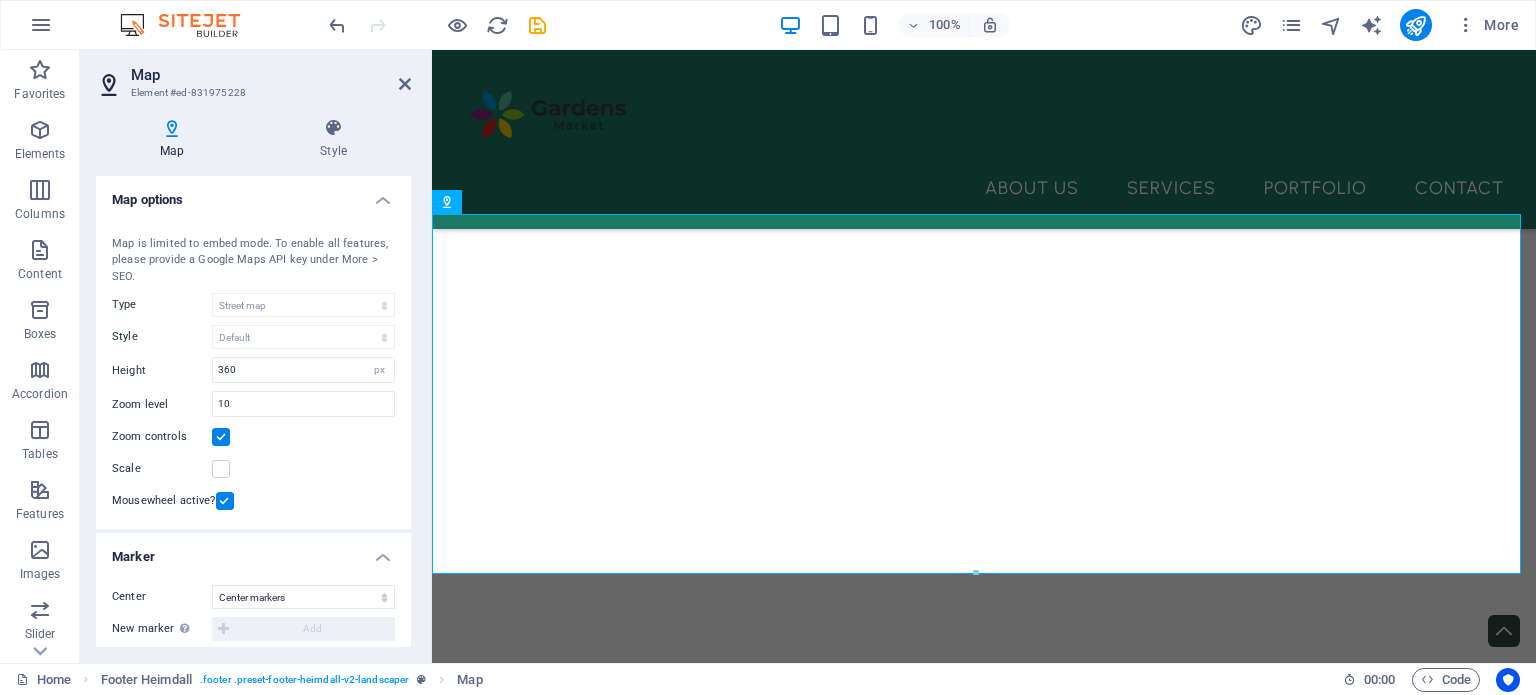 click on "New marker To enable this feature, please provide a Google Maps API key in the website settings. Add" at bounding box center (253, 629) 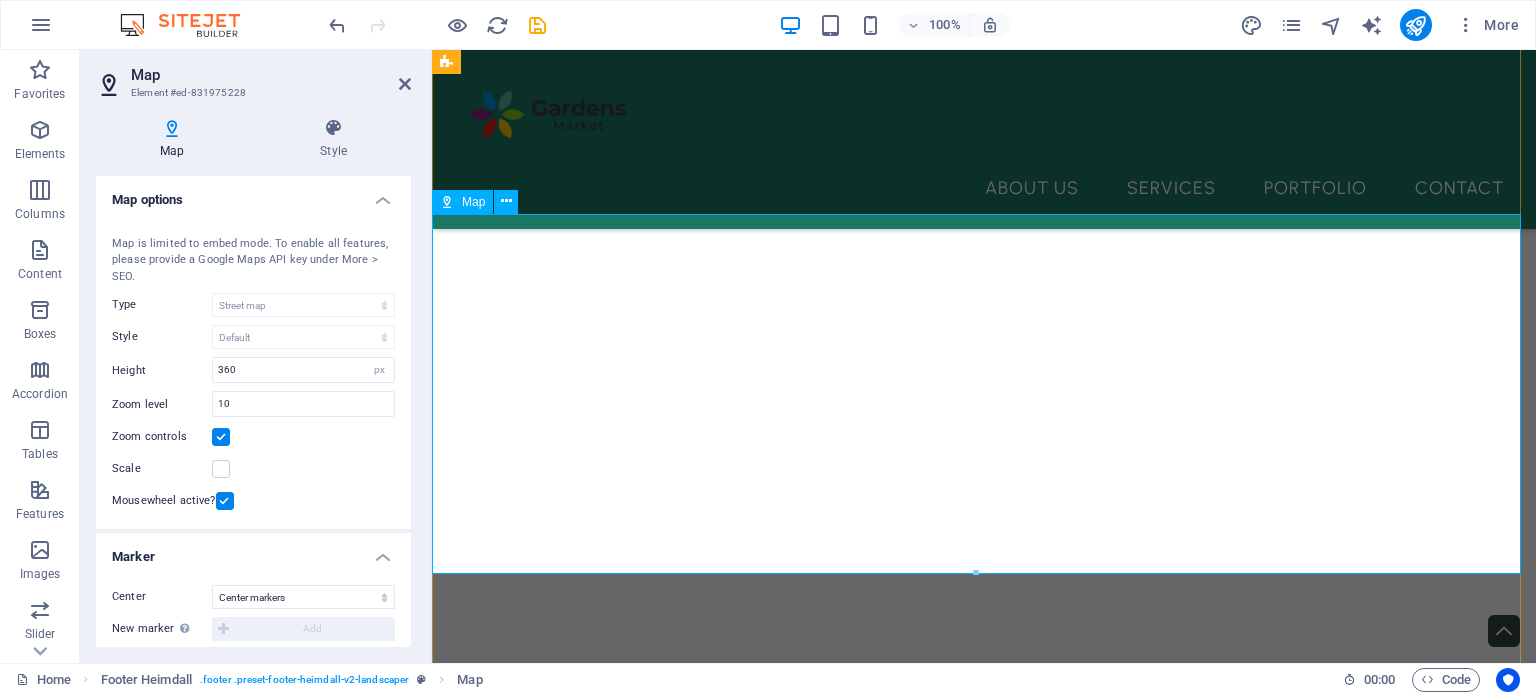 click at bounding box center [984, 10841] 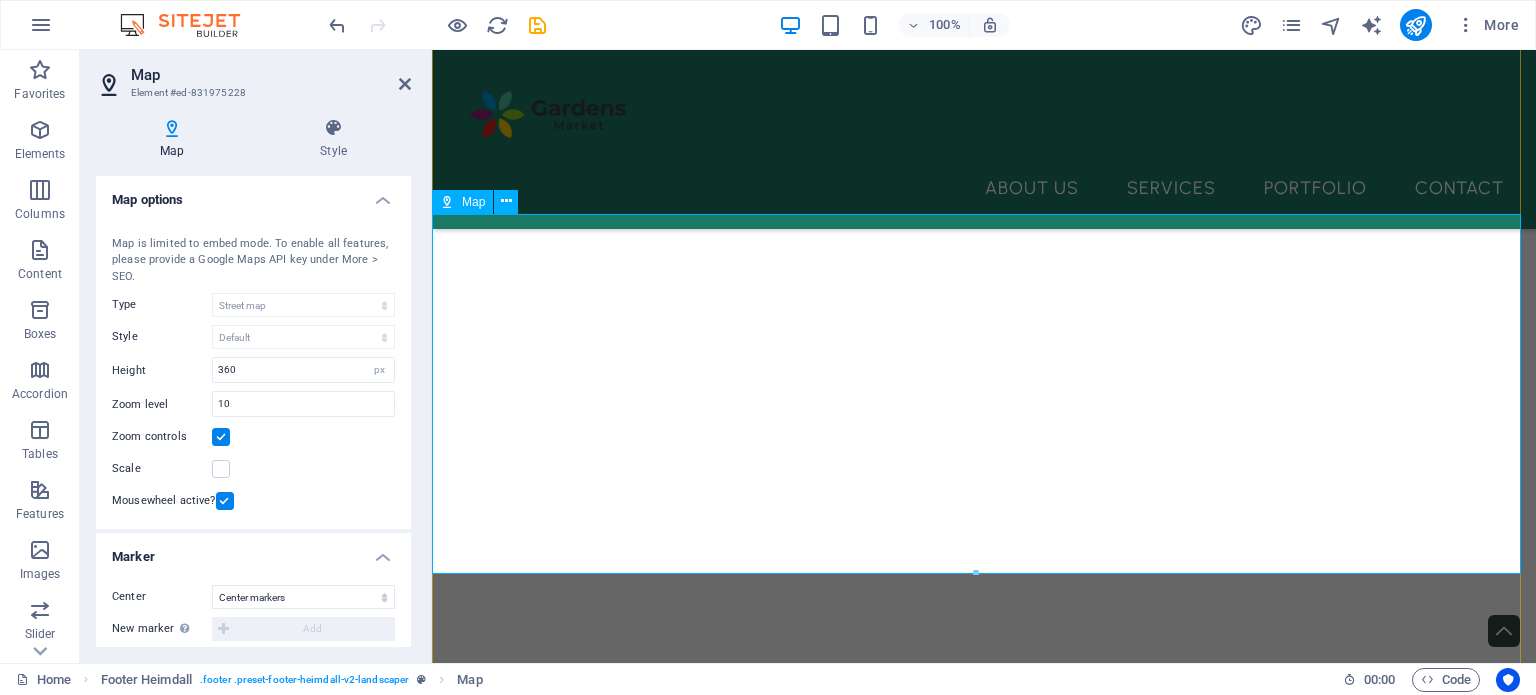 click at bounding box center (984, 10841) 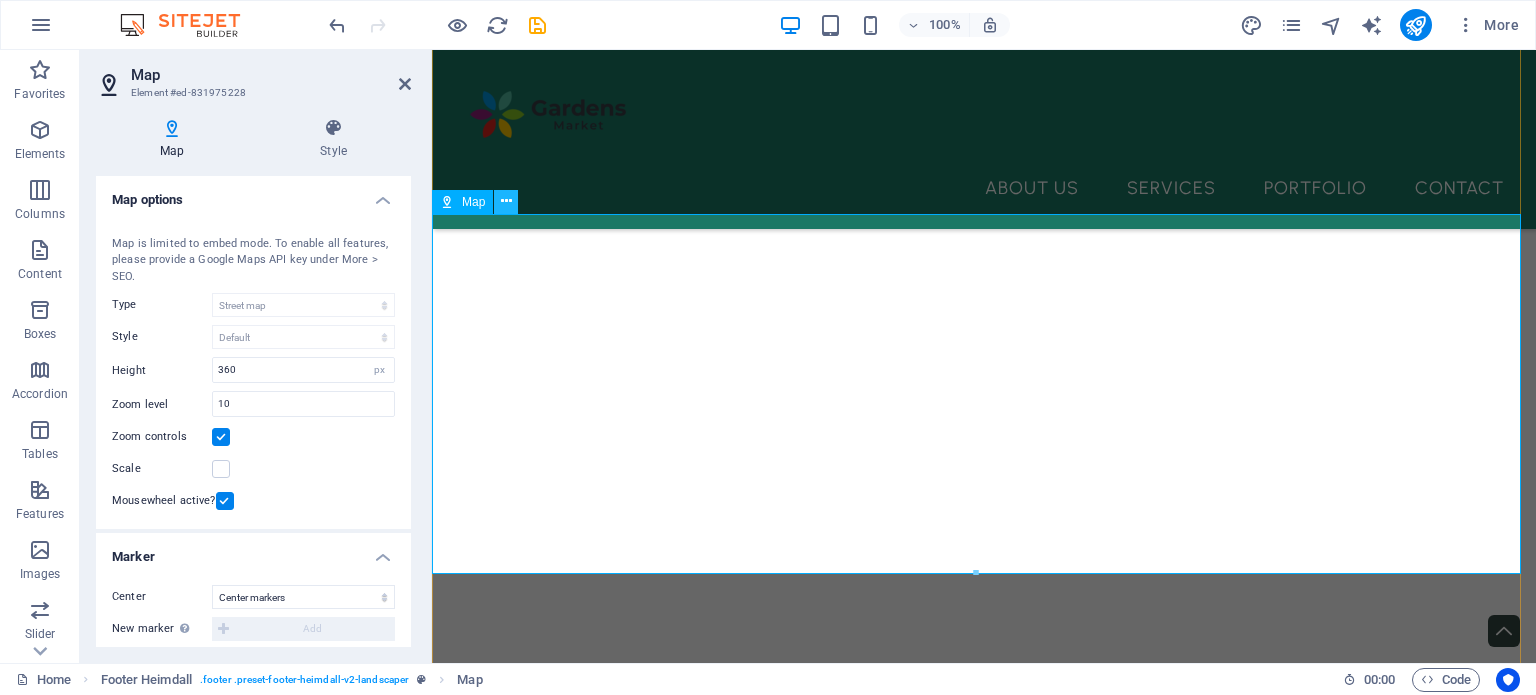 click at bounding box center (506, 201) 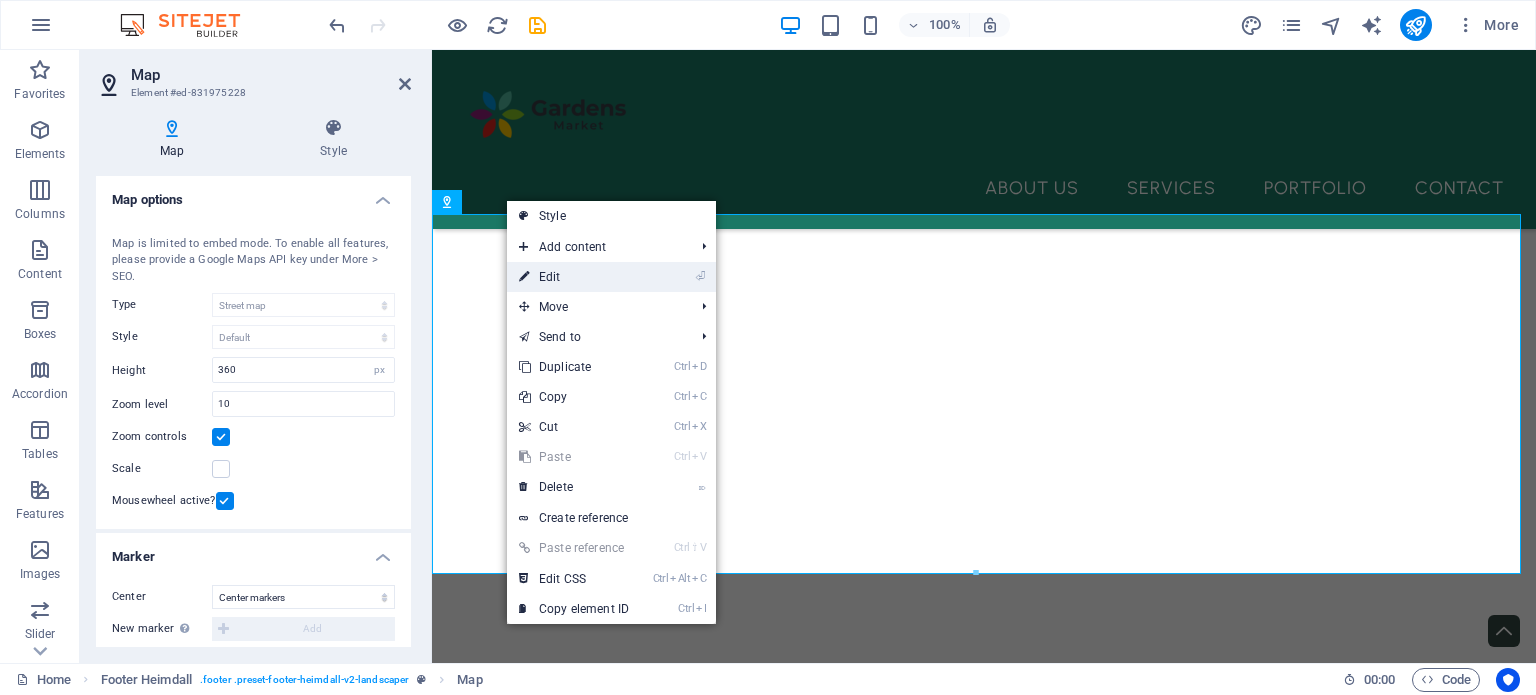 click on "⏎  Edit" at bounding box center [574, 277] 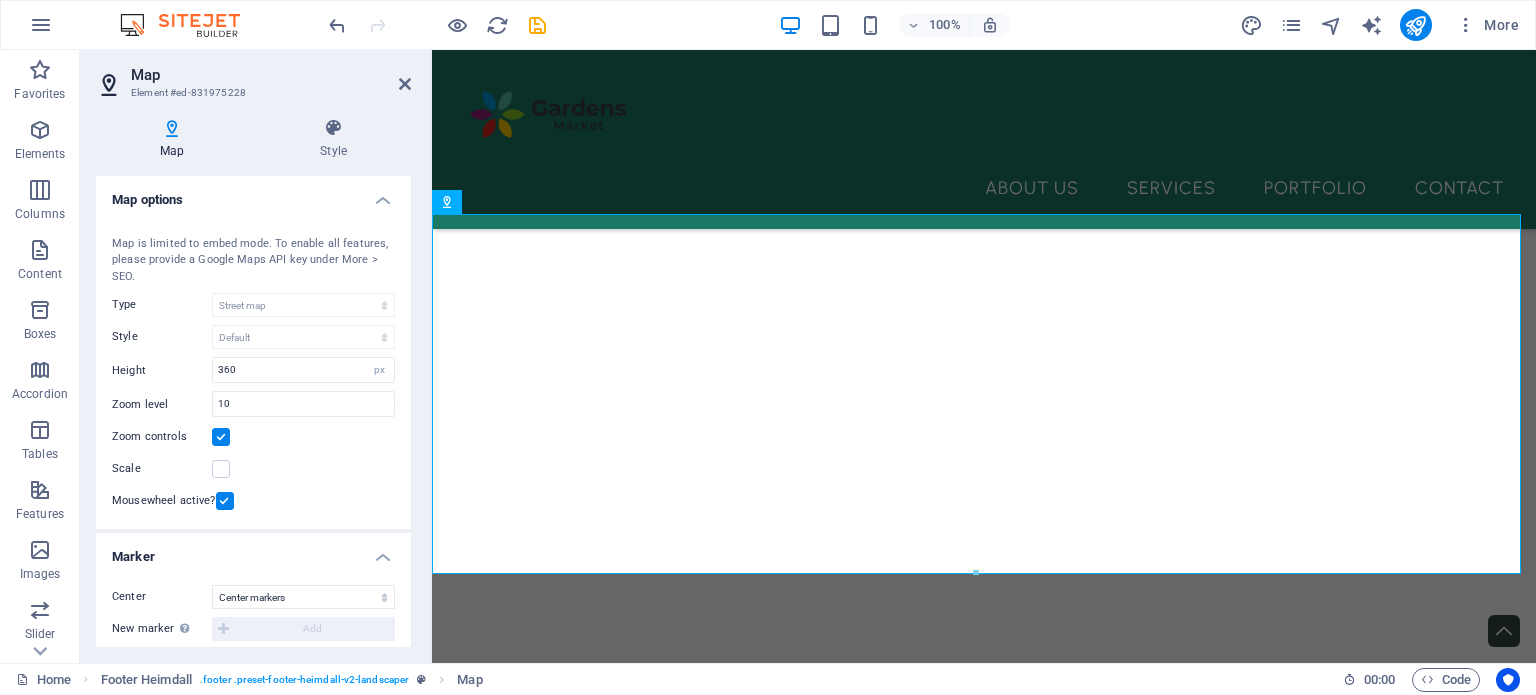 click on "Map options" at bounding box center [253, 194] 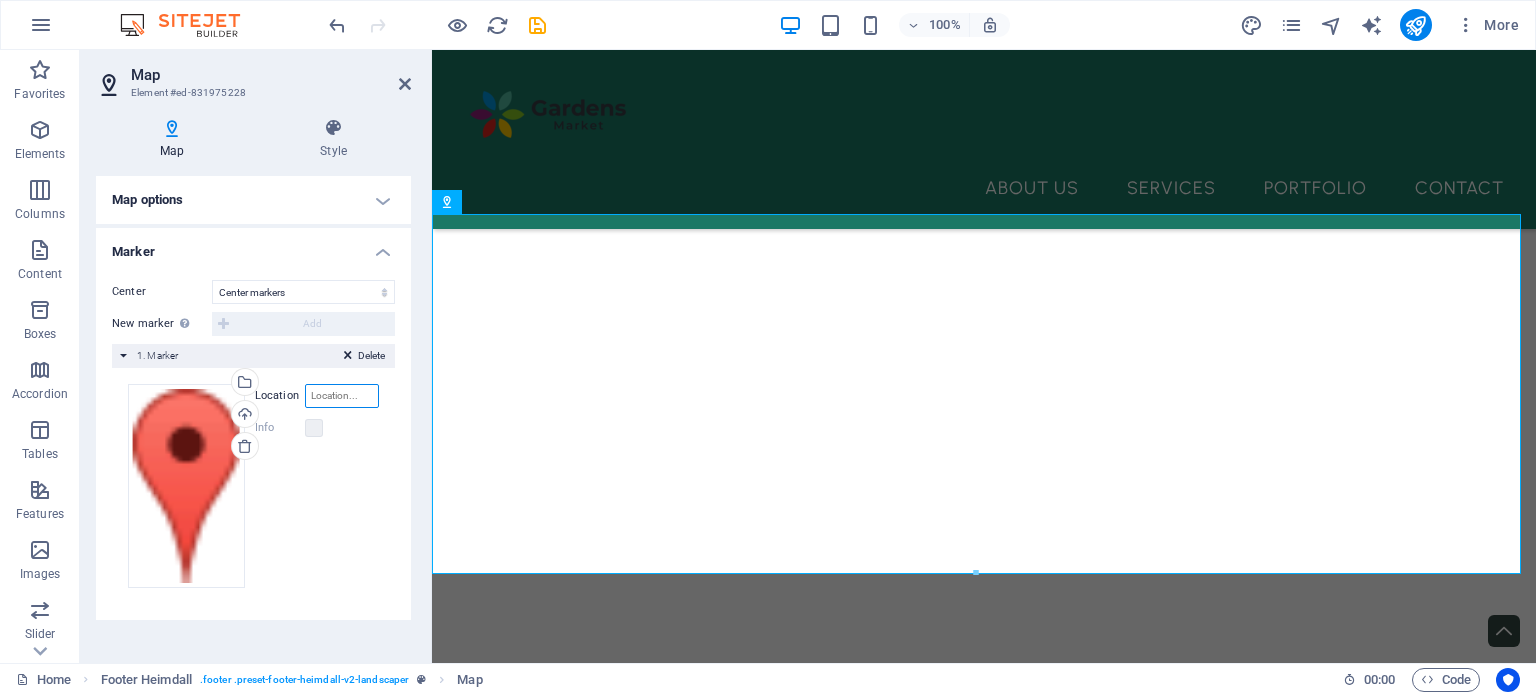 click on "Location" at bounding box center [342, 396] 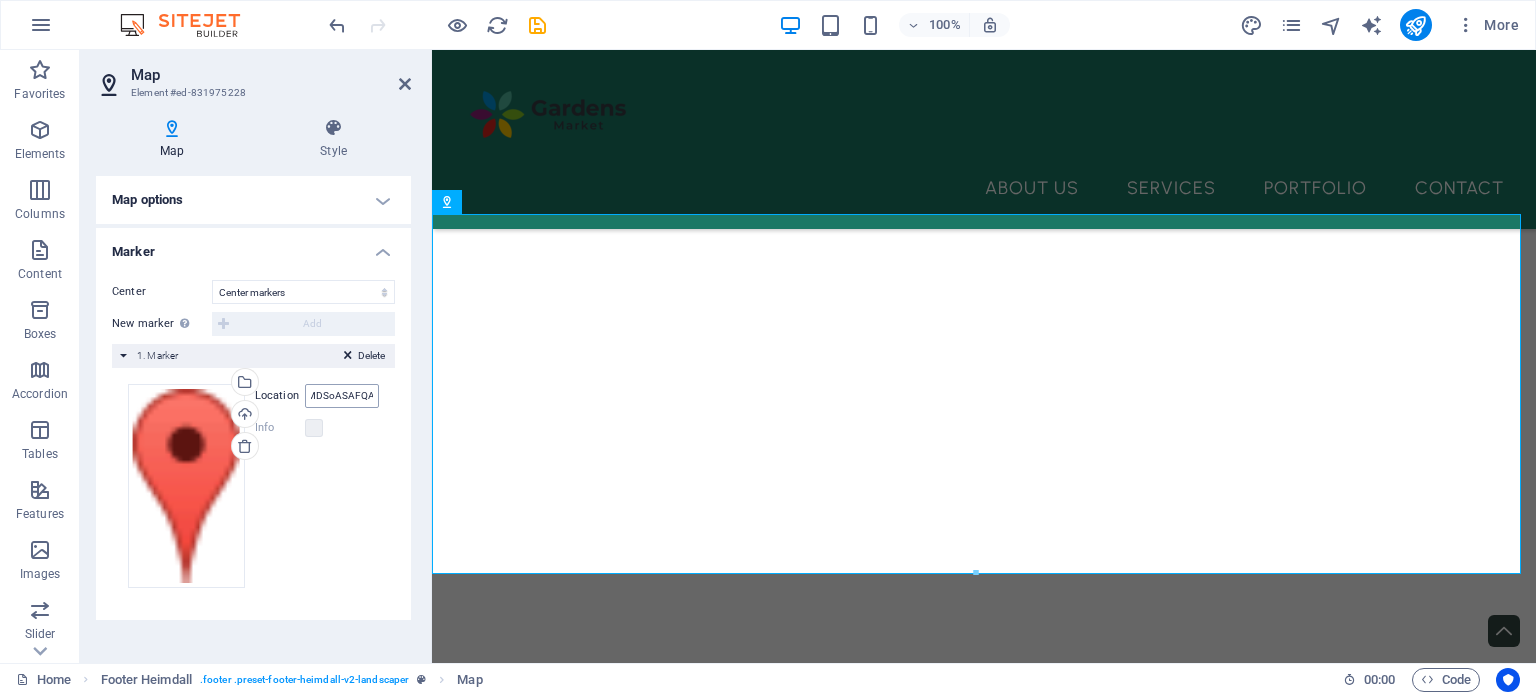 scroll, scrollTop: 0, scrollLeft: 0, axis: both 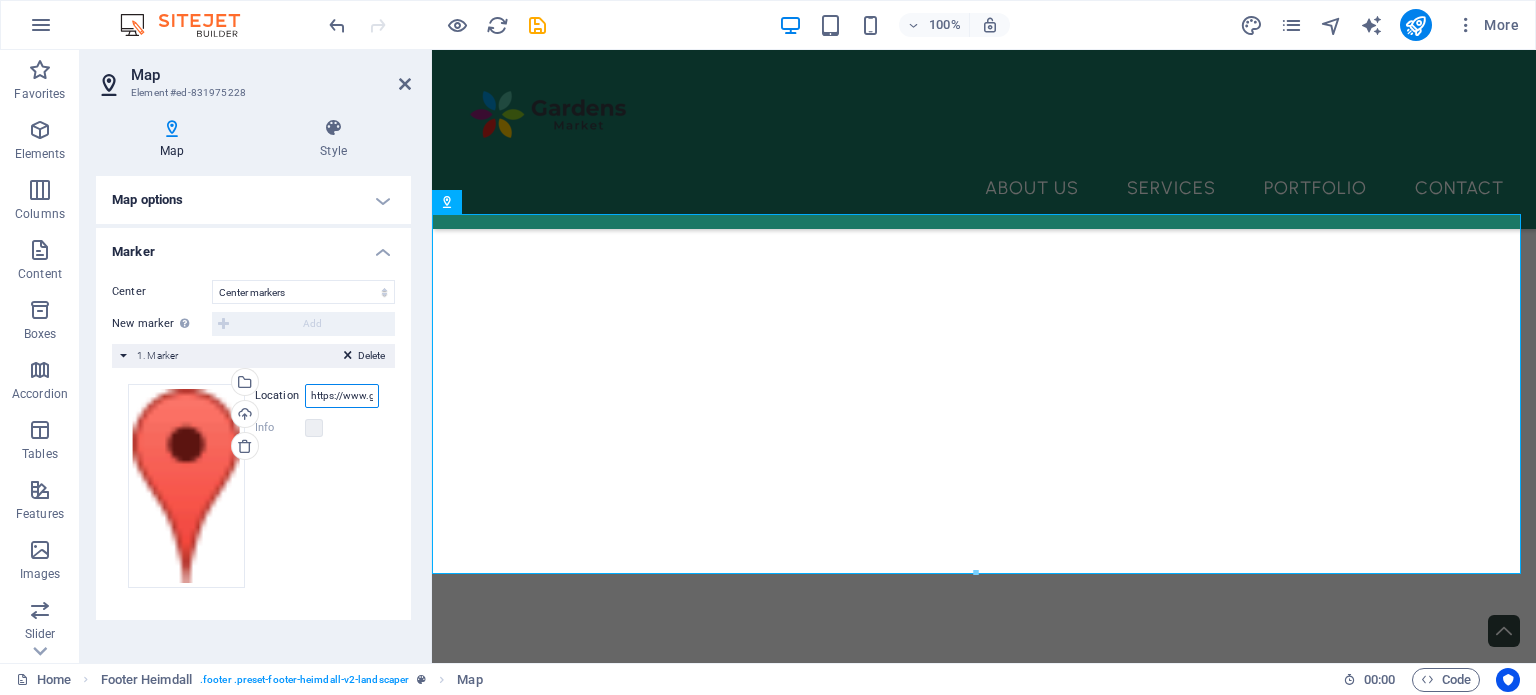 click on "https://www.google.com/maps/place/Gardens+Market+Landscape/@25.1873009,55.2784564,750m/data=!3m2!1e3!4b1!4m6!3m5!1s0x3e5f6928dec5633f:0x5d65d4d48a811b46!8m2!3d25.1872961!4d55.2810313!16s%2Fg%2F11jsd939_c?entry=ttu&g_ep=EgoyMDI1MDgwNC4wIKXMDSoASAFQAw%3D%3D" at bounding box center [342, 396] 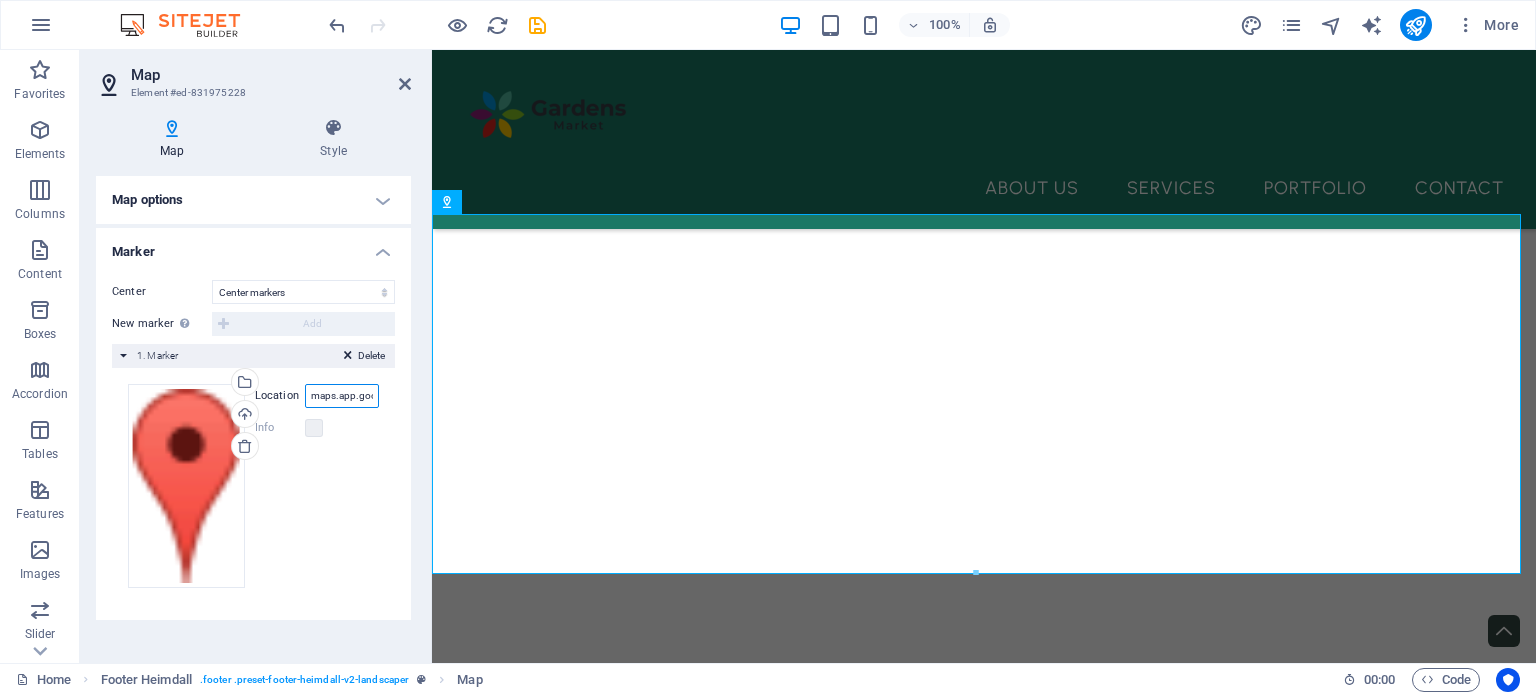 scroll, scrollTop: 0, scrollLeft: 147, axis: horizontal 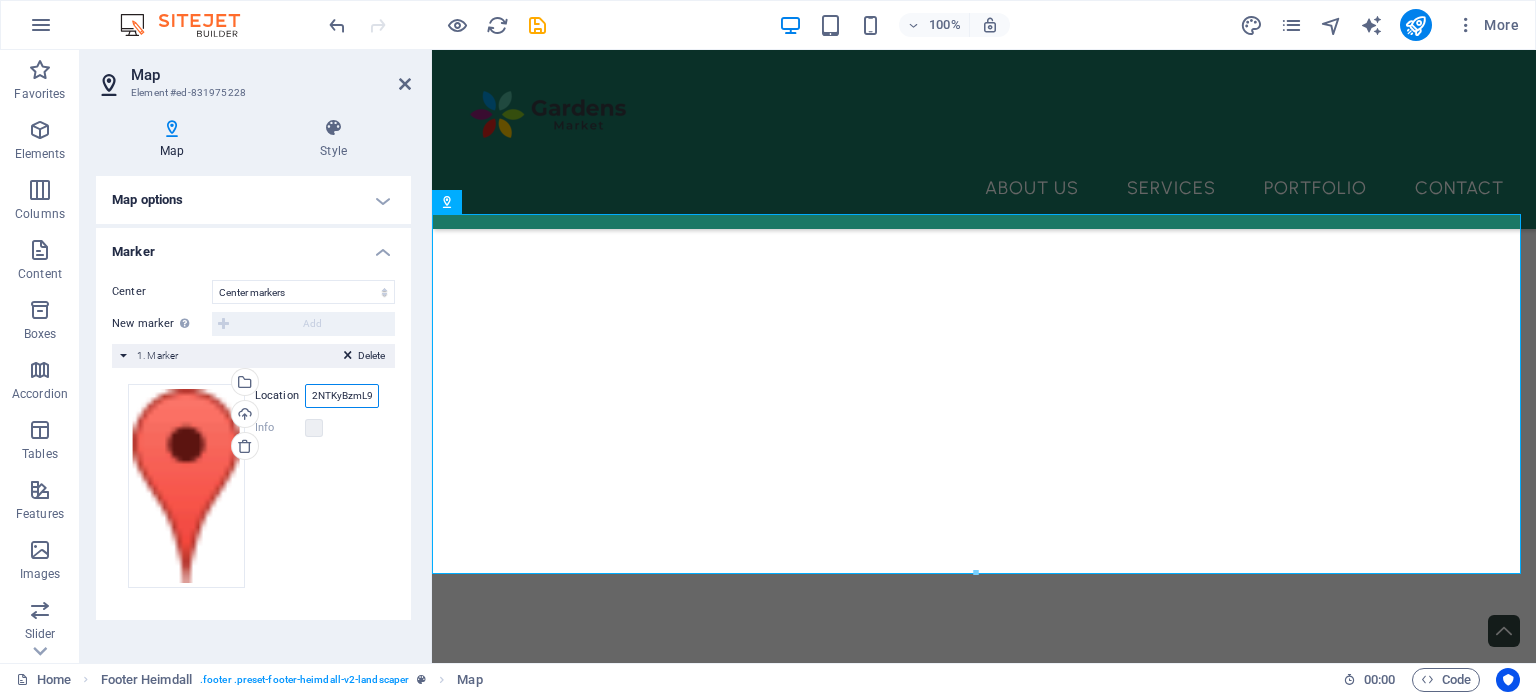 type on "maps.app.goo.gl/sULtyHC2NTKyBzmL9" 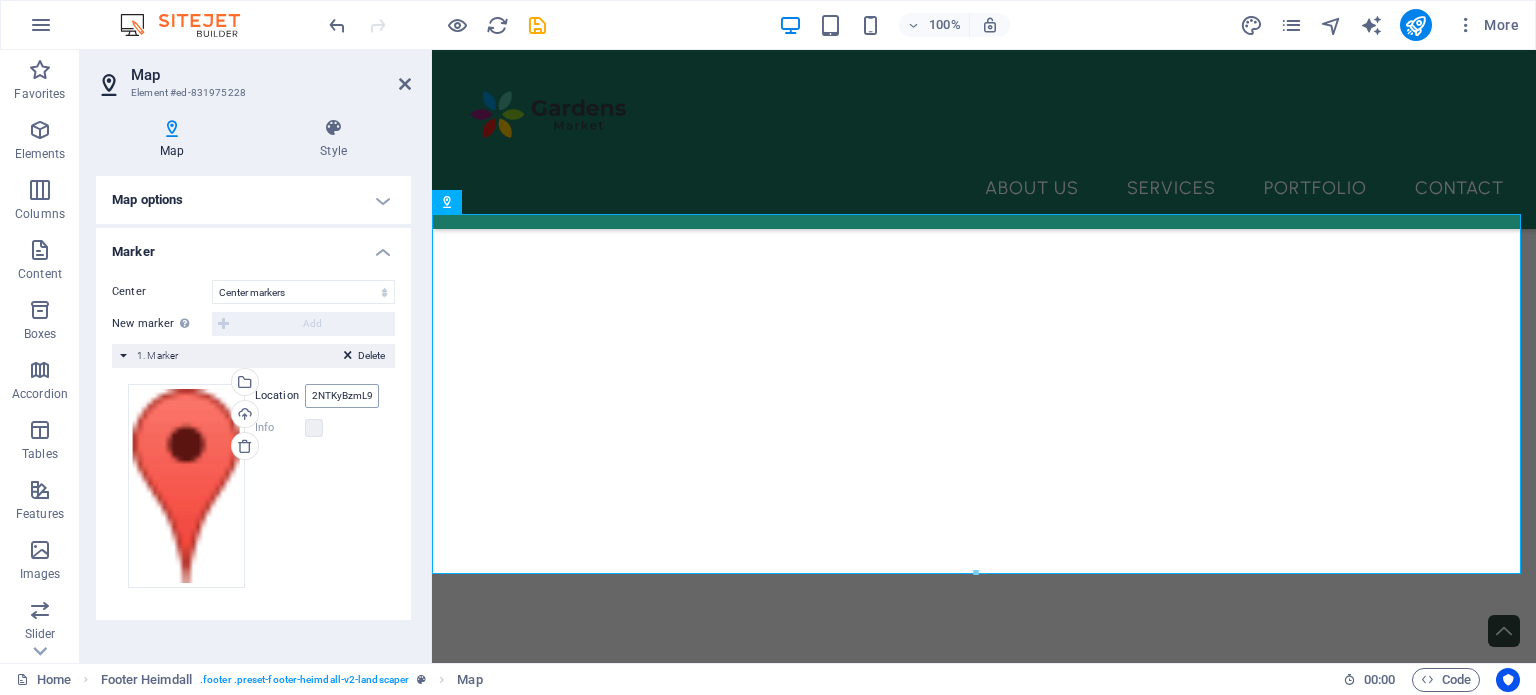 scroll, scrollTop: 0, scrollLeft: 0, axis: both 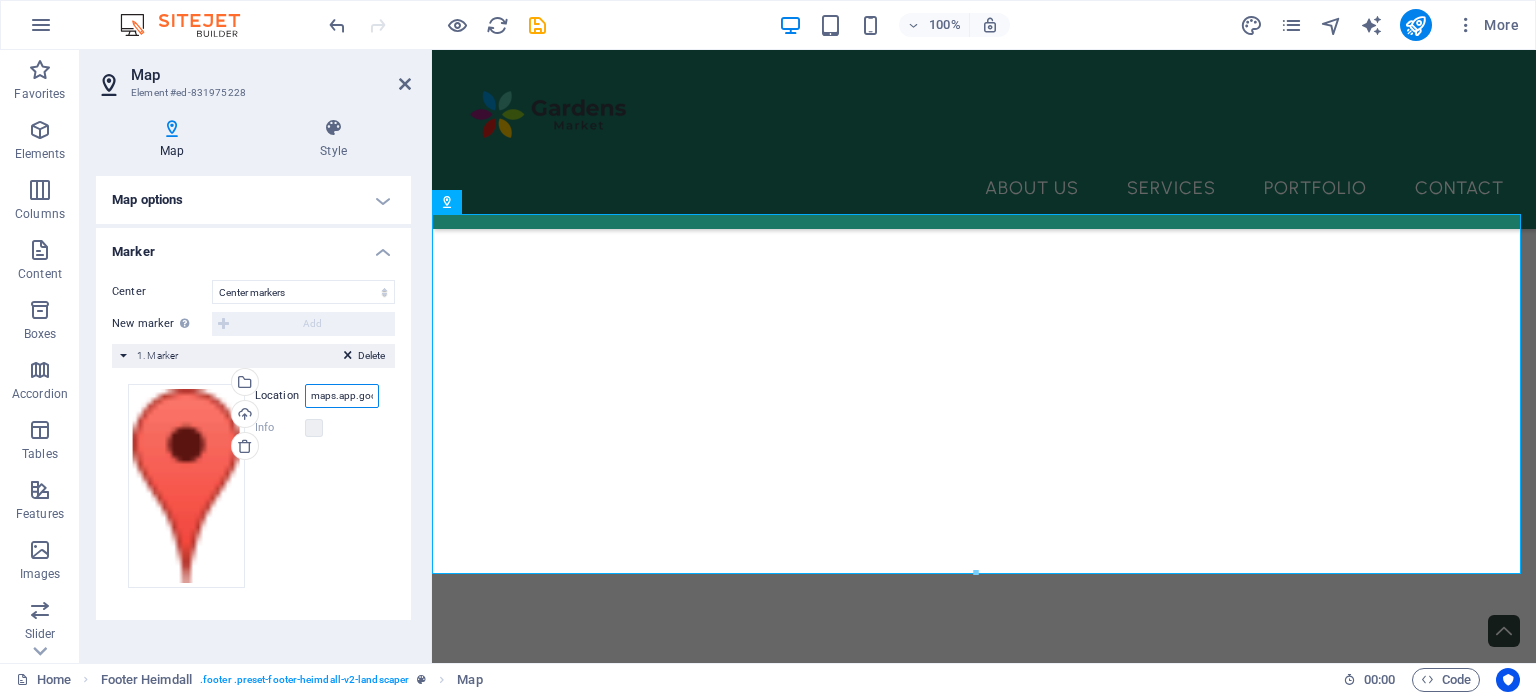 click on "maps.app.goo.gl/sULtyHC2NTKyBzmL9" at bounding box center [342, 396] 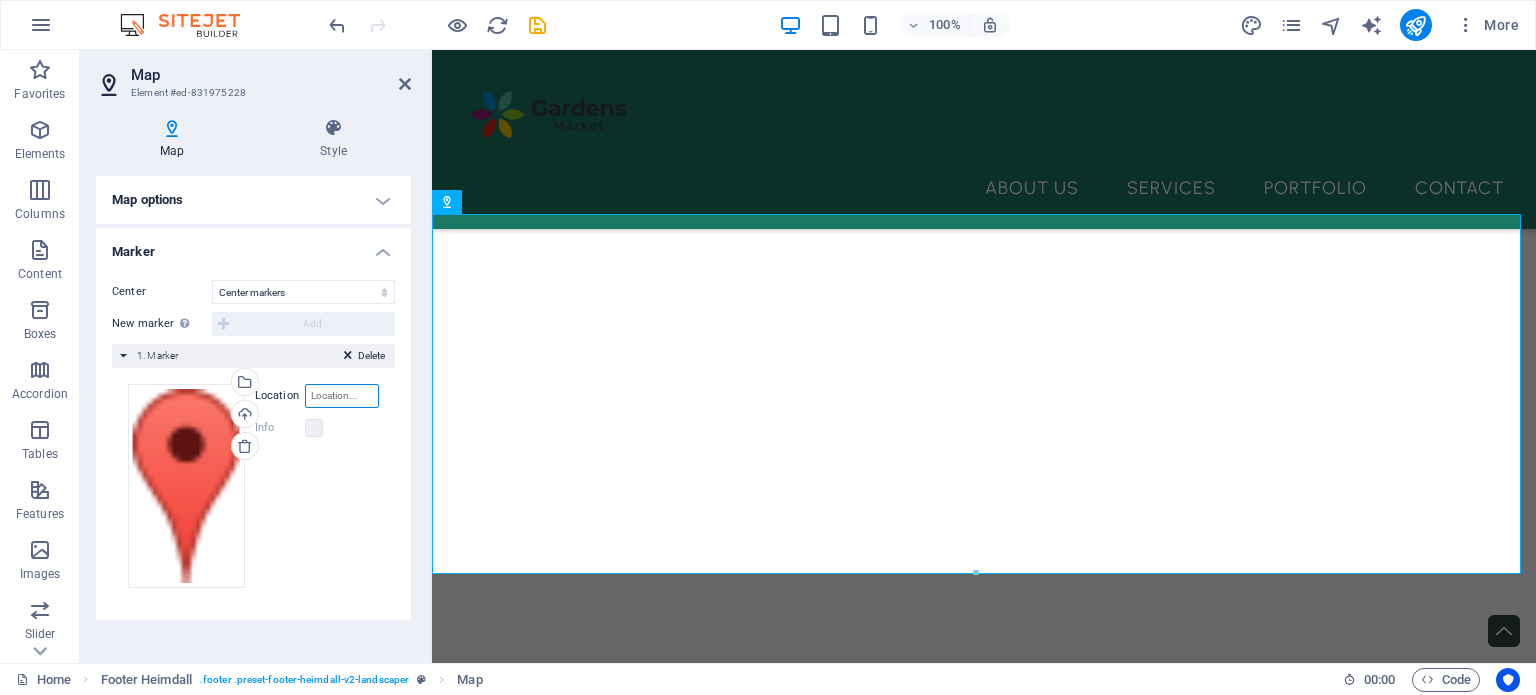 paste on "maps.app.goo.gl/sULtyHC2NTKyBzmL9" 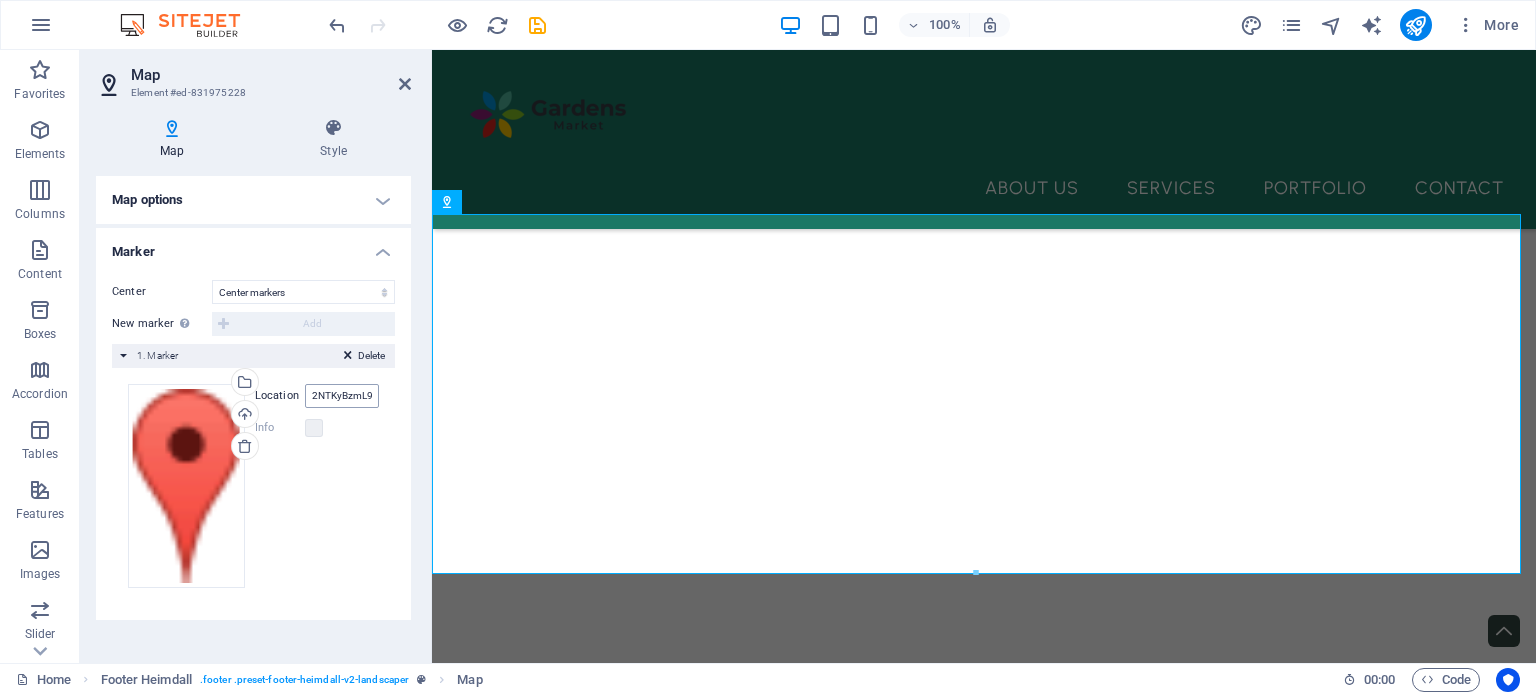scroll, scrollTop: 0, scrollLeft: 0, axis: both 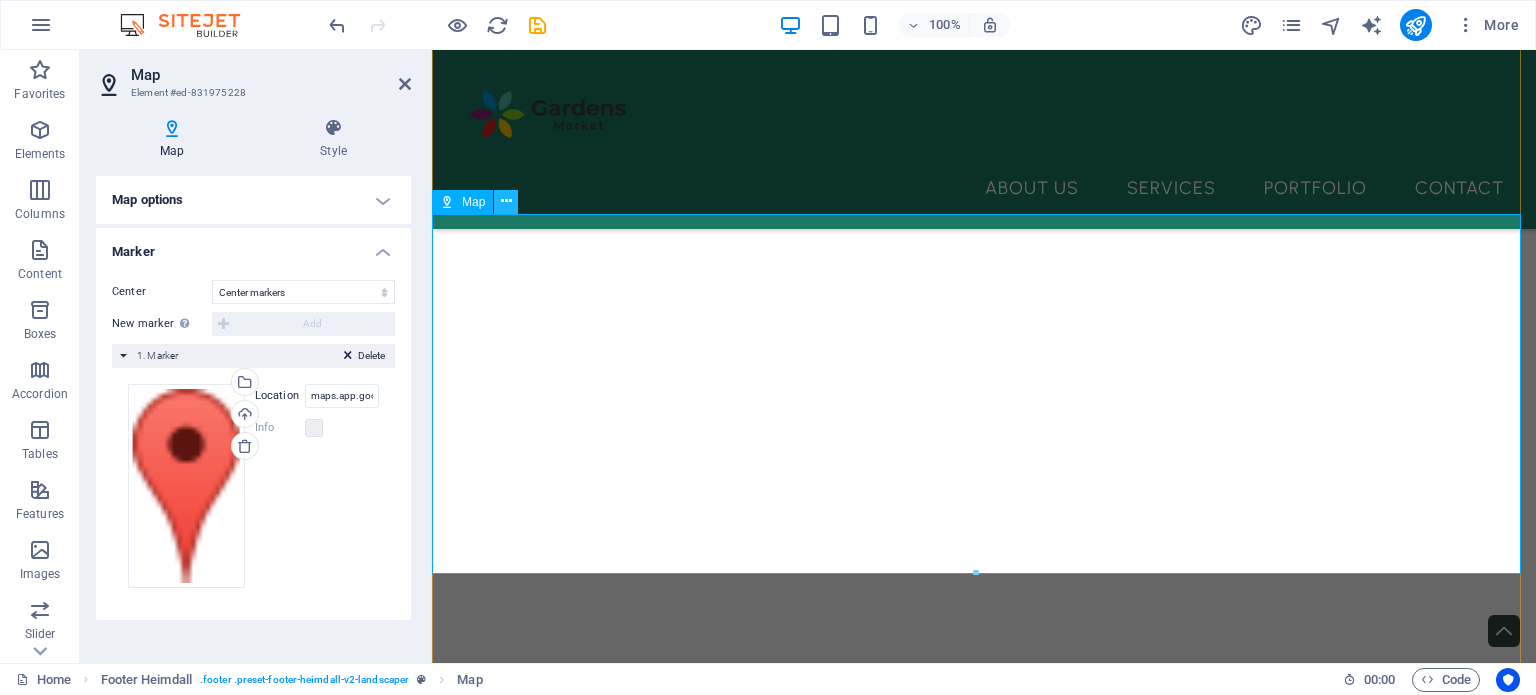 click at bounding box center [506, 201] 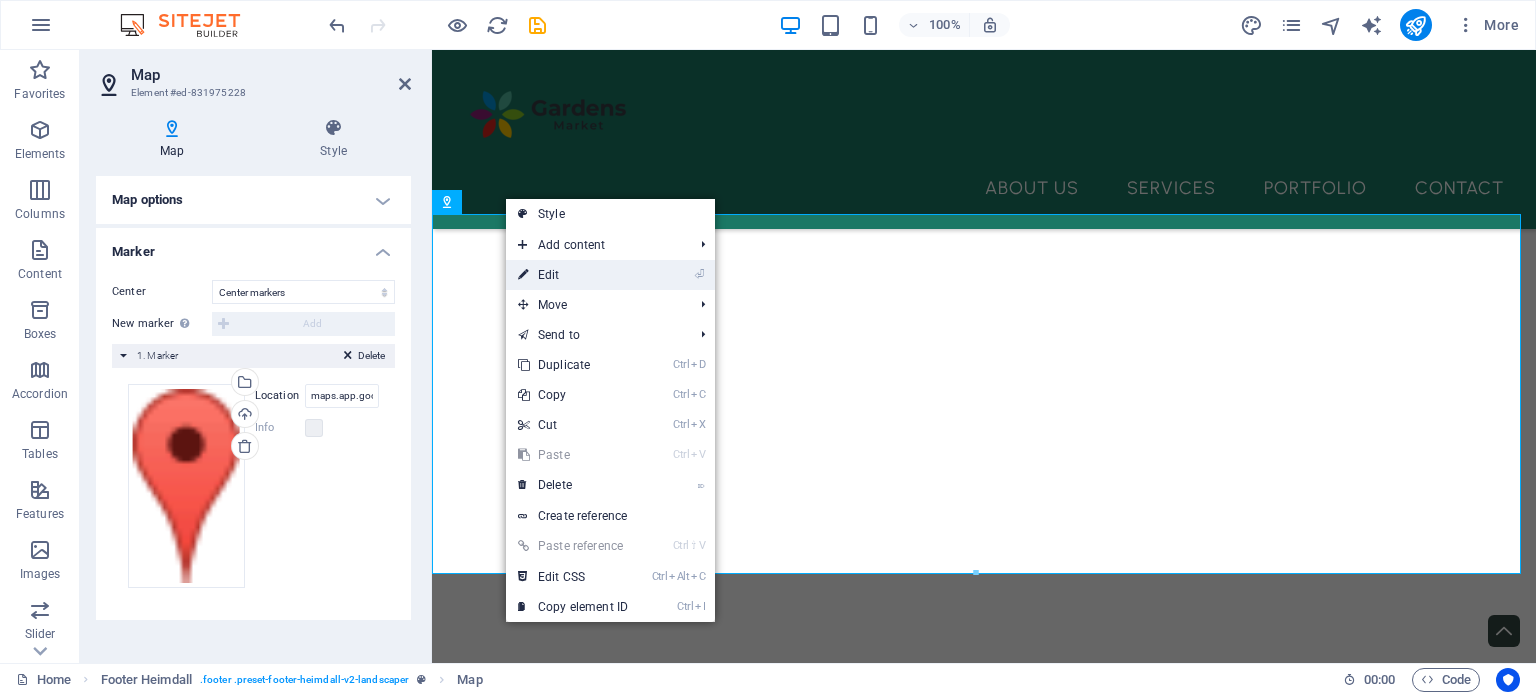 click on "⏎  Edit" at bounding box center [610, 275] 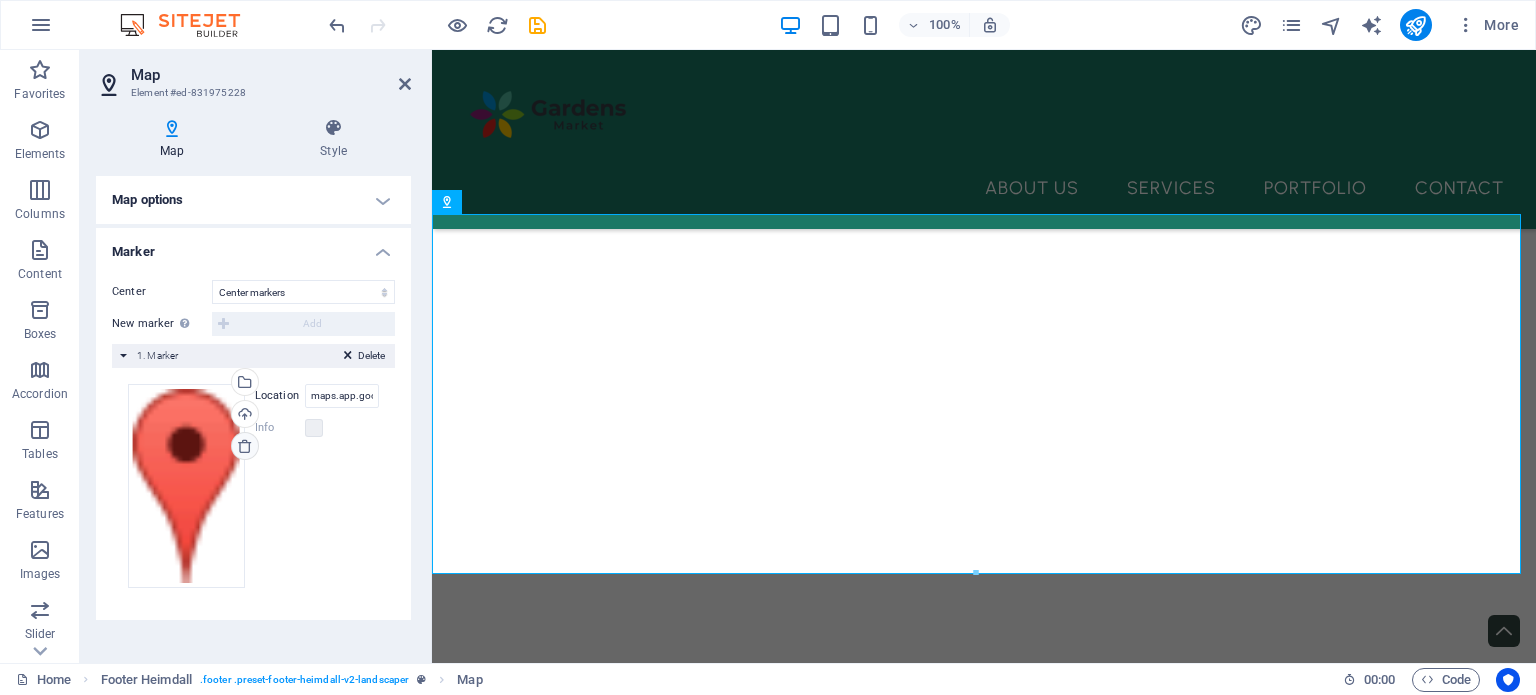 click at bounding box center [245, 446] 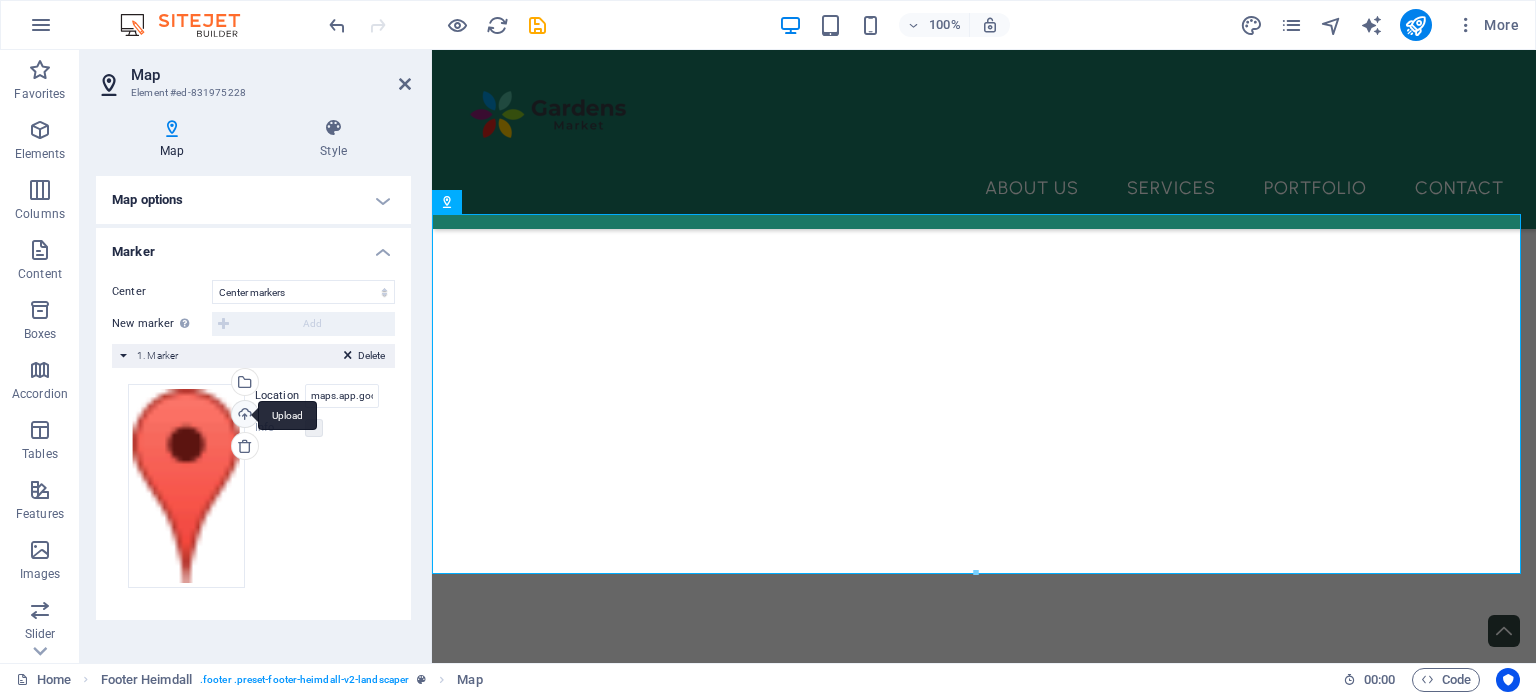click on "Upload" at bounding box center [243, 416] 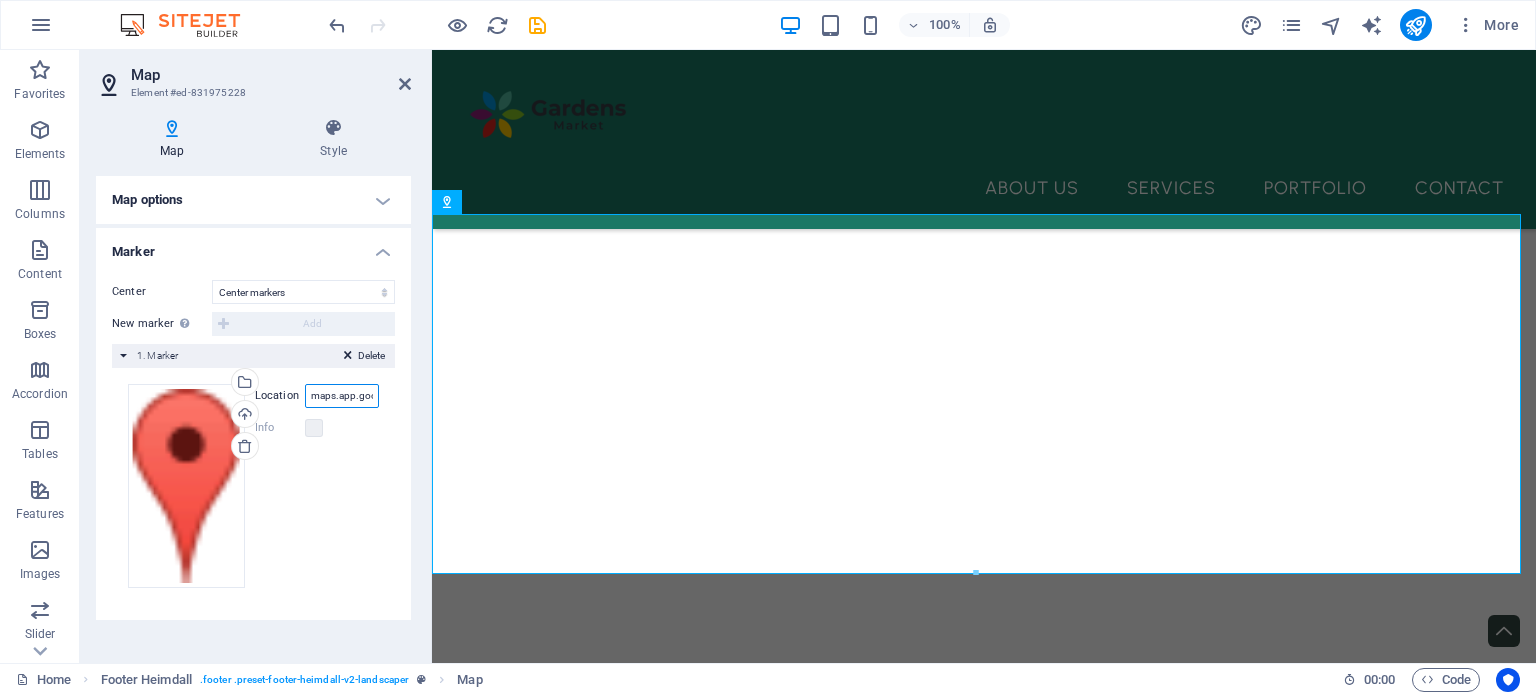 click on "maps.app.goo.gl/sULtyHC2NTKyBzmL9" at bounding box center [342, 396] 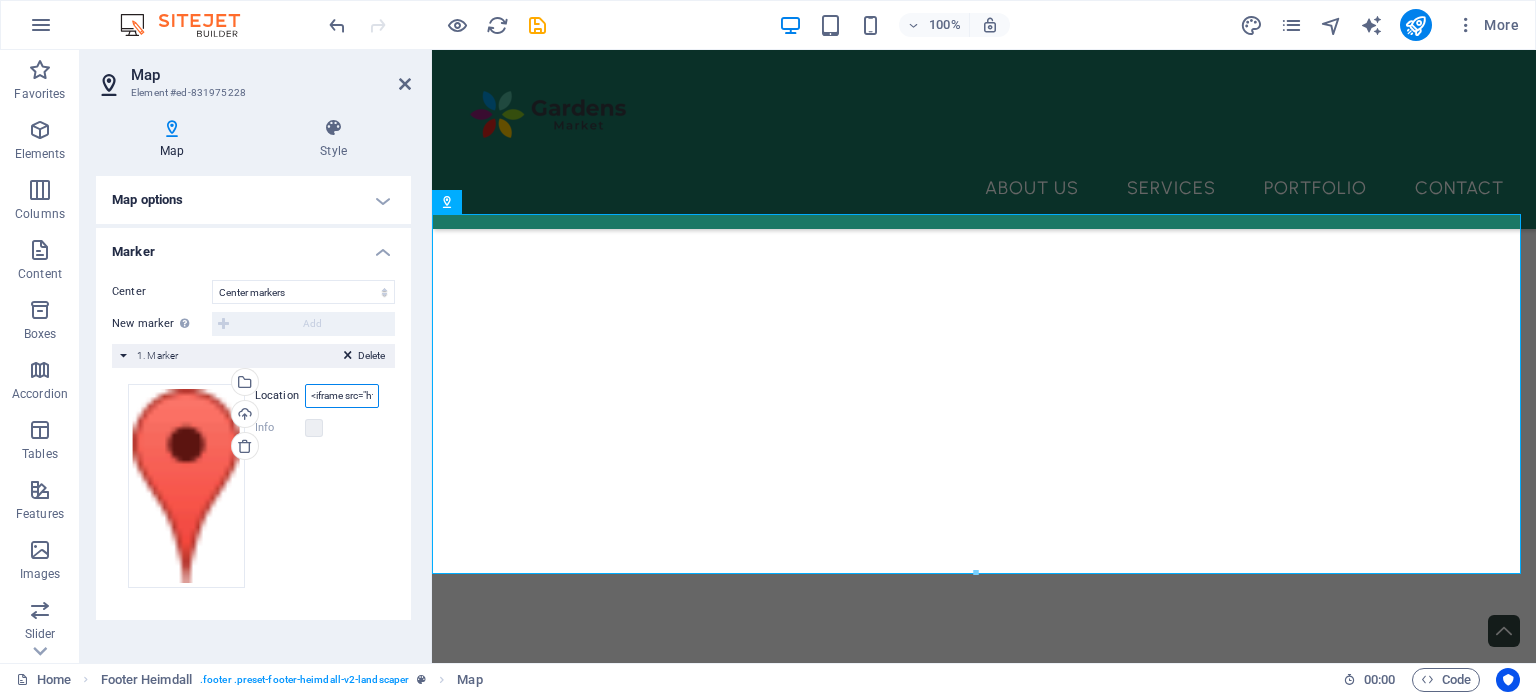 scroll, scrollTop: 0, scrollLeft: 2056, axis: horizontal 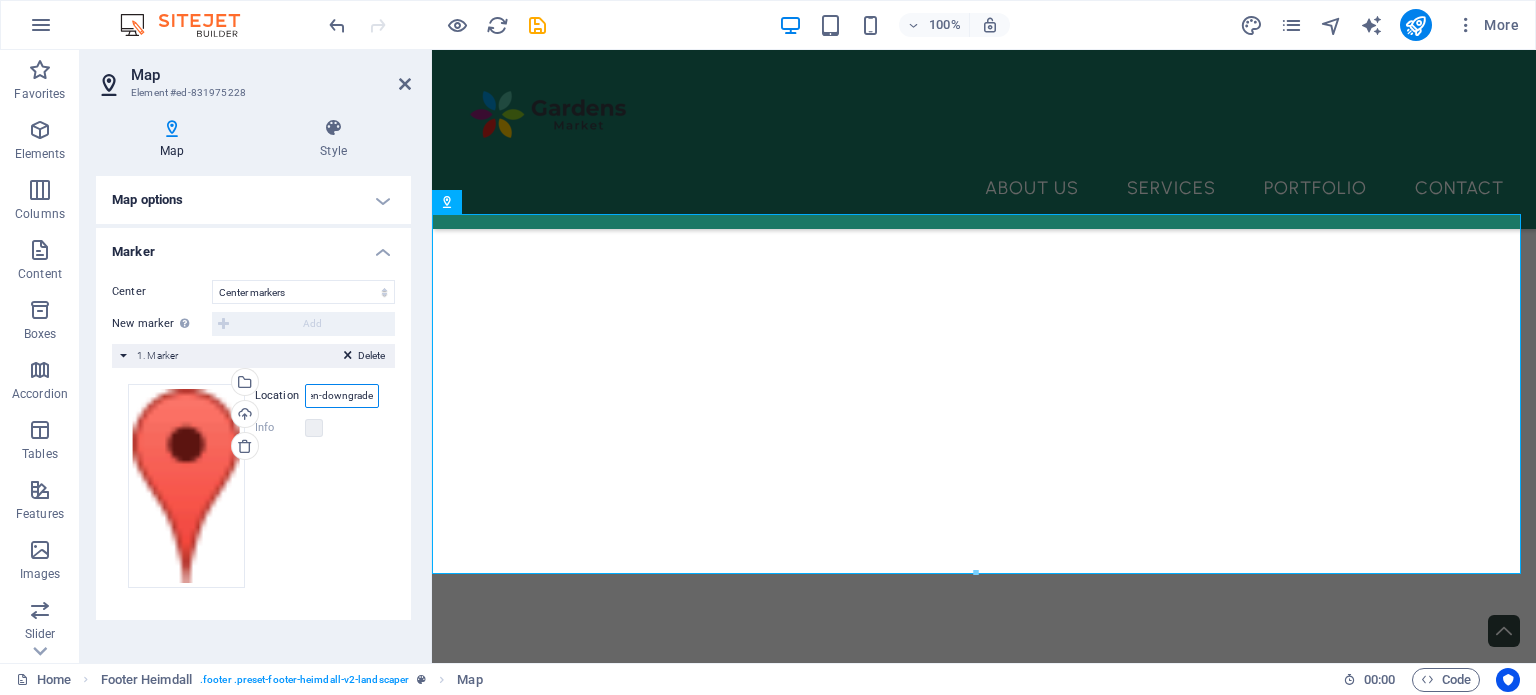 type on "<iframe src="https://www.google.com/maps/embed?pb=!1m18!1m12!1m3!1d3267.289097363135!2d55.27845637483709!3d25.187300932102485!2m3!1f0!2f0!3f0!3m2!1i1024!2i768!4f13.1!3m3!1m2!1s0x3e5f6928dec5633f%3A0x5d65d4d48a811b46!2sGardens%20Market%20Landscape!5e1!3m2!1sen!2sae!4v1754558471849!5m2!1sen!2sae" width="600" height="450" style="border:0;" allowfullscreen="" loading="lazy" referrerpolicy="no-referrer-when-downgrade"></iframe>" 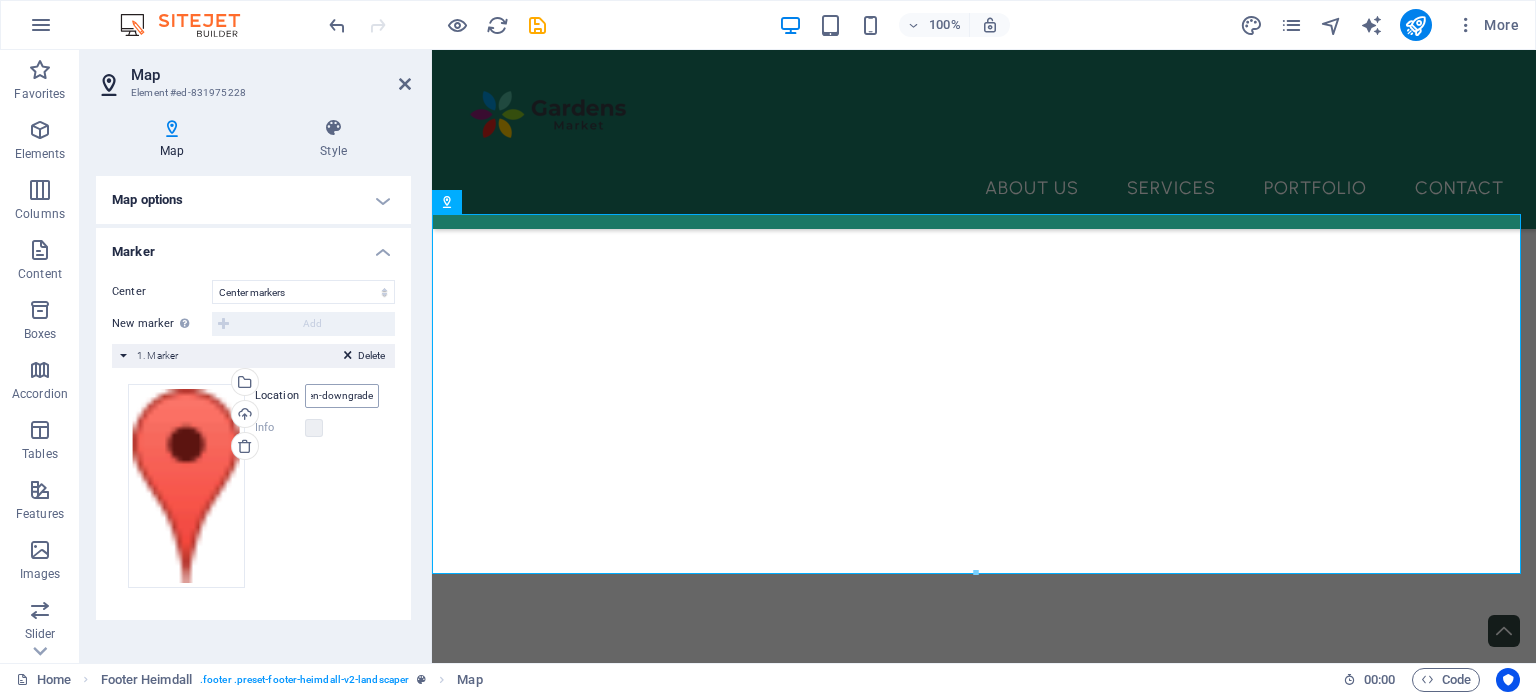scroll, scrollTop: 0, scrollLeft: 0, axis: both 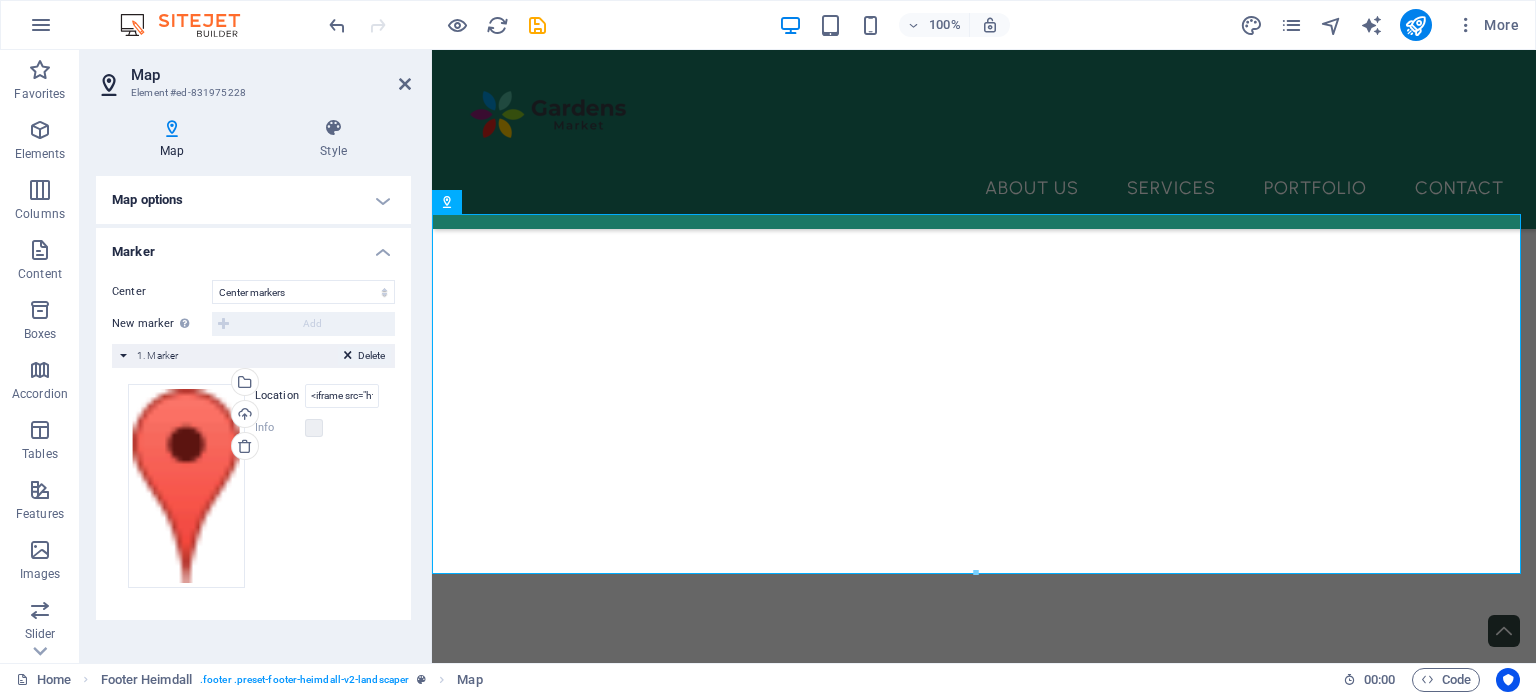 click at bounding box center [348, 359] 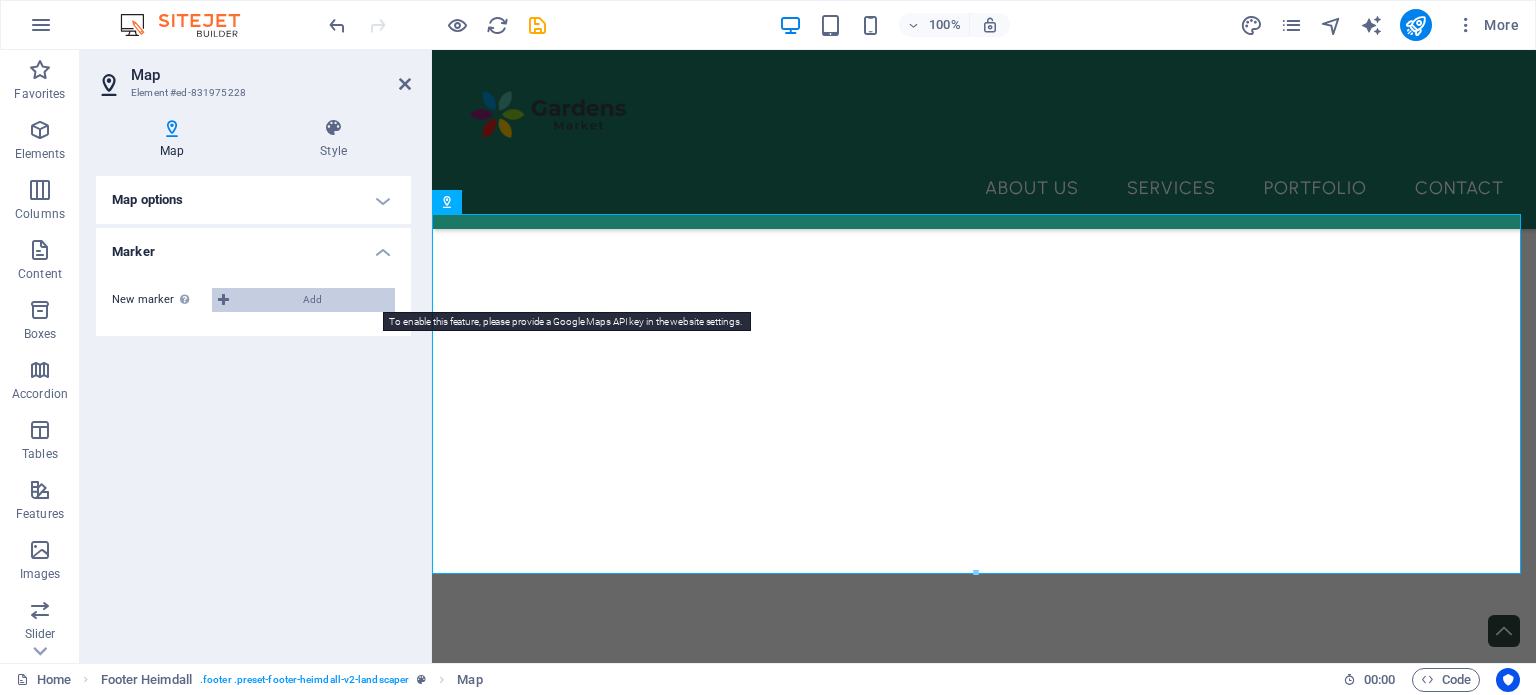 click on "Add" at bounding box center (312, 300) 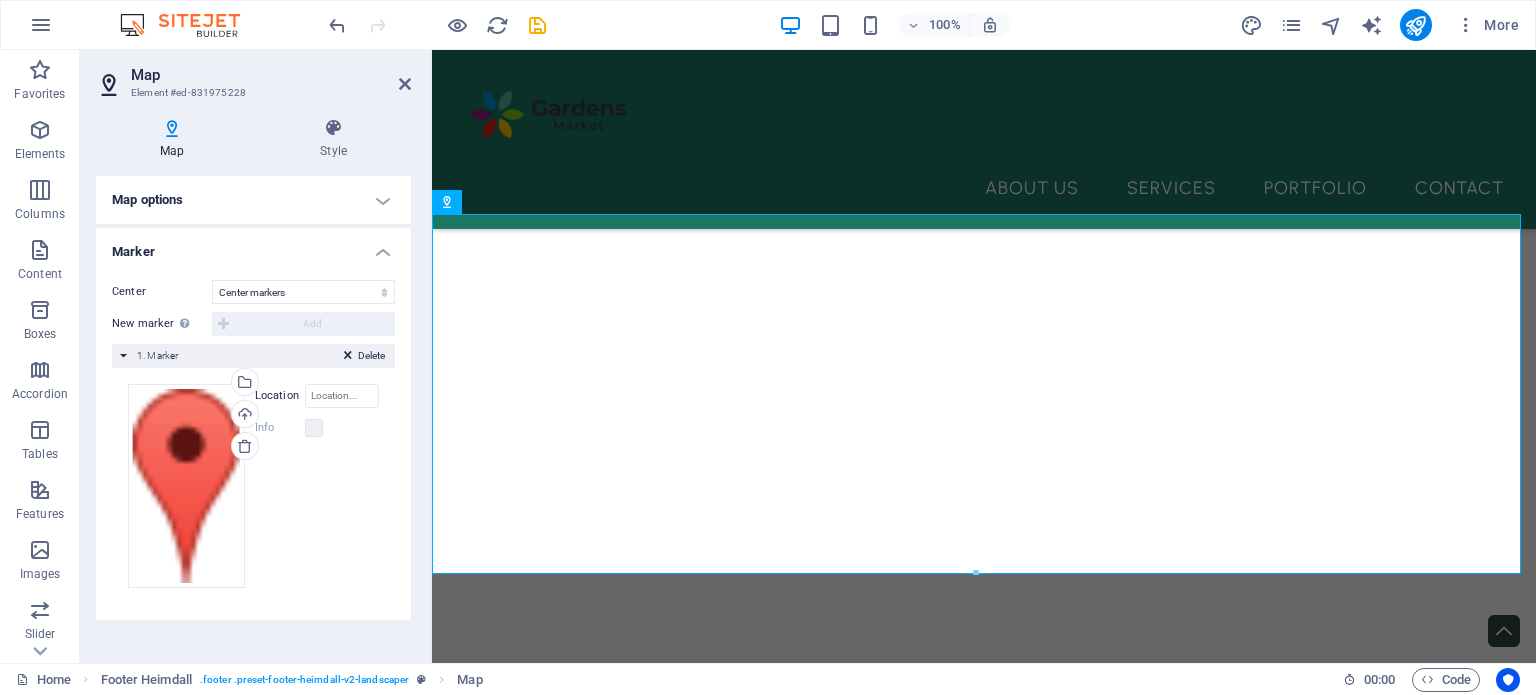 click on "Delete 1. Marker" at bounding box center (253, 356) 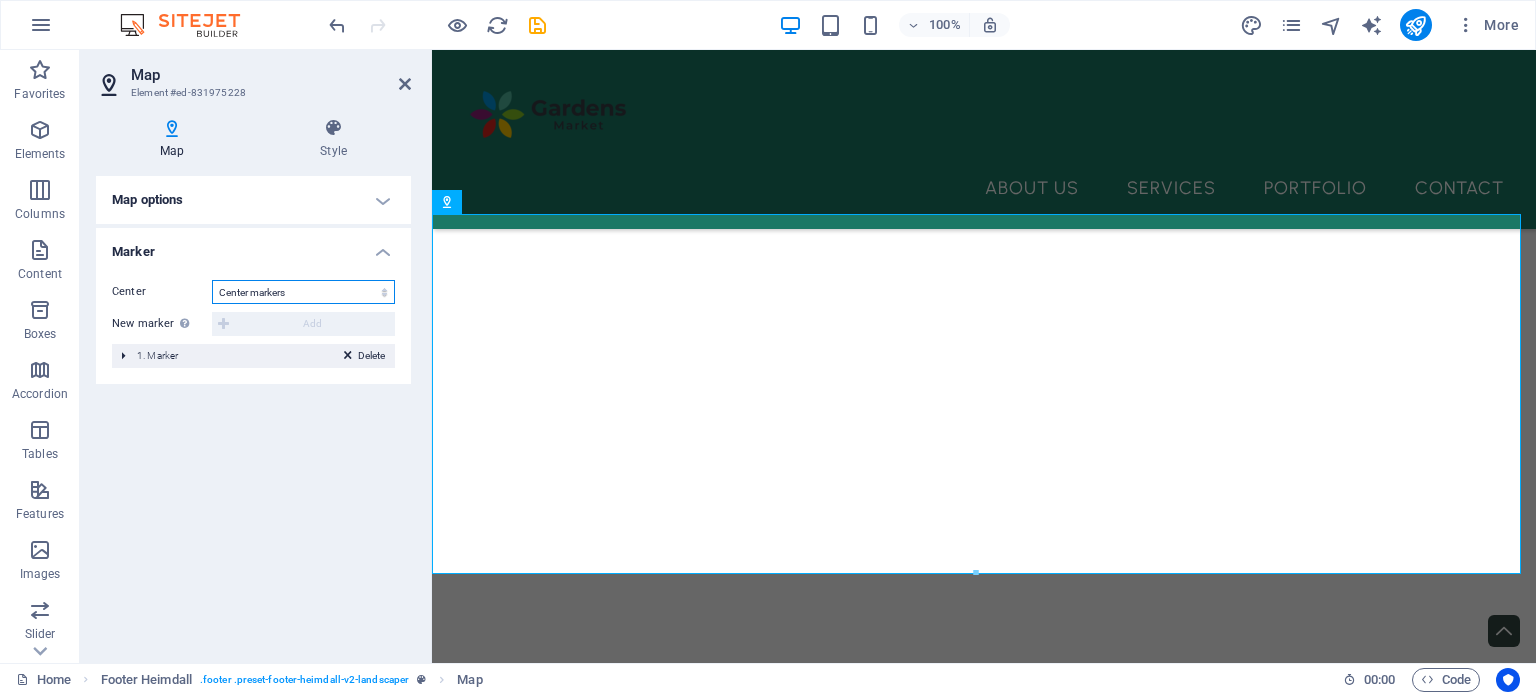 click on "Don't center Center markers Center and zoom markers" at bounding box center [303, 292] 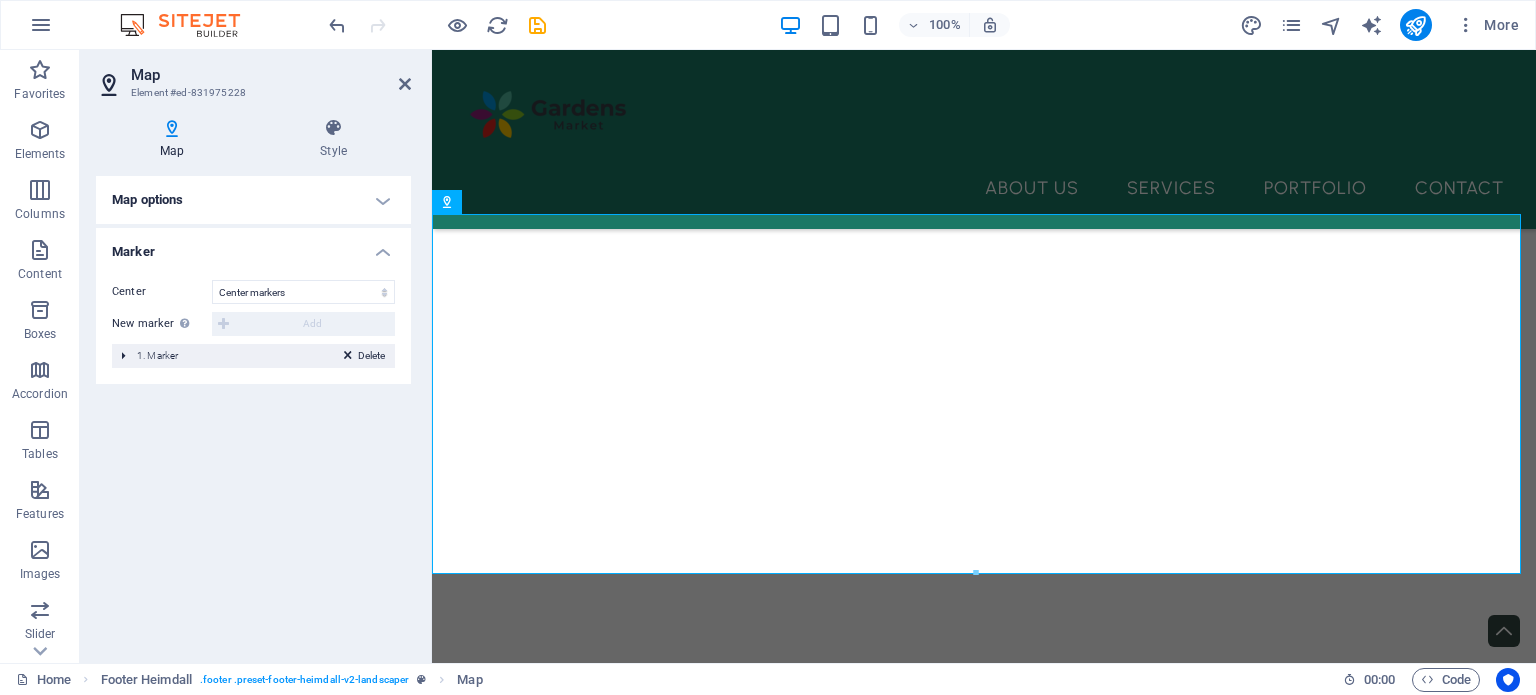 click on "New marker To enable this feature, please provide a Google Maps API key in the website settings. Add" at bounding box center [253, 324] 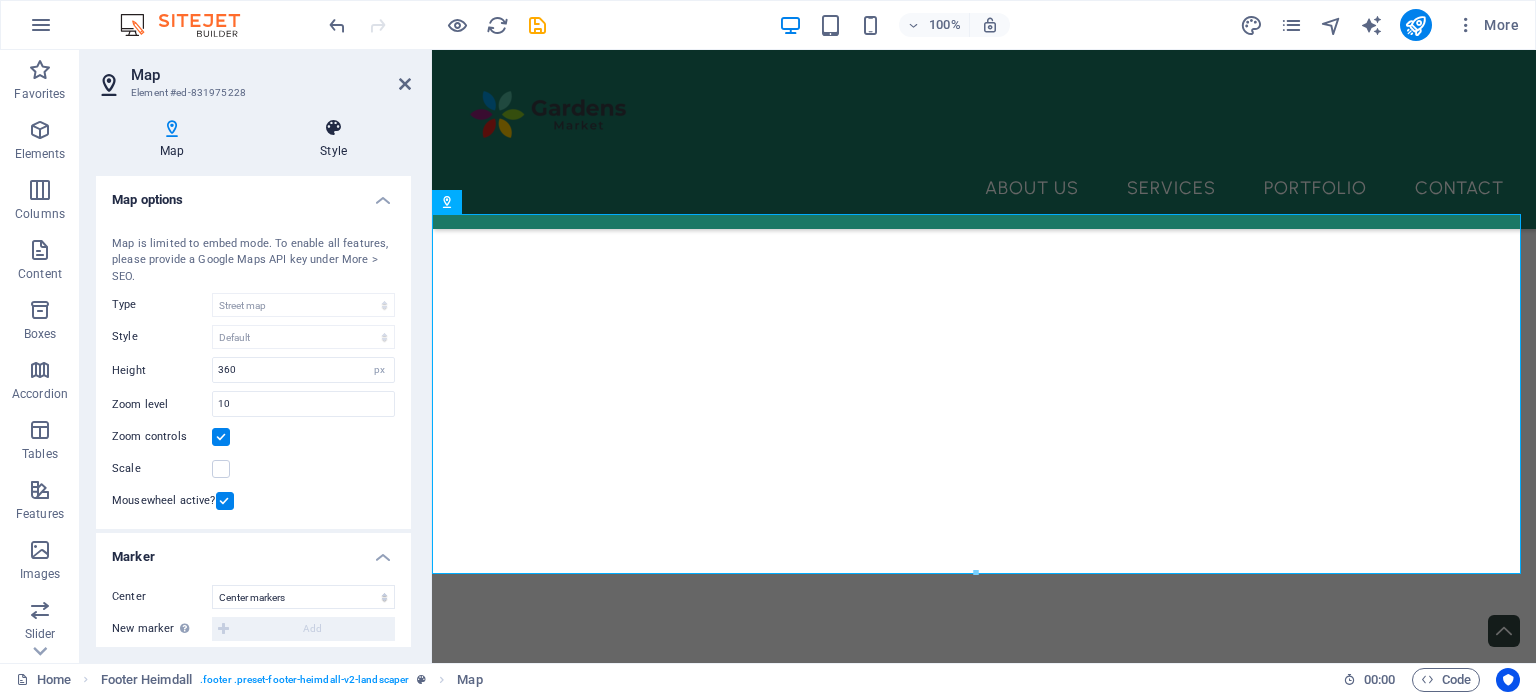 click on "Style" at bounding box center [333, 139] 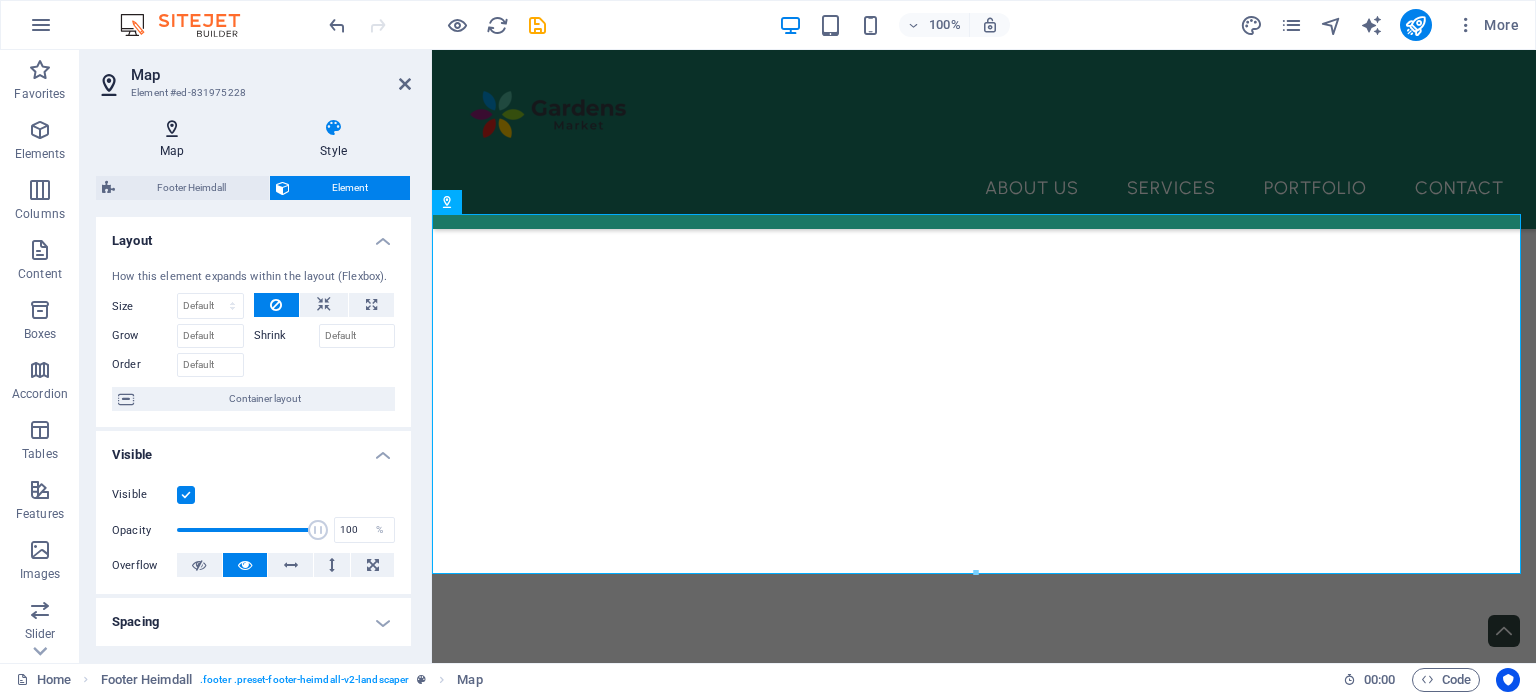 click at bounding box center [172, 128] 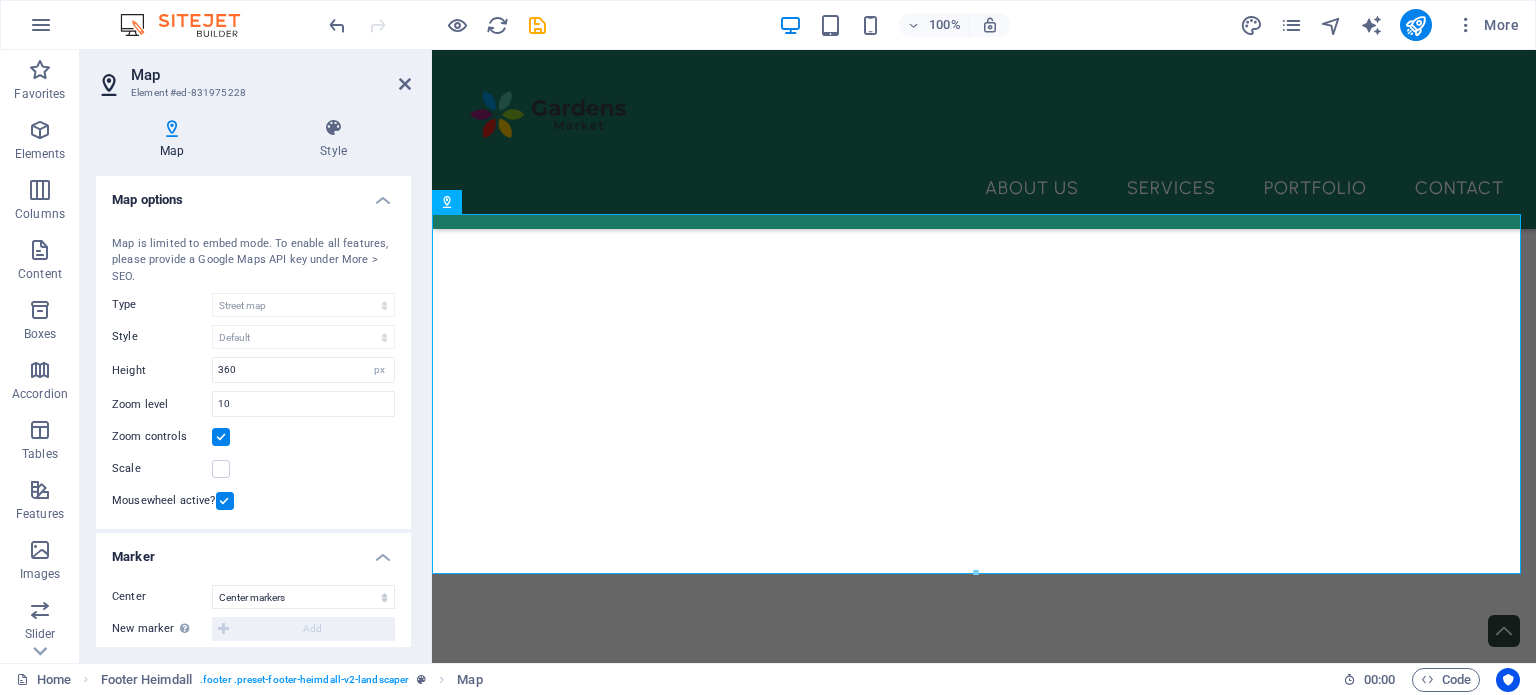 scroll, scrollTop: 40, scrollLeft: 0, axis: vertical 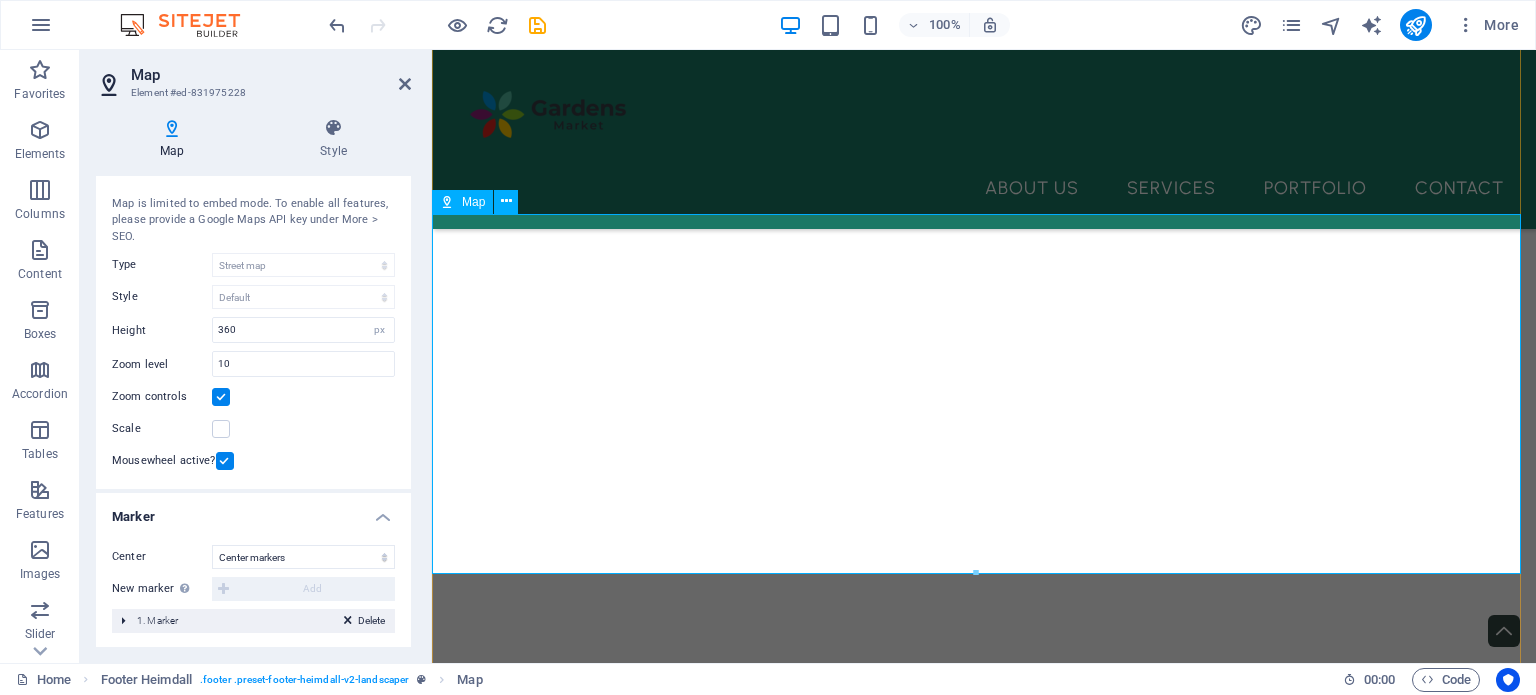 click at bounding box center [984, 10841] 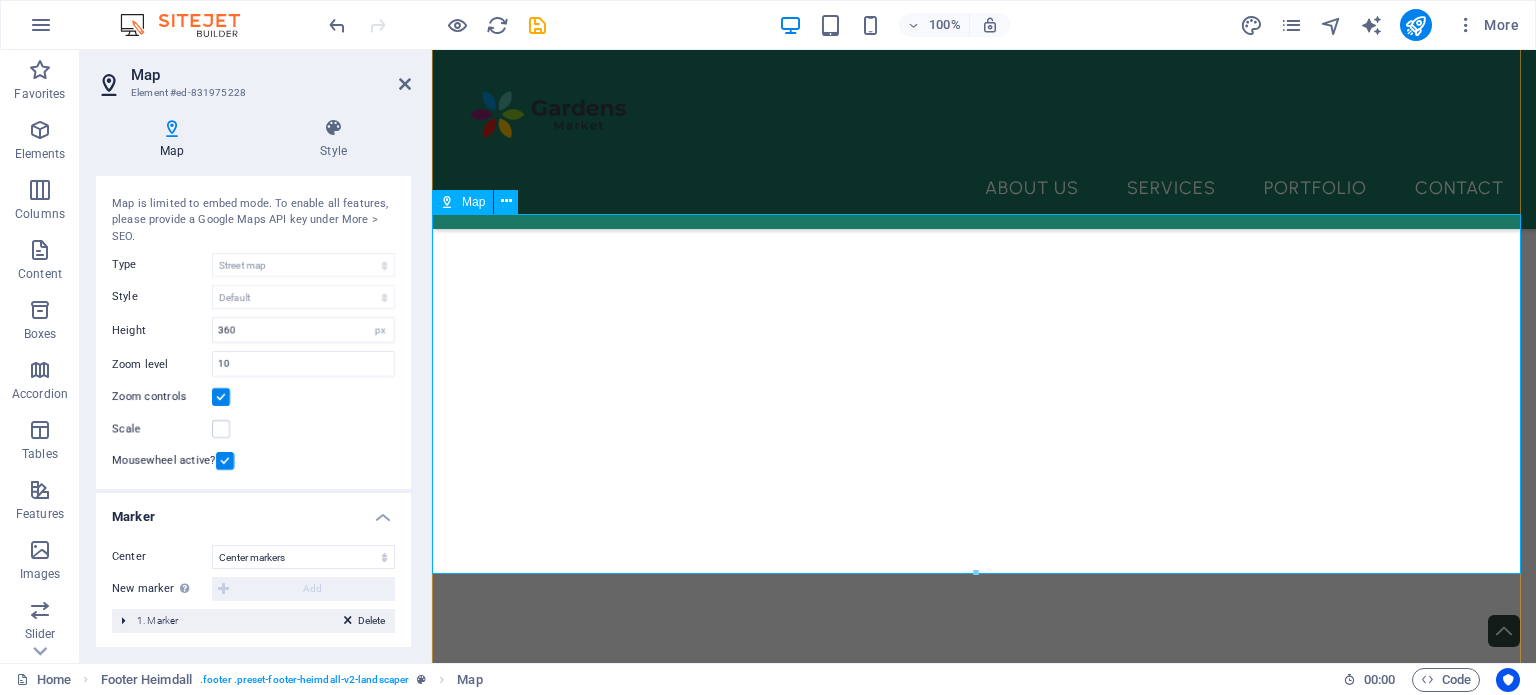 click at bounding box center [984, 10841] 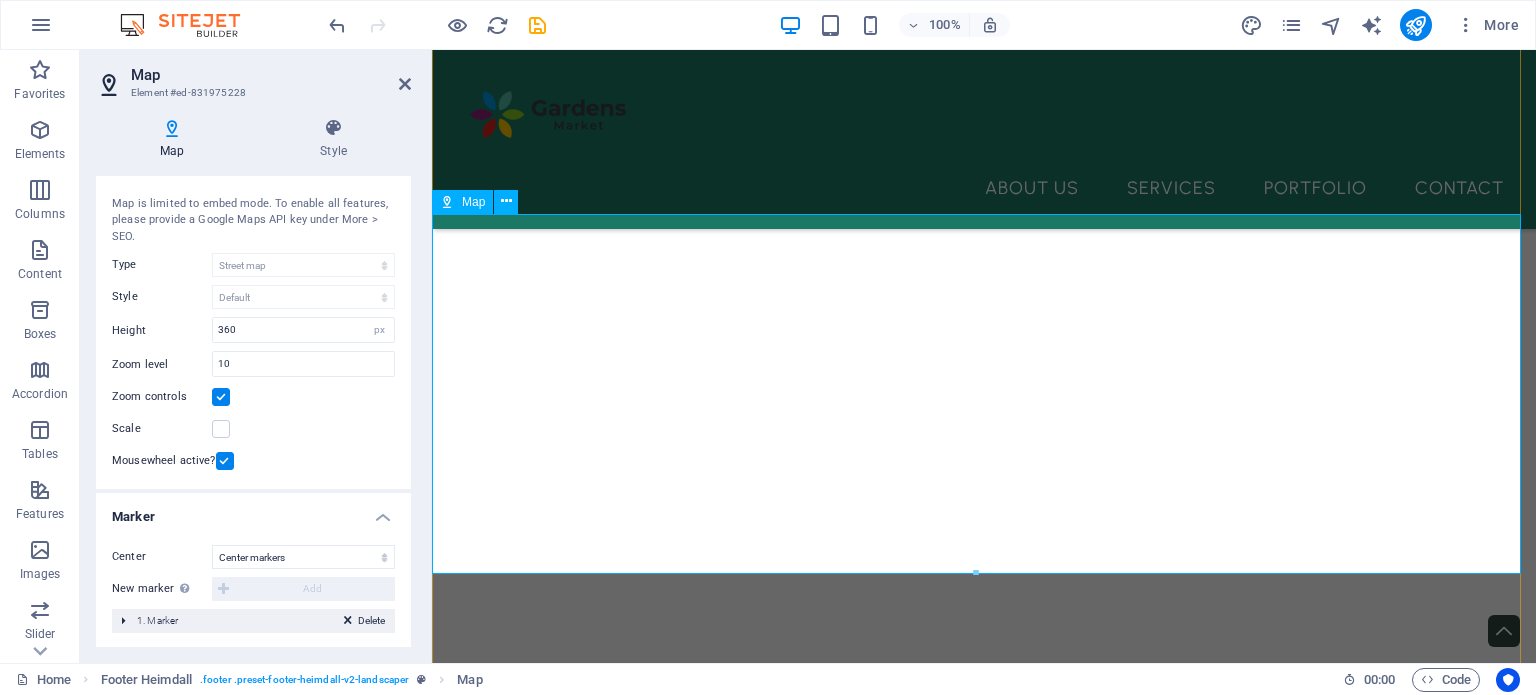 click at bounding box center [984, 10841] 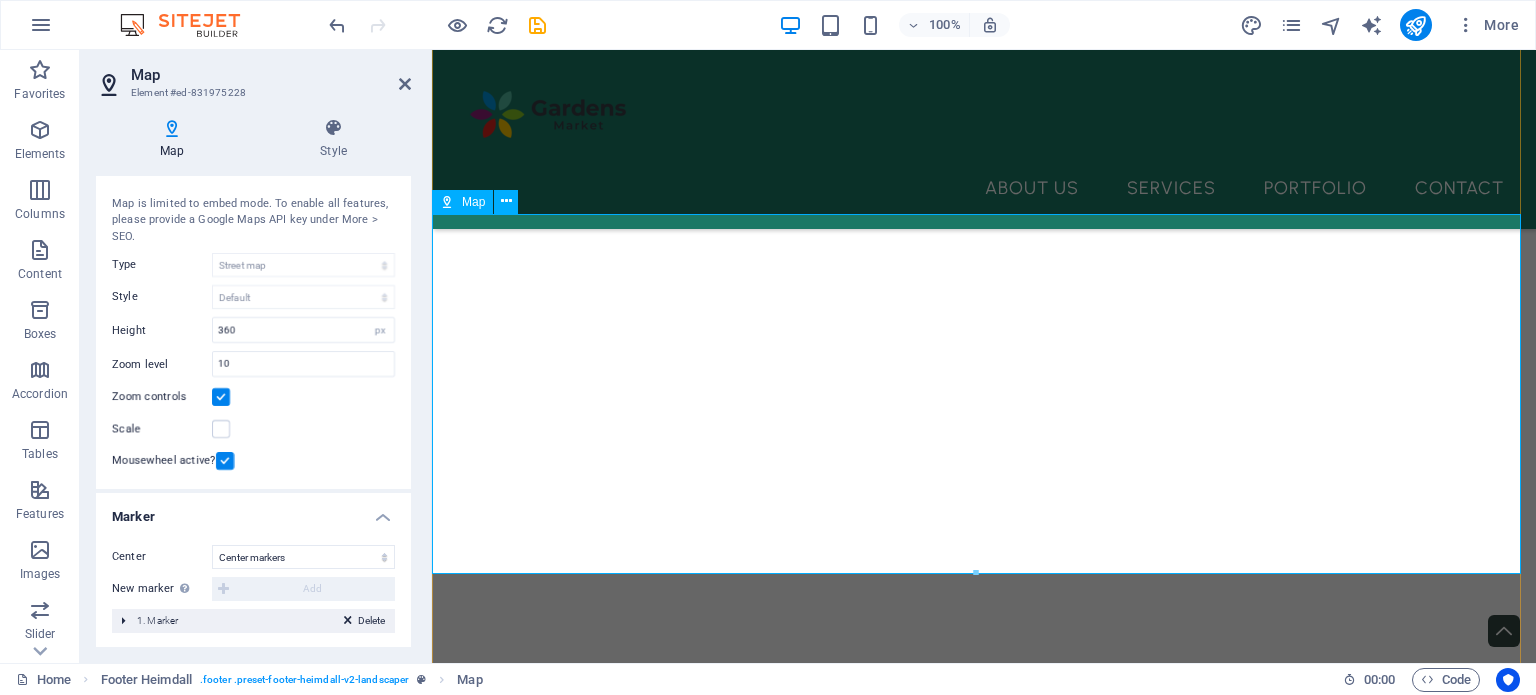 click at bounding box center (984, 10841) 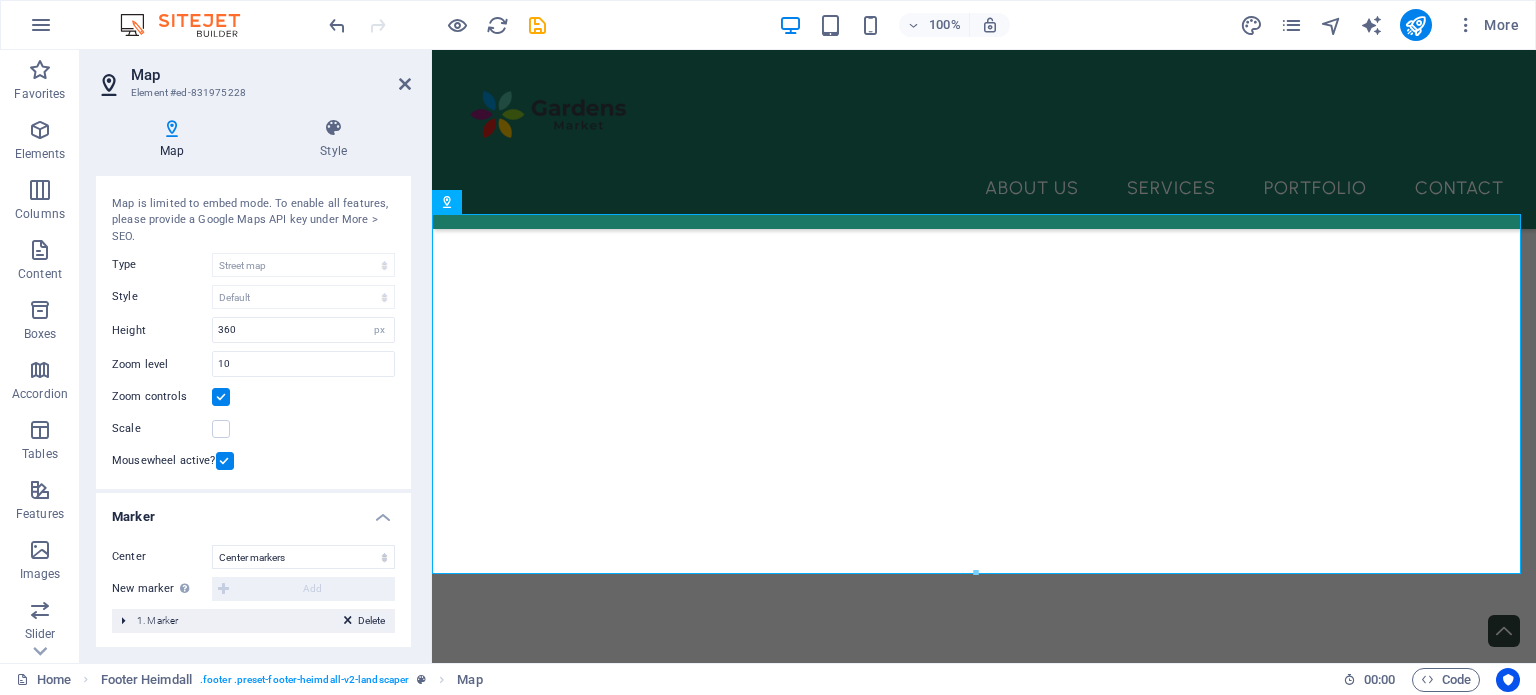 click on "Delete" at bounding box center [371, 621] 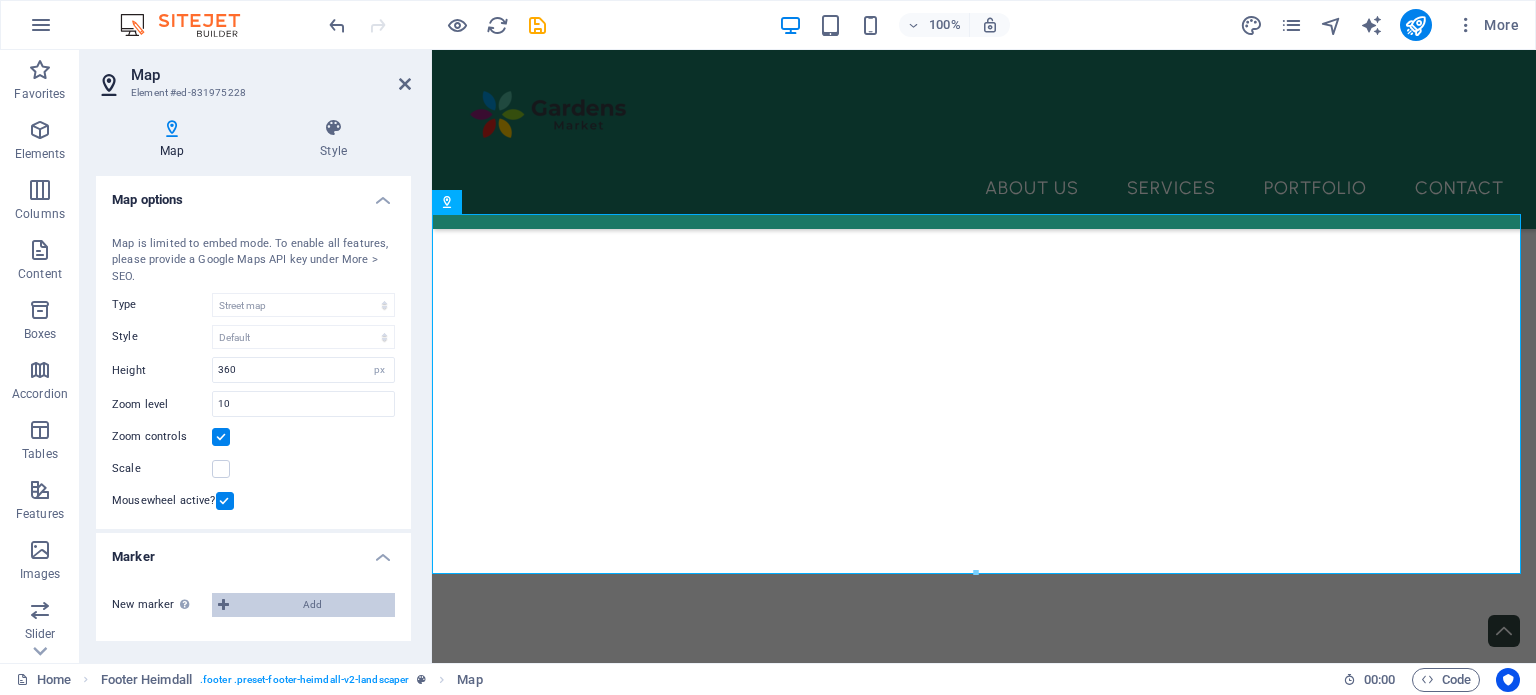 drag, startPoint x: 209, startPoint y: 596, endPoint x: 222, endPoint y: 603, distance: 14.764823 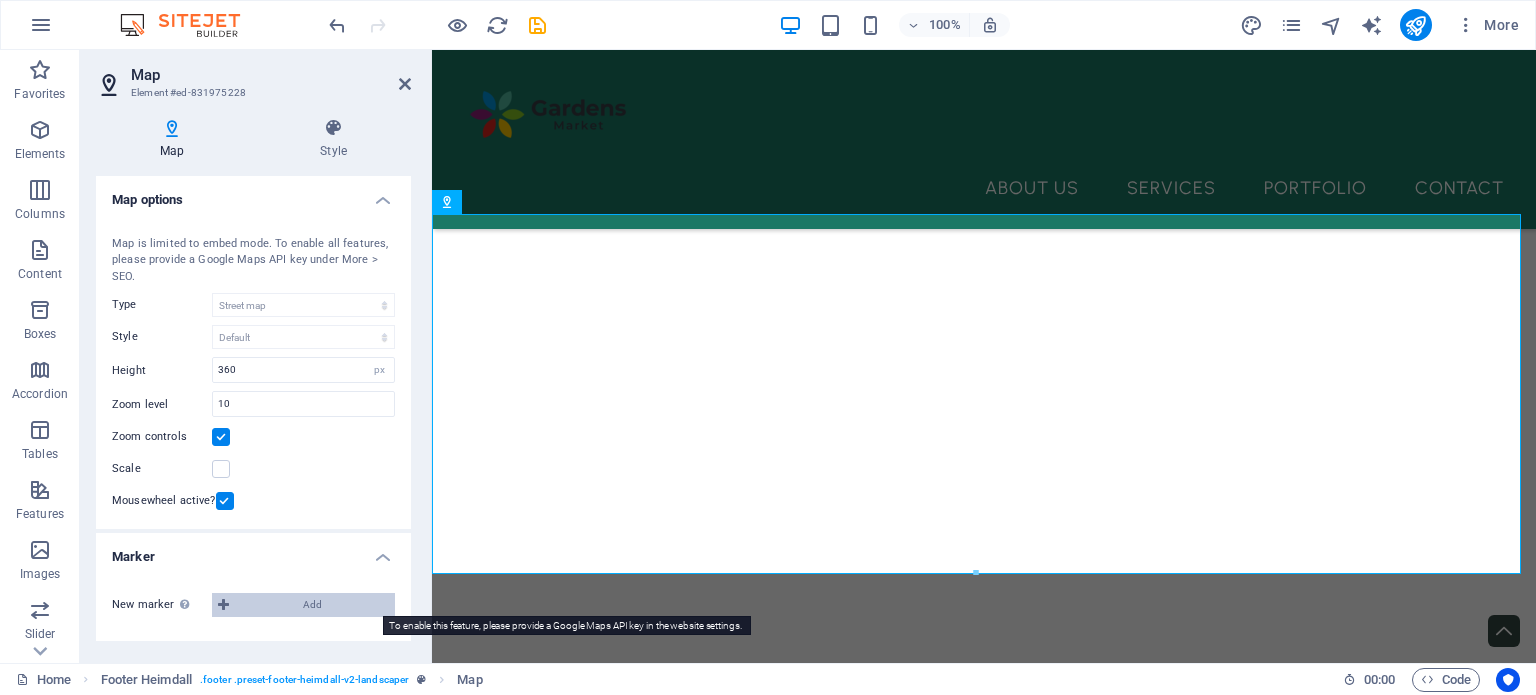 click at bounding box center (223, 605) 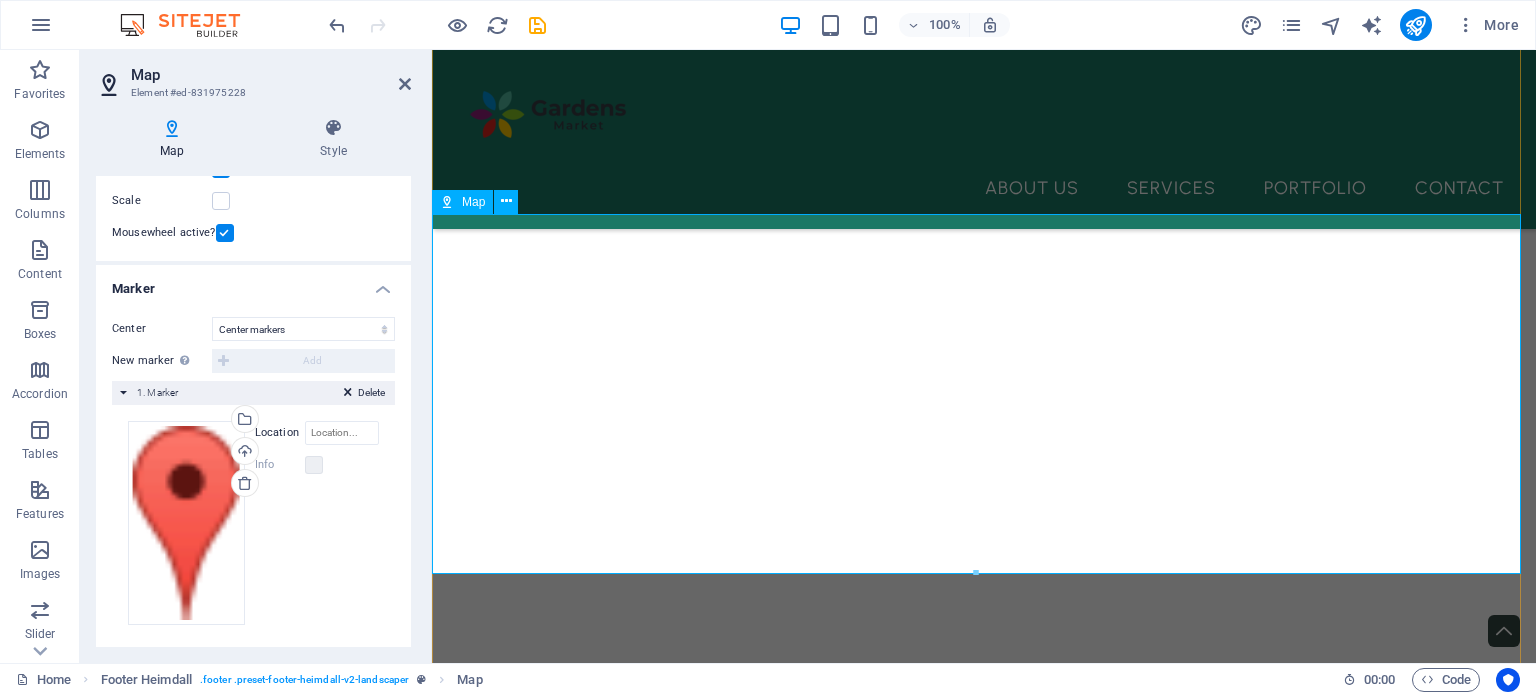 scroll, scrollTop: 273, scrollLeft: 0, axis: vertical 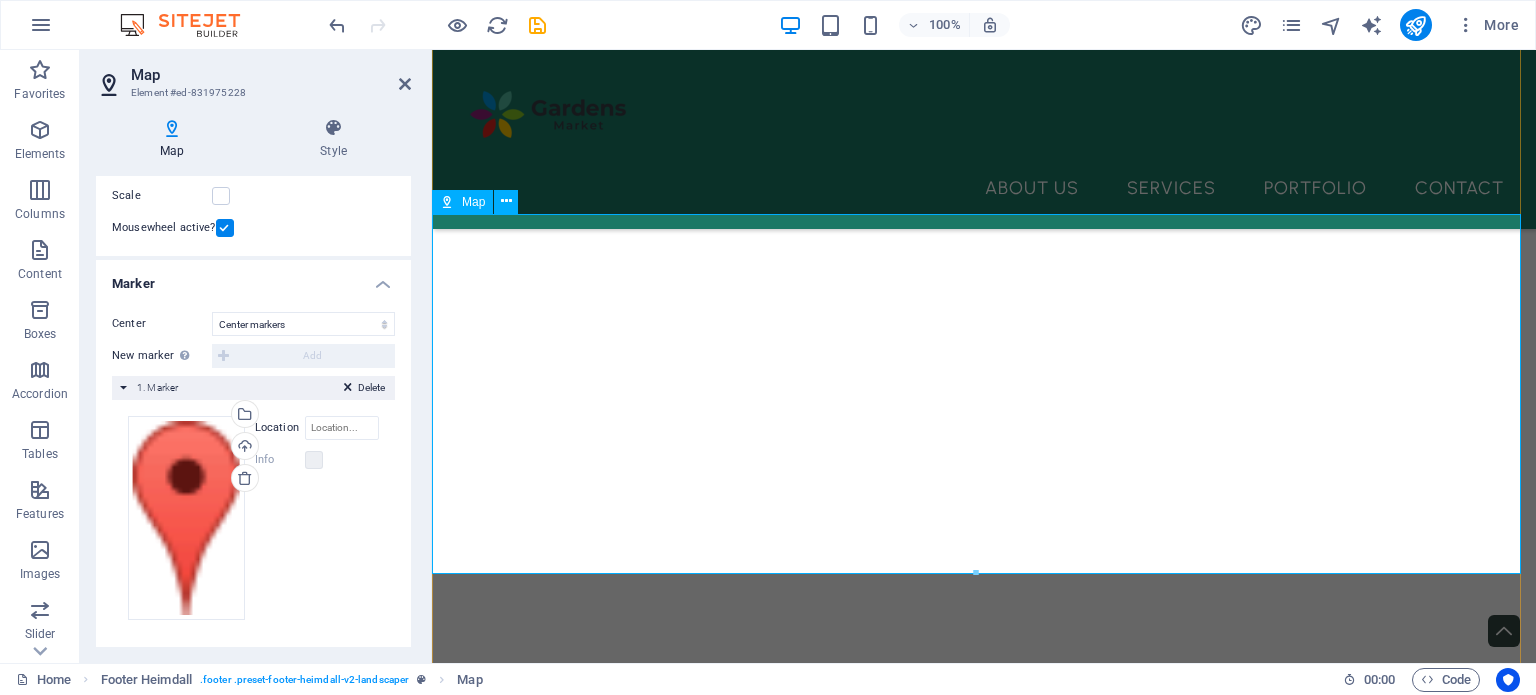click on "New marker To enable this feature, please provide a Google Maps API key in the website settings. Add" at bounding box center (253, 356) 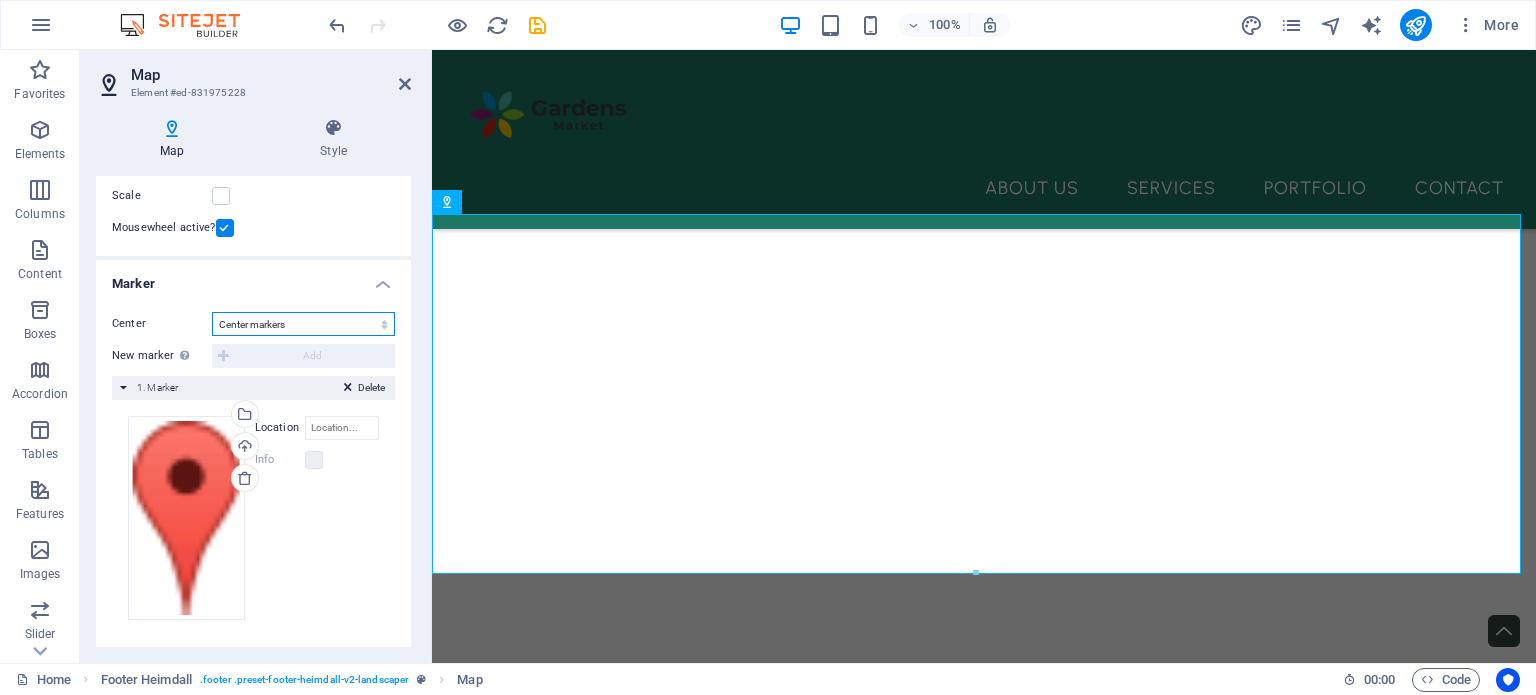 click on "Don't center Center markers Center and zoom markers" at bounding box center [303, 324] 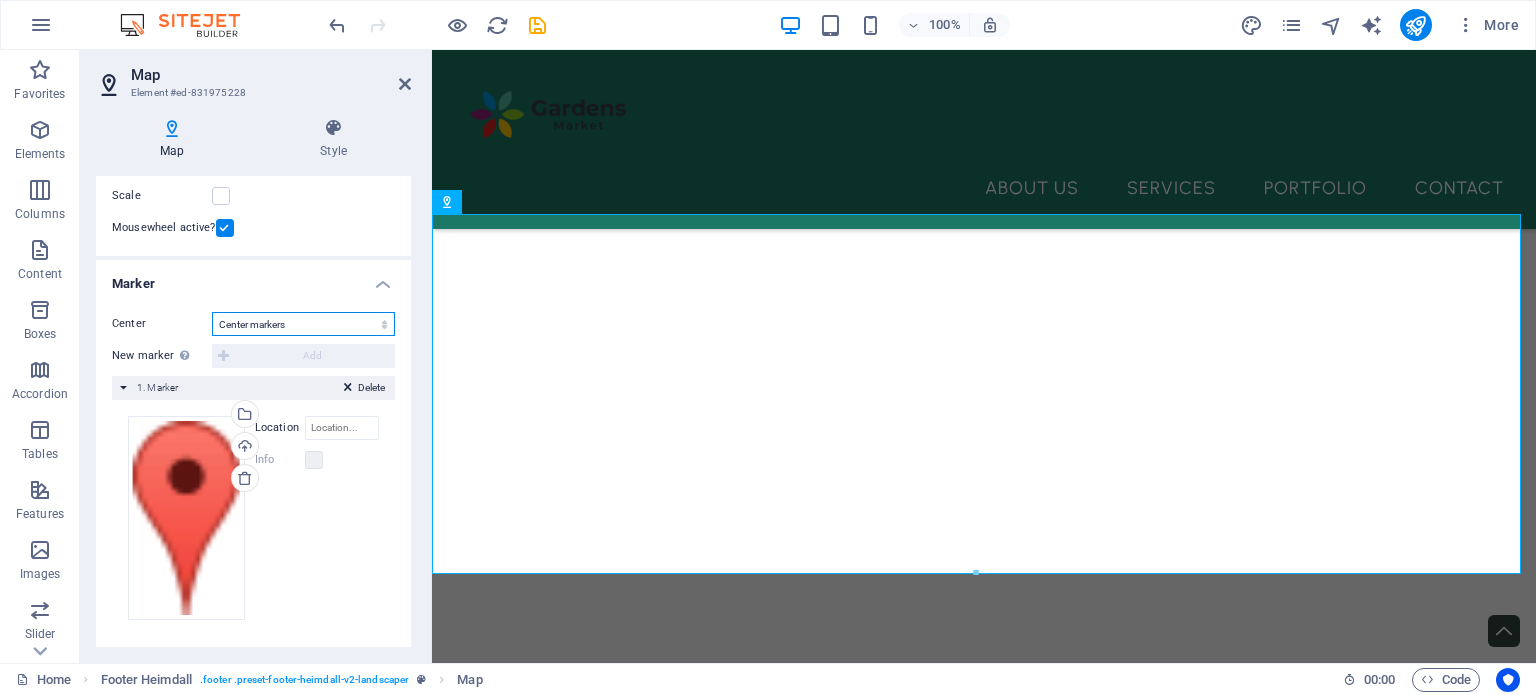 select on "2" 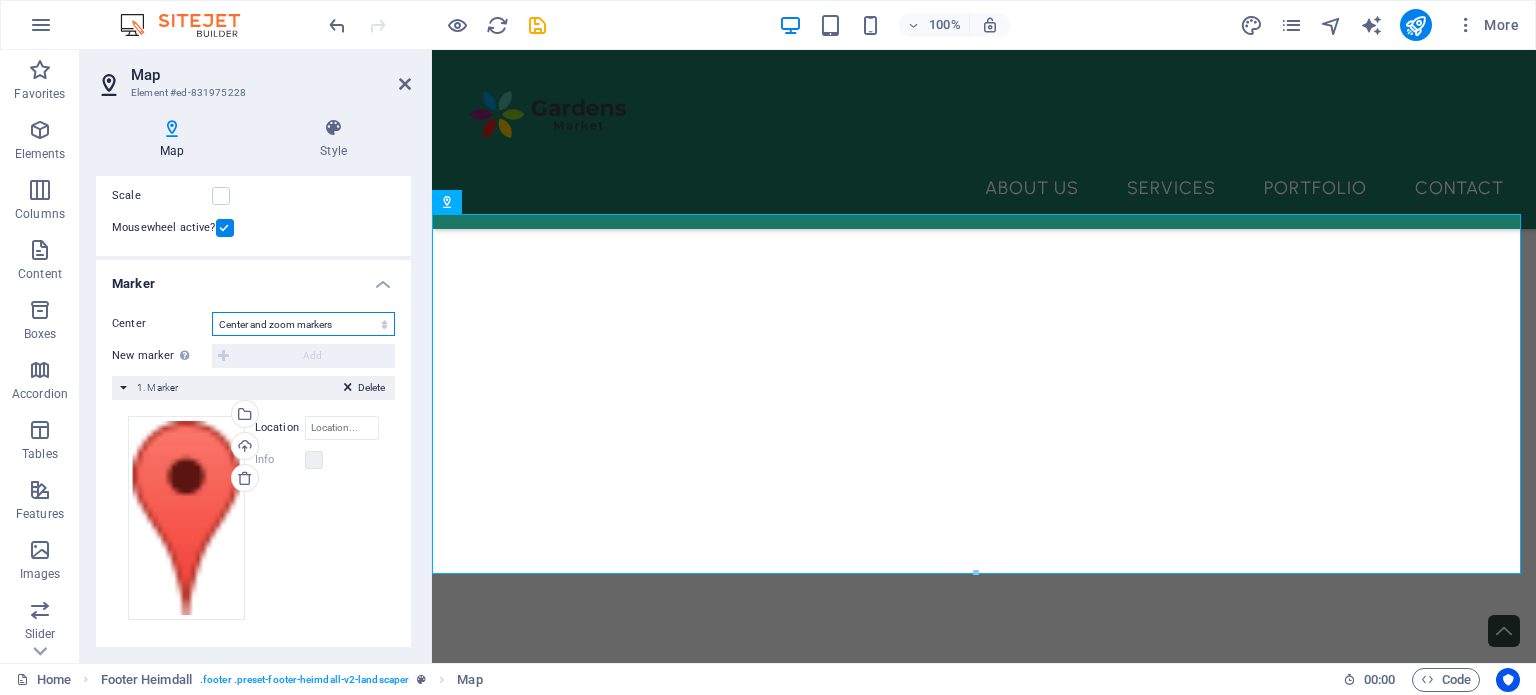 click on "Don't center Center markers Center and zoom markers" at bounding box center (303, 324) 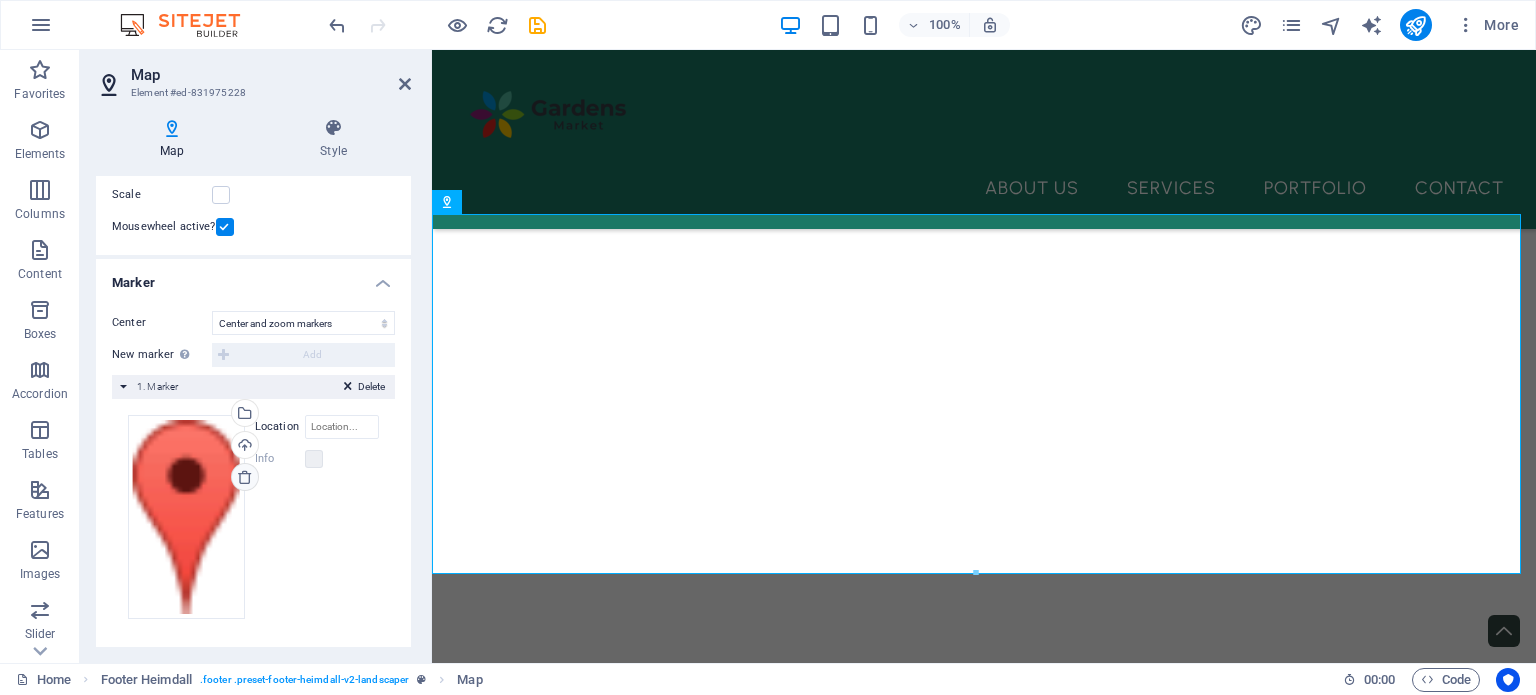 click at bounding box center [245, 477] 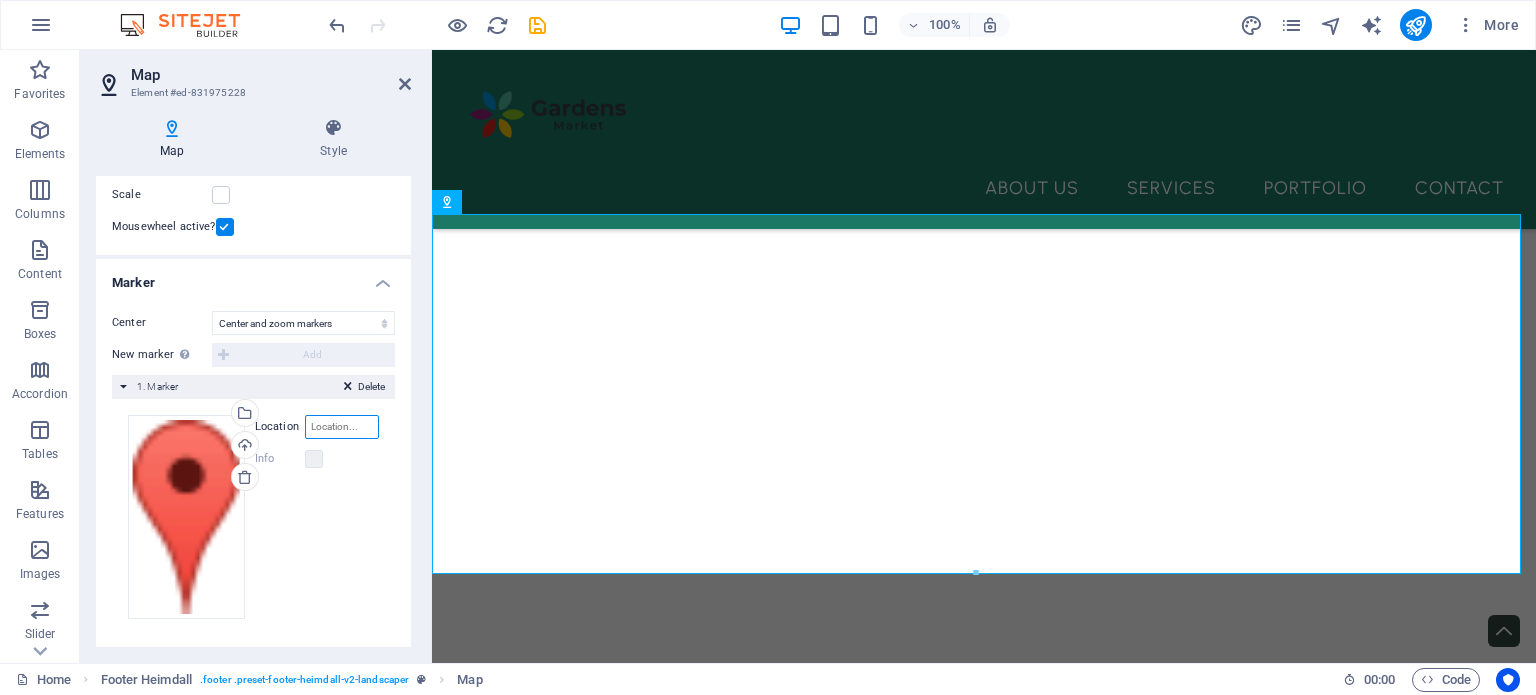 click on "Location" at bounding box center (342, 427) 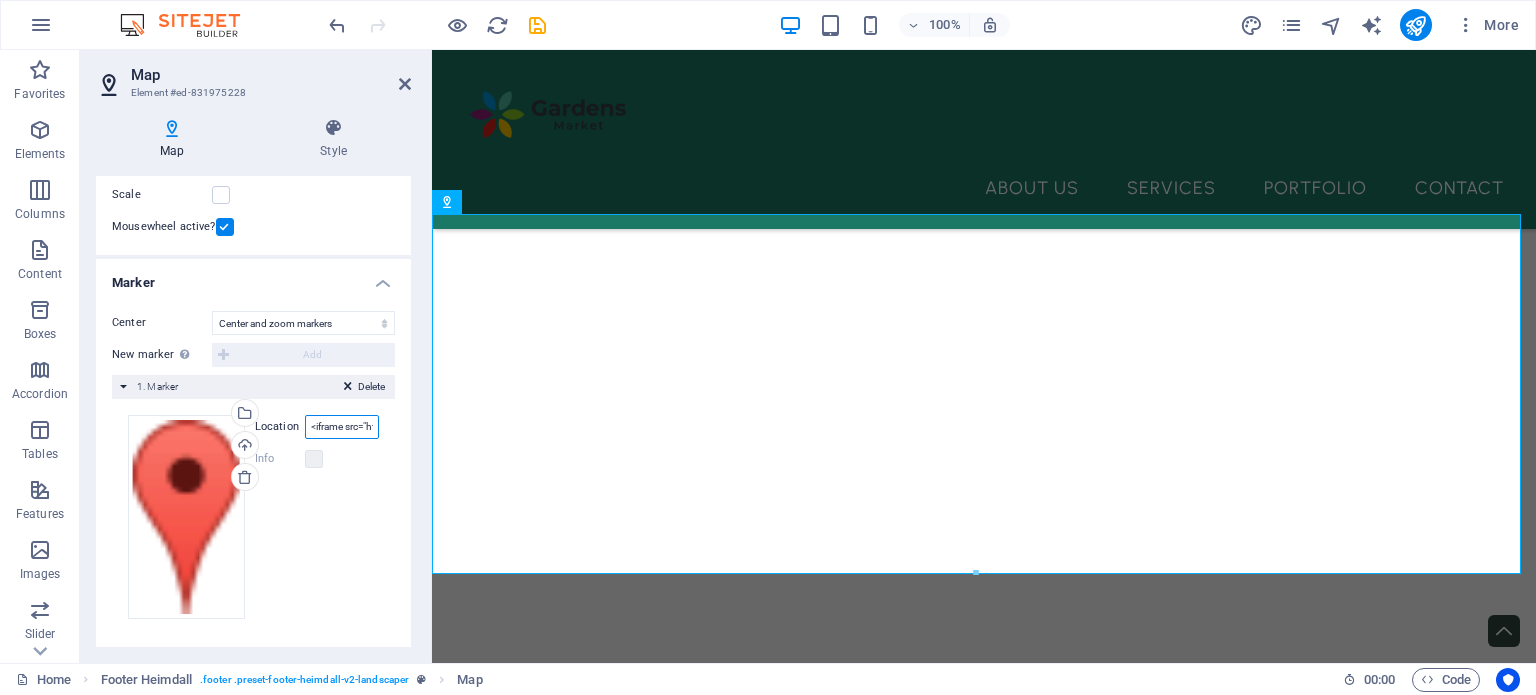 scroll, scrollTop: 0, scrollLeft: 2058, axis: horizontal 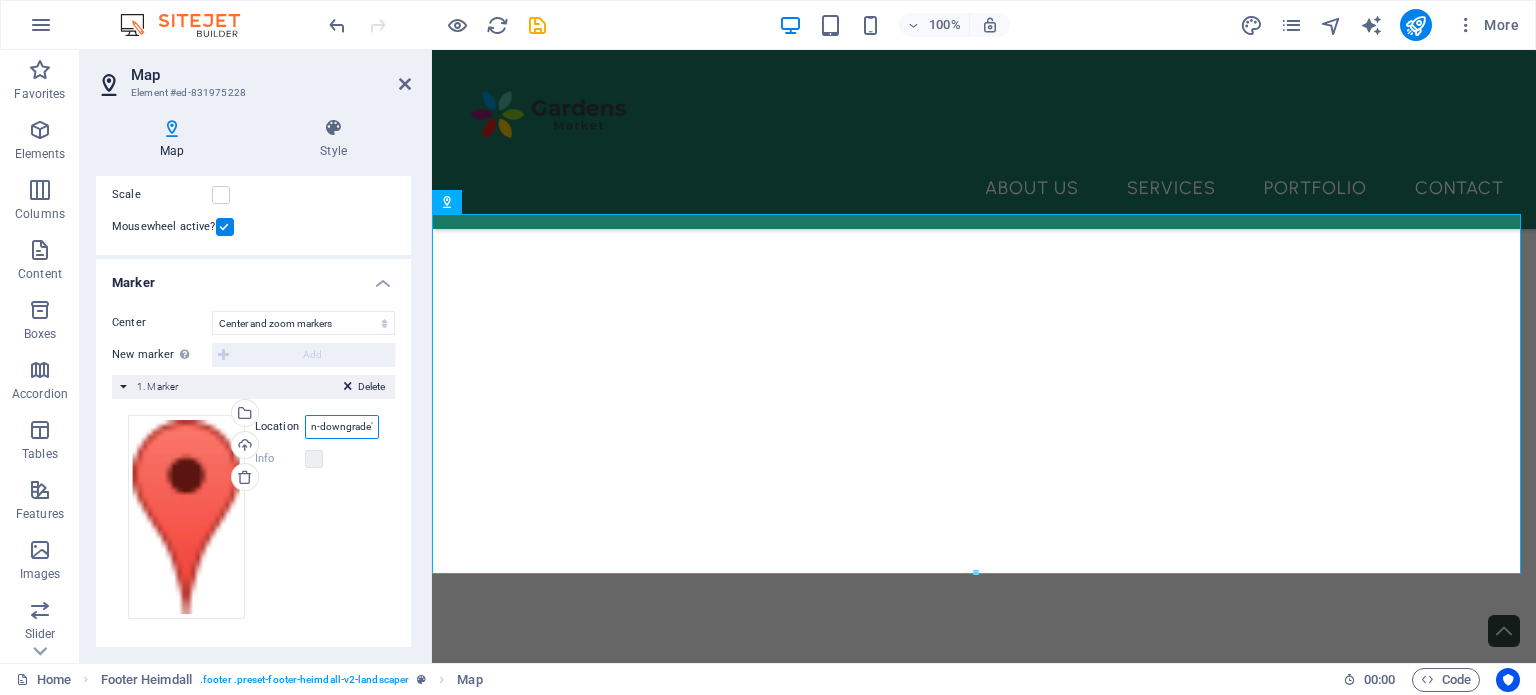 type on "<iframe src="https://www.google.com/maps/embed?pb=!1m18!1m12!1m3!1d3267.289097363135!2d55.27845637483709!3d25.187300932102485!2m3!1f0!2f0!3f0!3m2!1i1024!2i768!4f13.1!3m3!1m2!1s0x3e5f6928dec5633f%3A0x5d65d4d48a811b46!2sGardens%20Market%20Landscape!5e1!3m2!1sen!2sae!4v1754558471849!5m2!1sen!2sae" width="600" height="450" style="border:0;" allowfullscreen="" loading="lazy" referrerpolicy="no-referrer-when-downgrade"></iframe>" 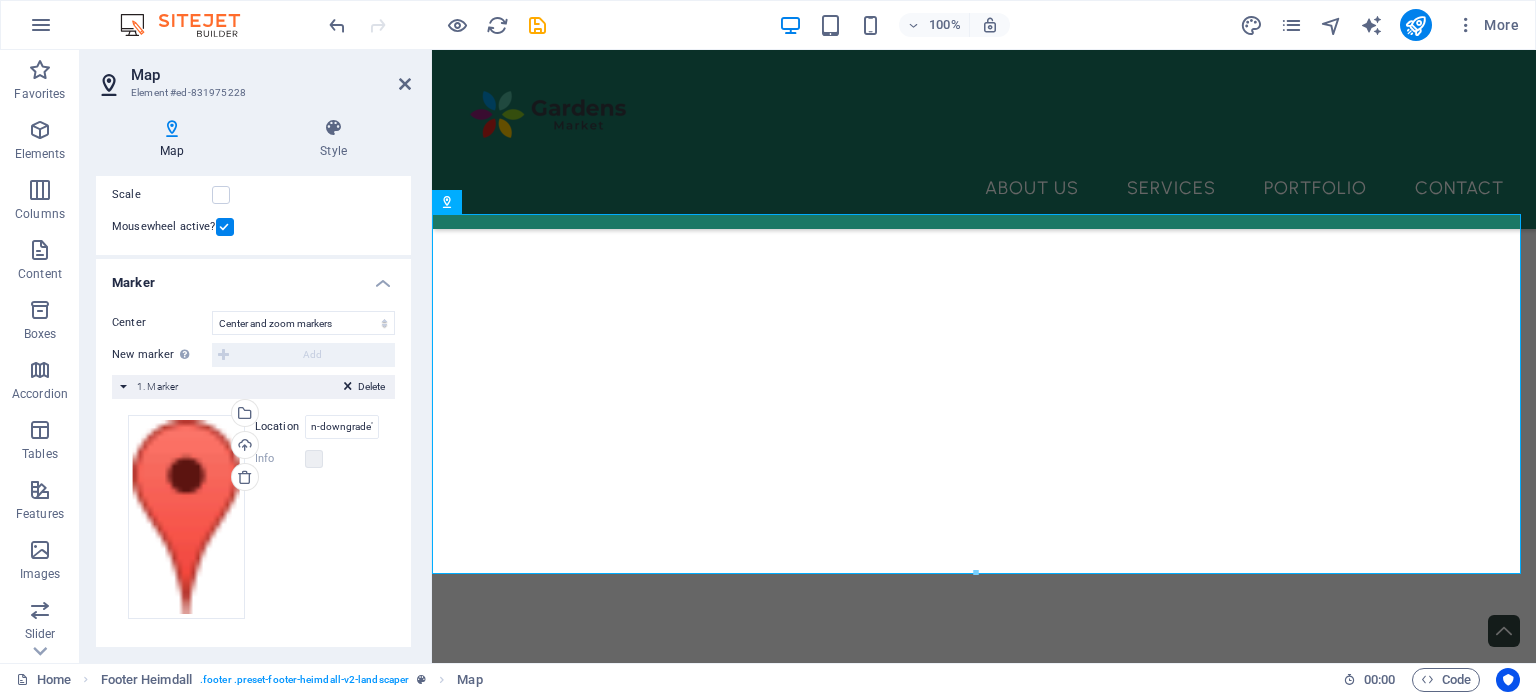 scroll, scrollTop: 0, scrollLeft: 0, axis: both 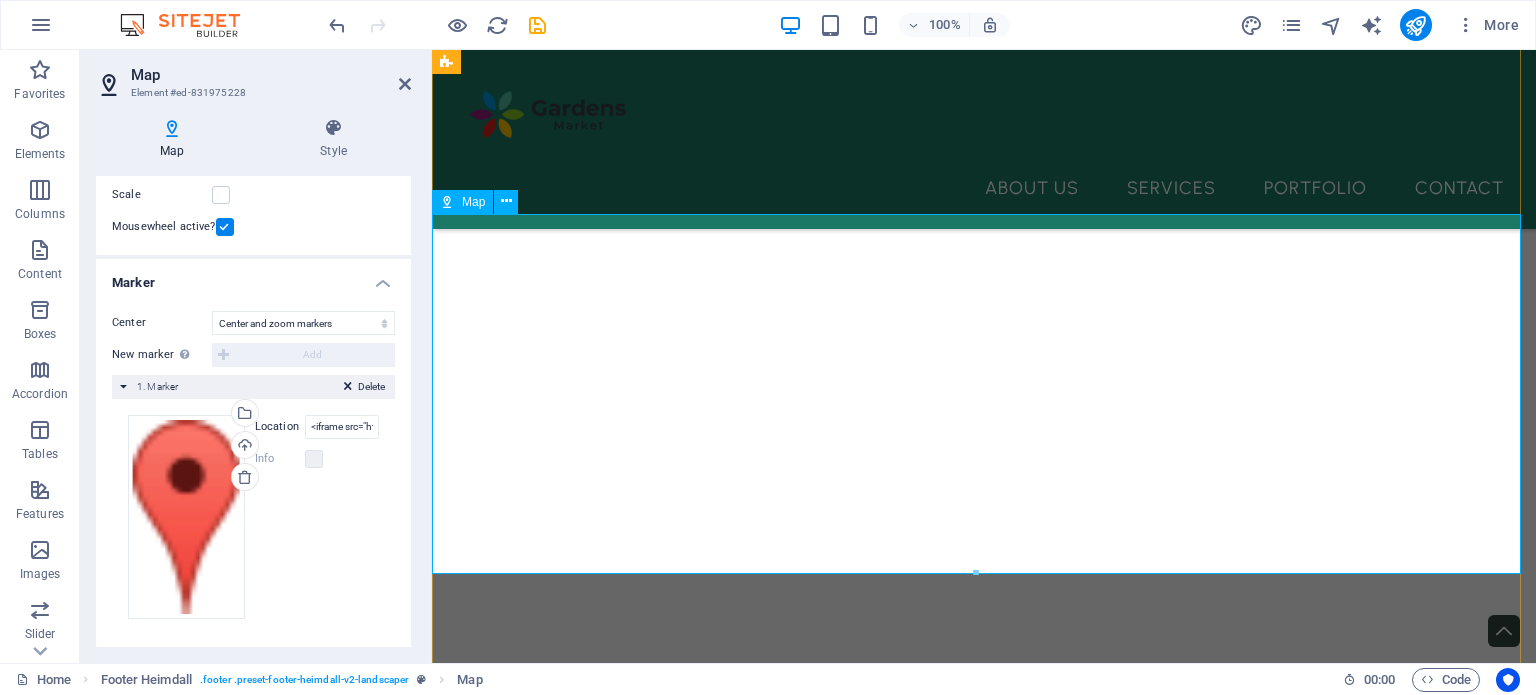 click on "Map" at bounding box center [473, 202] 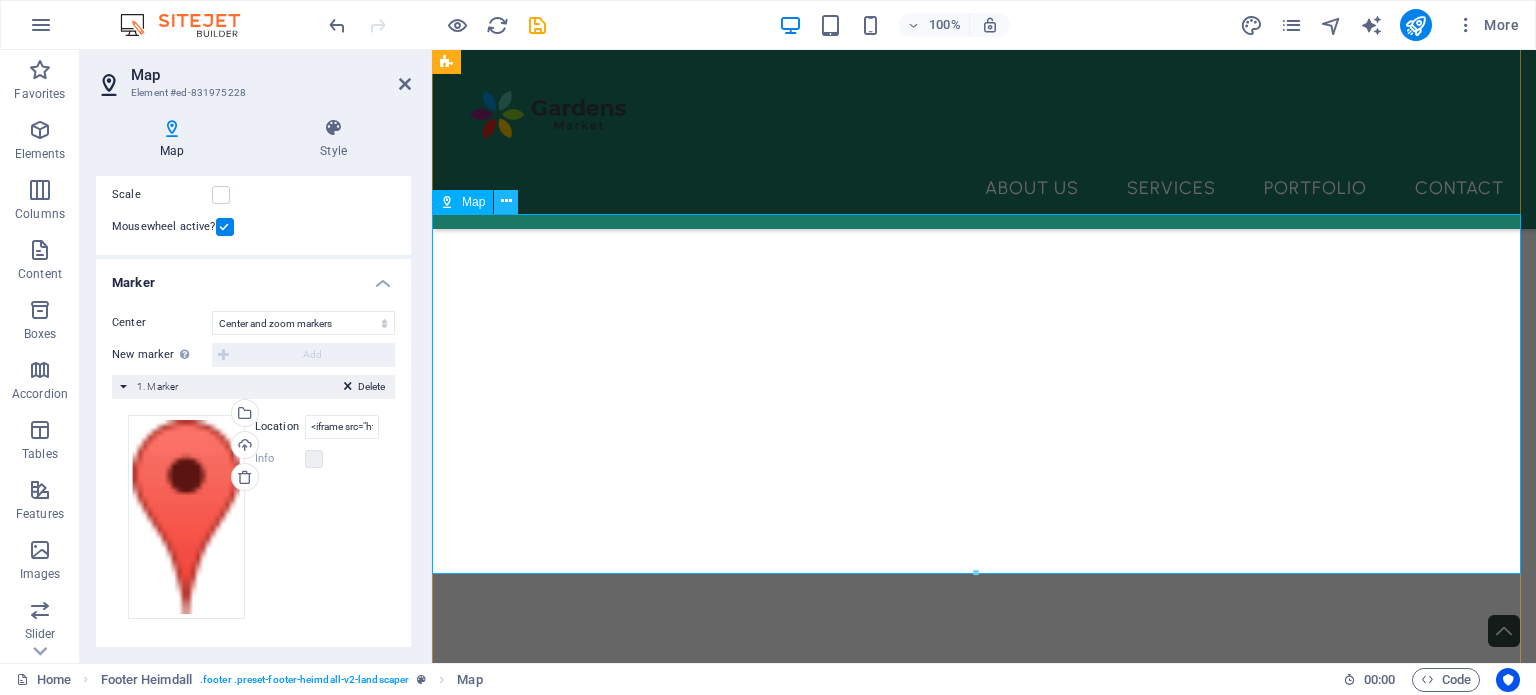 click at bounding box center (506, 201) 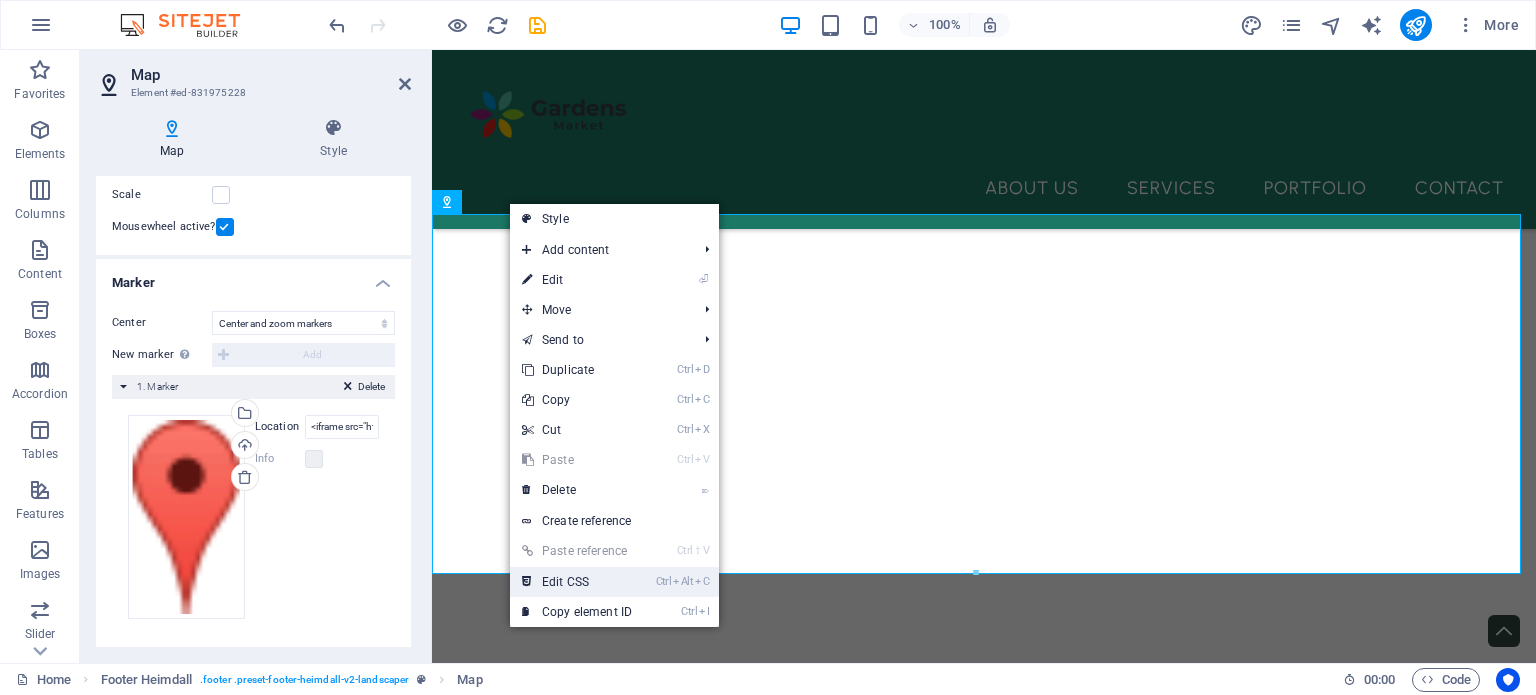 click on "Ctrl Alt C  Edit CSS" at bounding box center [577, 582] 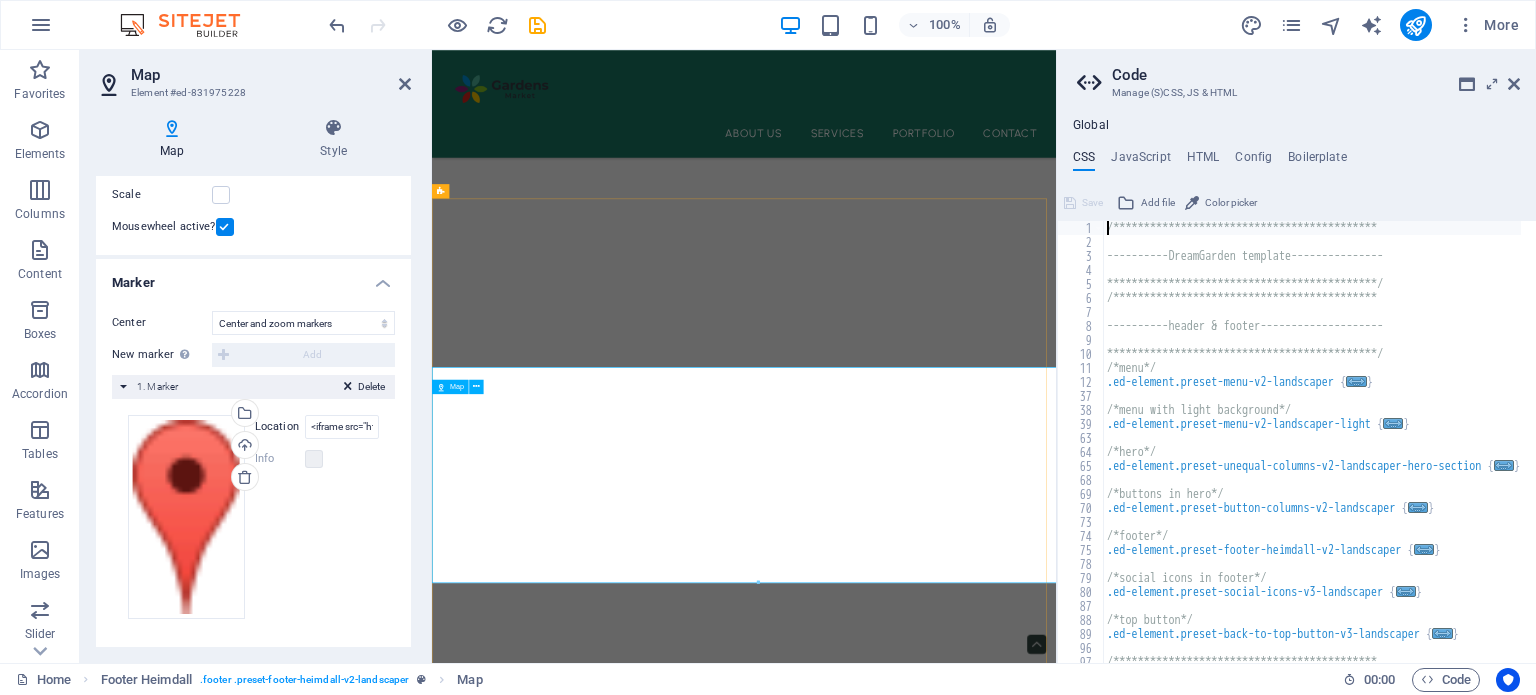 scroll, scrollTop: 5296, scrollLeft: 0, axis: vertical 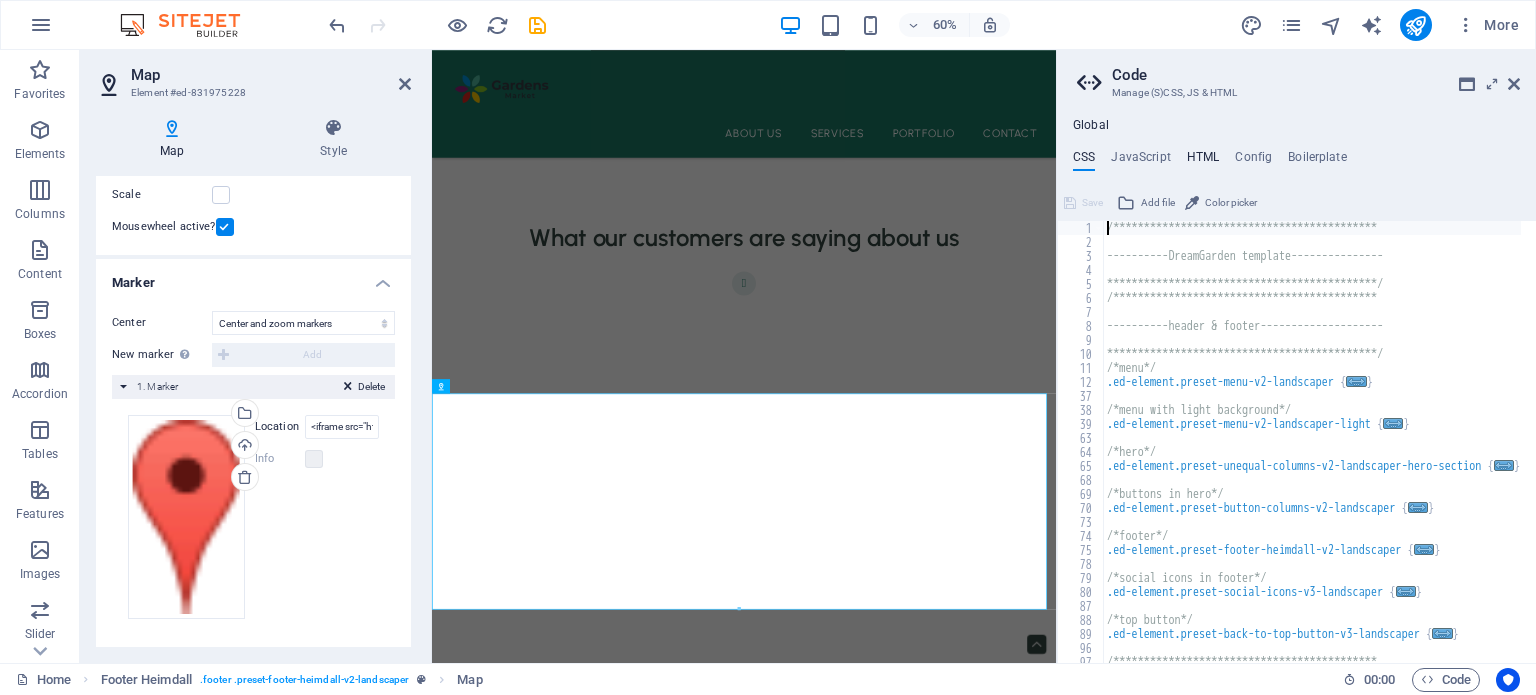 click on "HTML" at bounding box center [1203, 161] 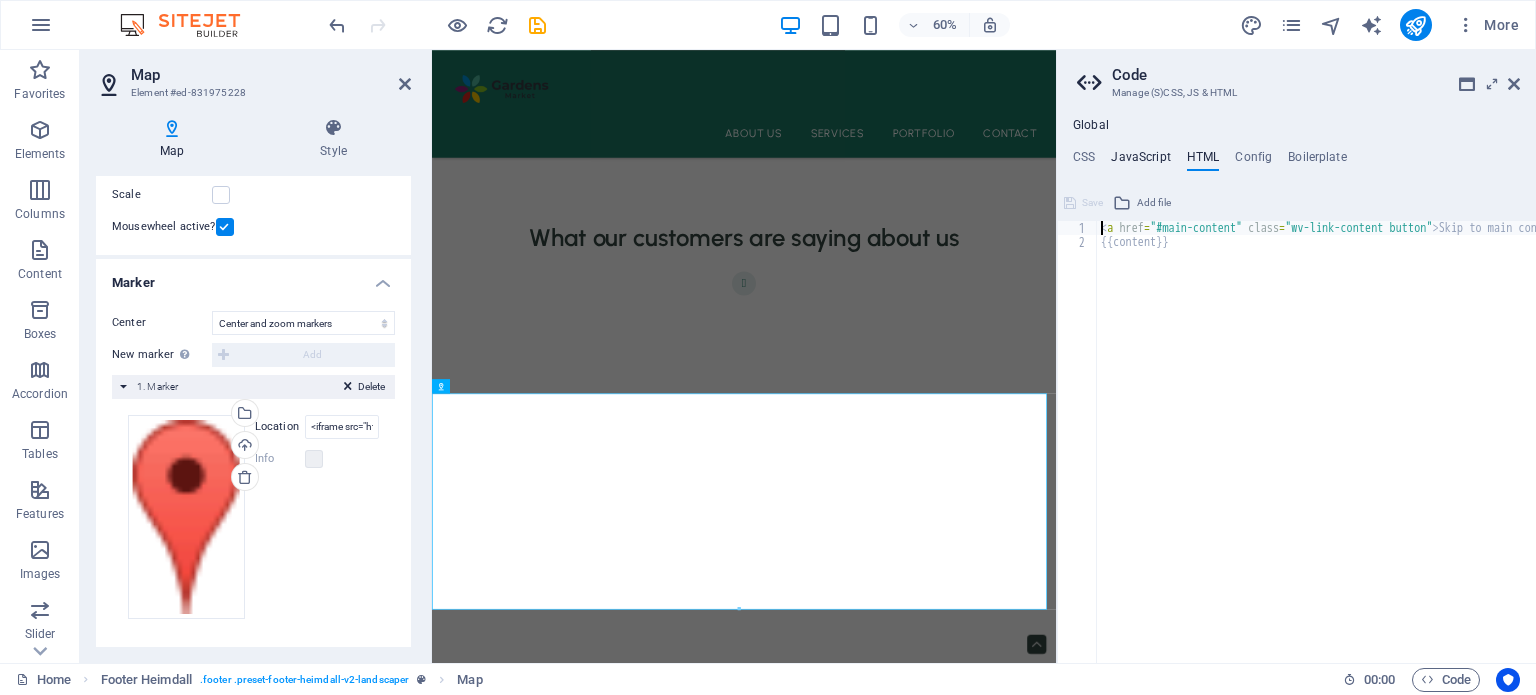 click on "JavaScript" at bounding box center (1140, 161) 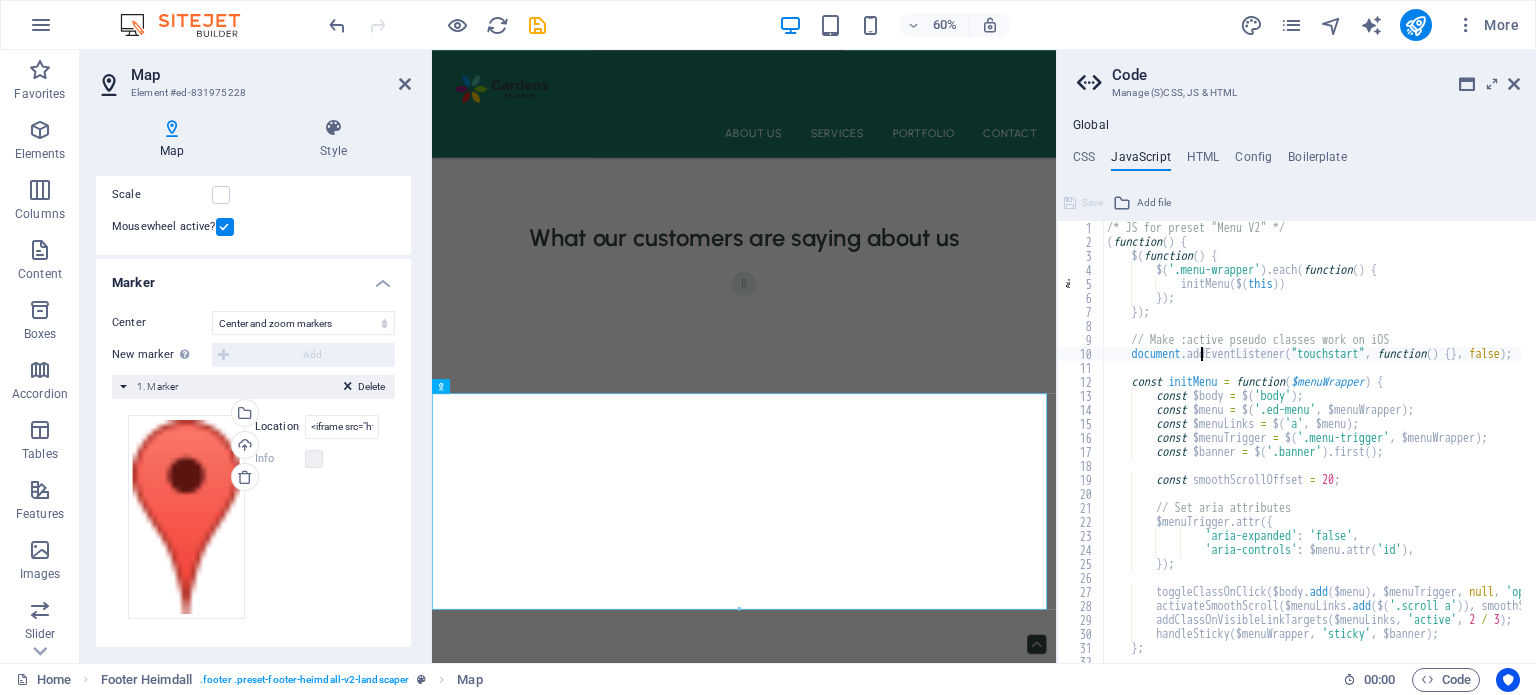 click on "/* JS for preset "Menu V2" */ ( function ( )   {      $ ( function ( )   {           $ ( '.menu-wrapper' ) . each ( function ( )   {                initMenu ( $ ( this ))           }) ;      }) ;      // Make :active pseudo classes work on iOS      document . addEventListener ( "touchstart" ,   function ( )   { } ,   false ) ;      const   initMenu   =   function ( $menuWrapper )   {           const   $body   =   $ ( 'body' ) ;           const   $menu   =   $ ( '.ed-menu' ,   $menuWrapper ) ;           const   $menuLinks   =   $ ( 'a' ,   $menu ) ;           const   $menuTrigger   =   $ ( '.menu-trigger' ,   $menuWrapper ) ;           const   $banner   =   $ ( '.banner' ) . first ( ) ;           const   smoothScrollOffset   =   20 ;                     // Set aria attributes           $menuTrigger . attr ({                     'aria-expanded' :   'false' ,                     'aria-controls' :   $menu . attr ( 'id' ) ,           }) ;           toggleClassOnClick ( $body . add ( $menu ) ,   $menuTrigger ,   ," at bounding box center [1562, 448] 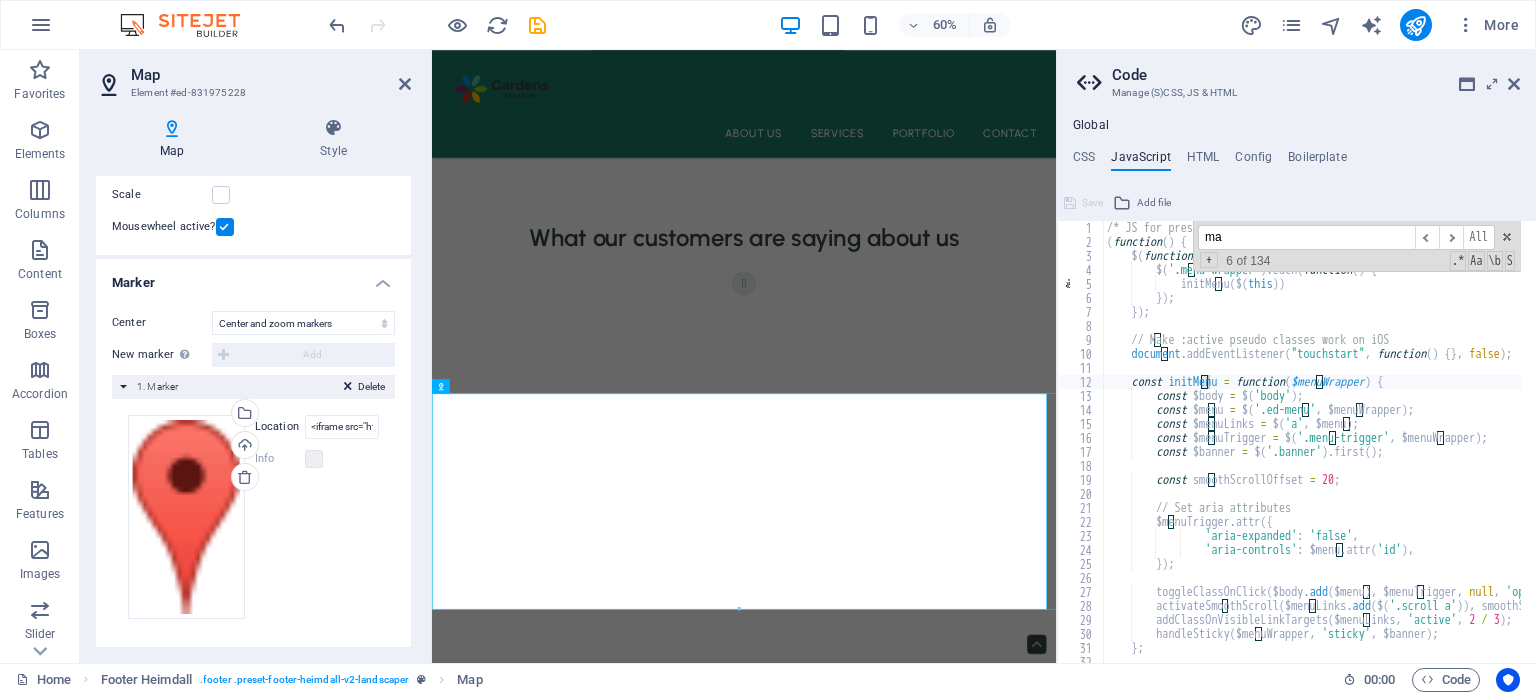 scroll, scrollTop: 2460, scrollLeft: 0, axis: vertical 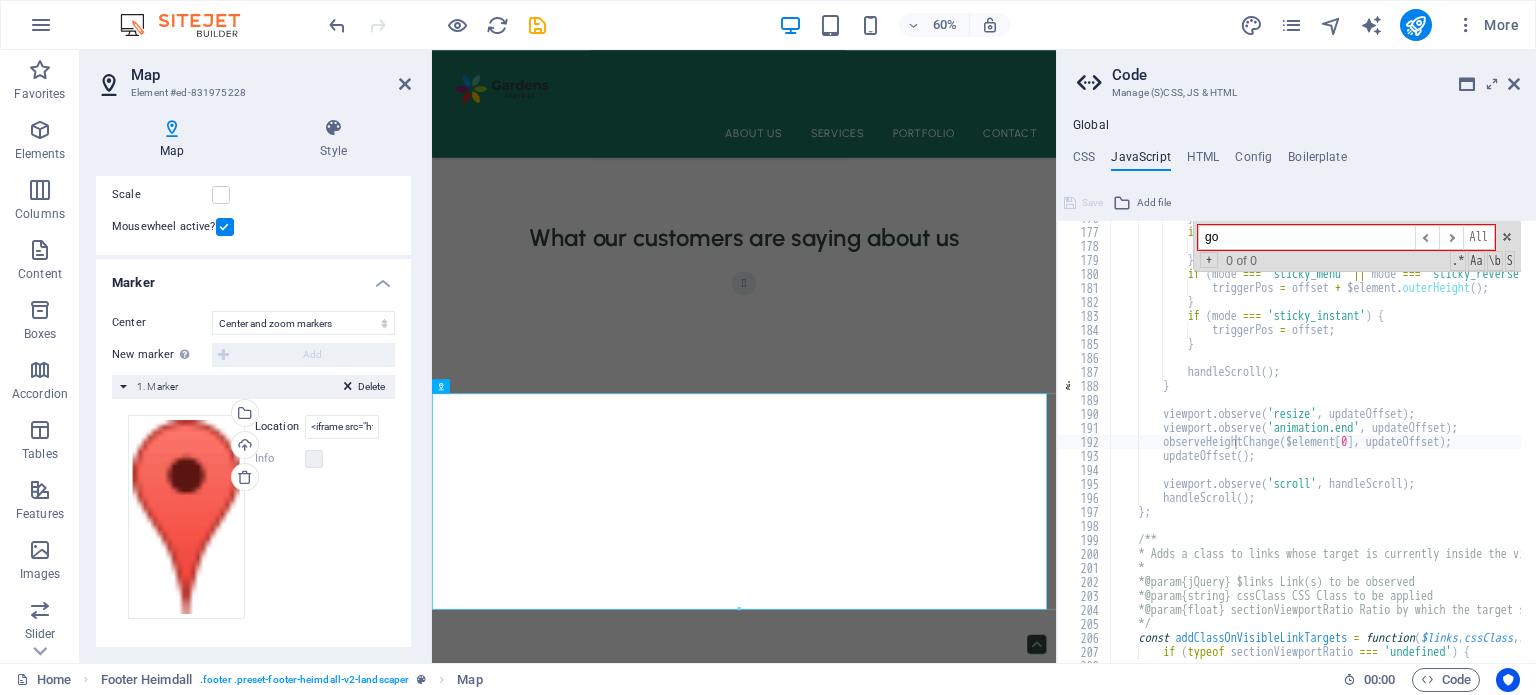 type on "g" 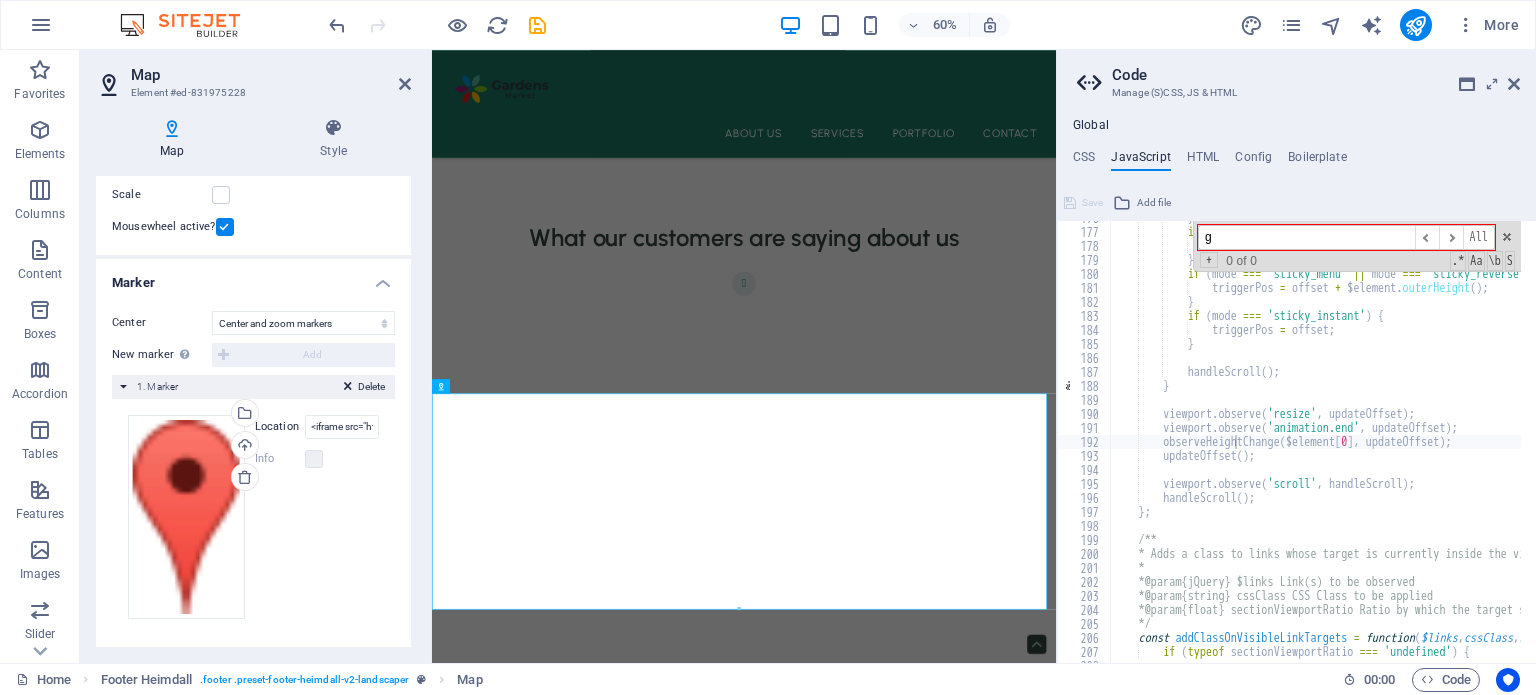 type 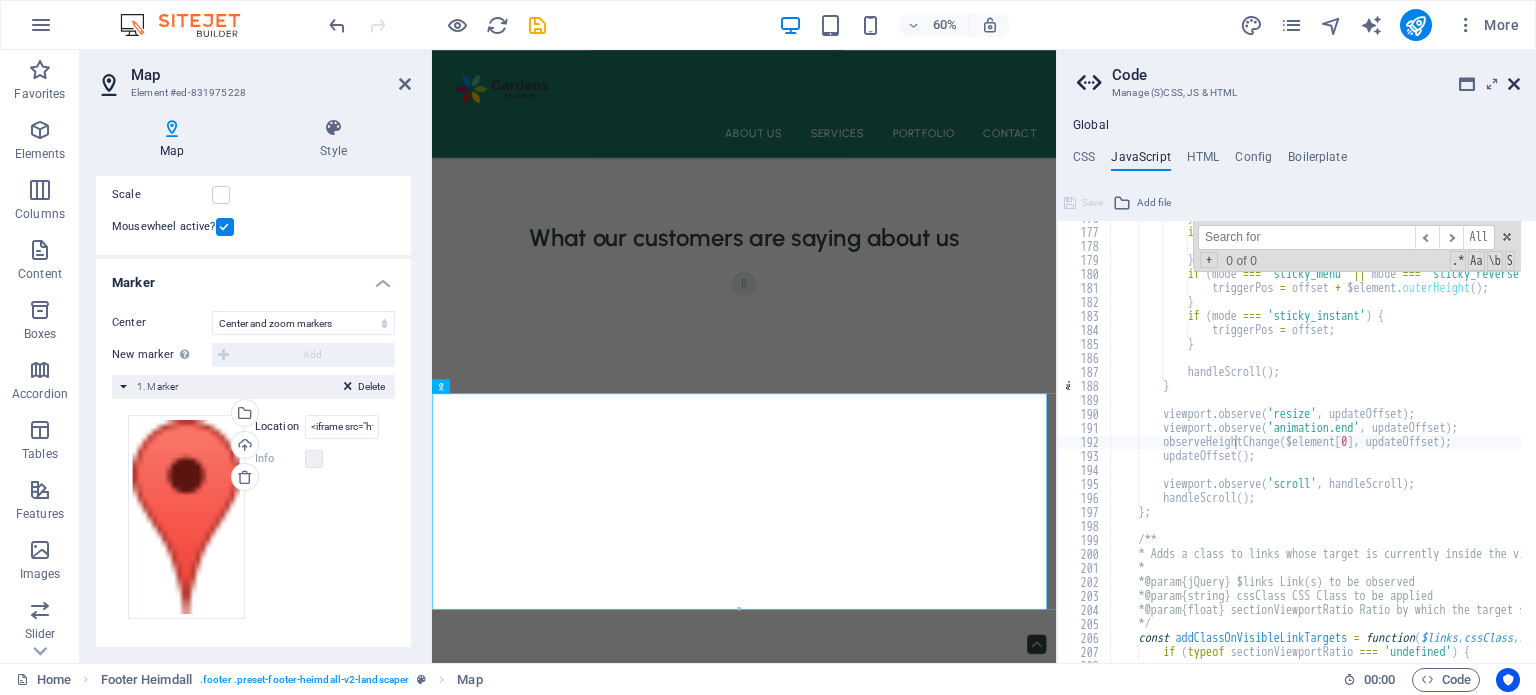 click at bounding box center (1514, 84) 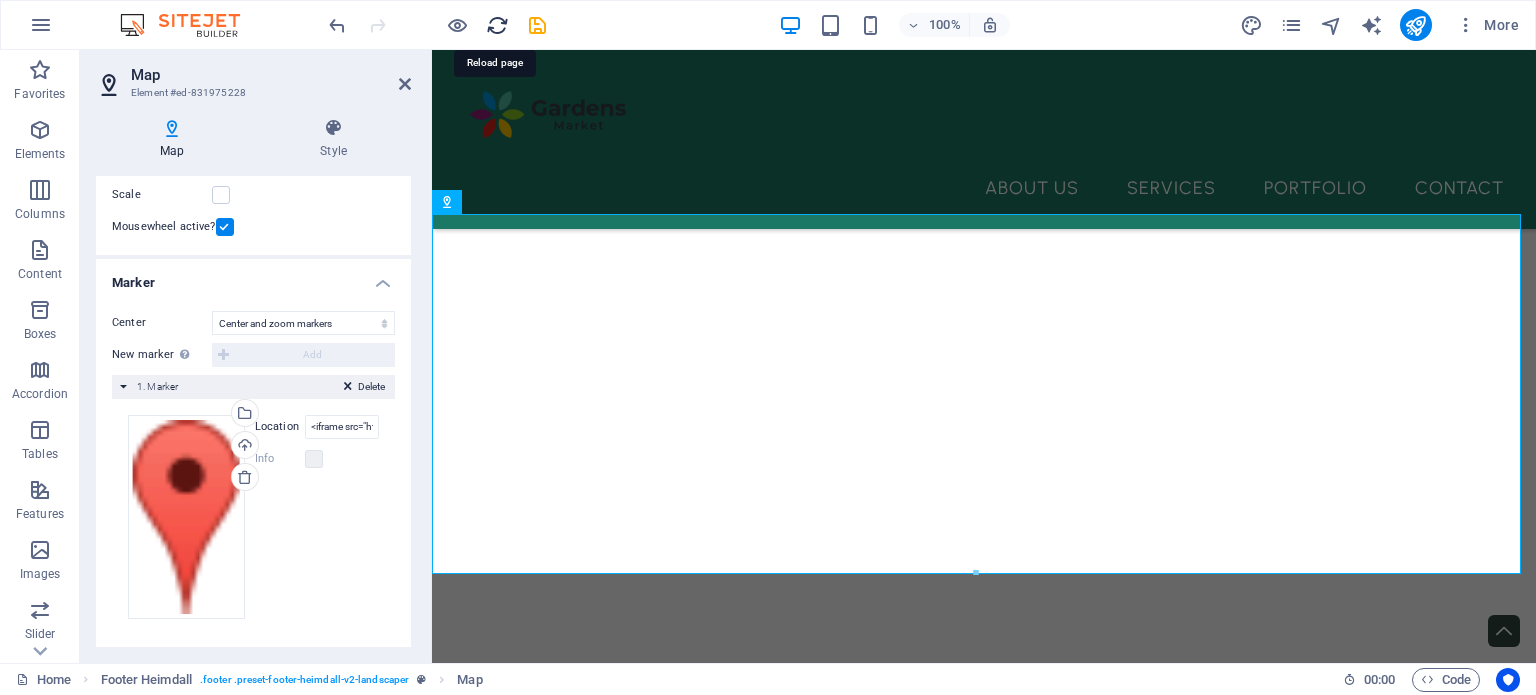 click at bounding box center [497, 25] 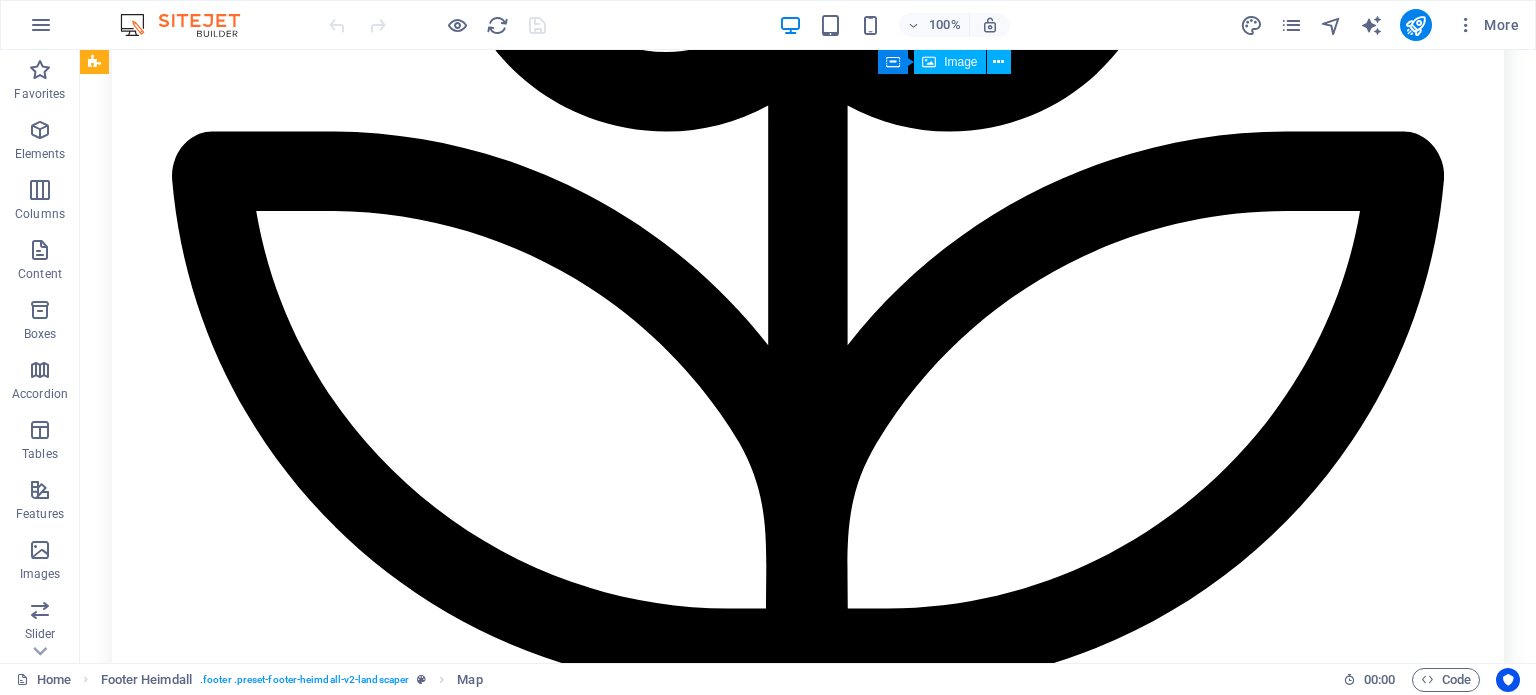 scroll, scrollTop: 5478, scrollLeft: 0, axis: vertical 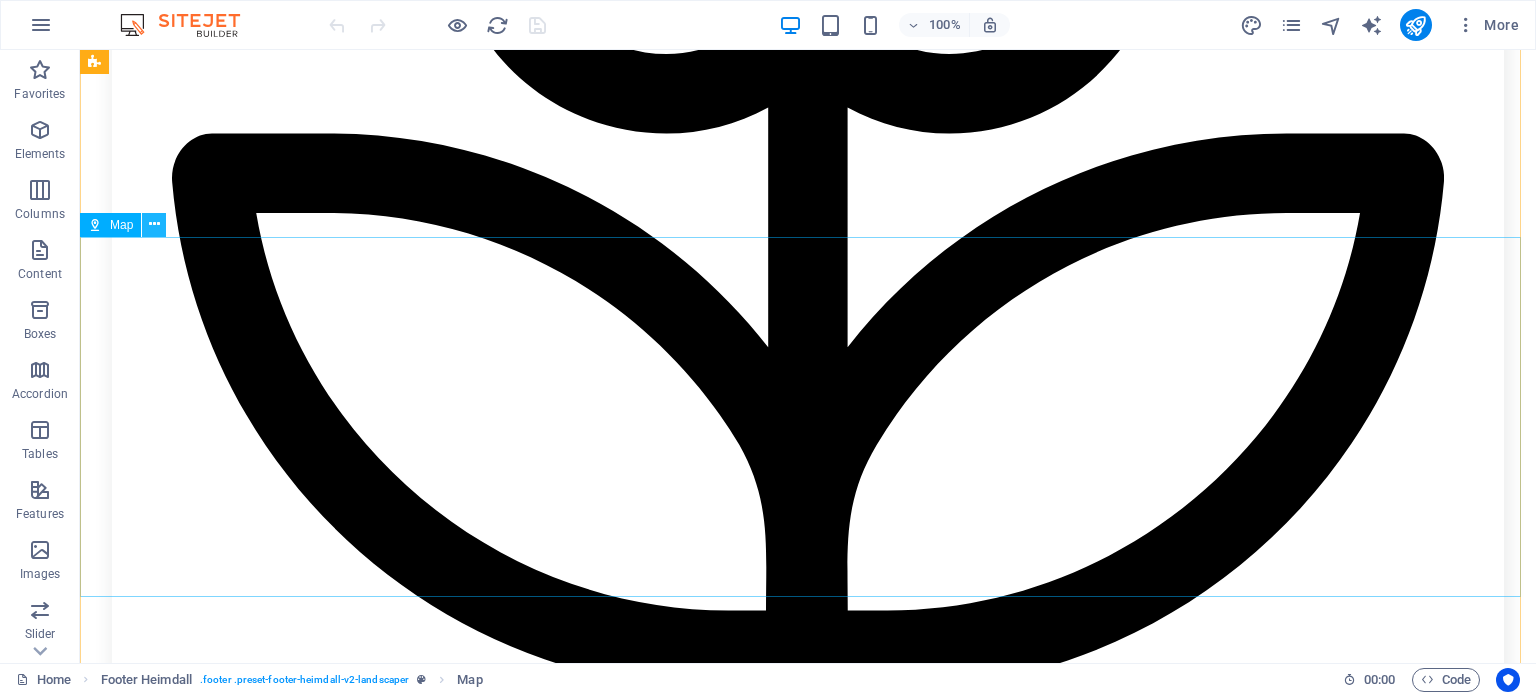 click at bounding box center (154, 224) 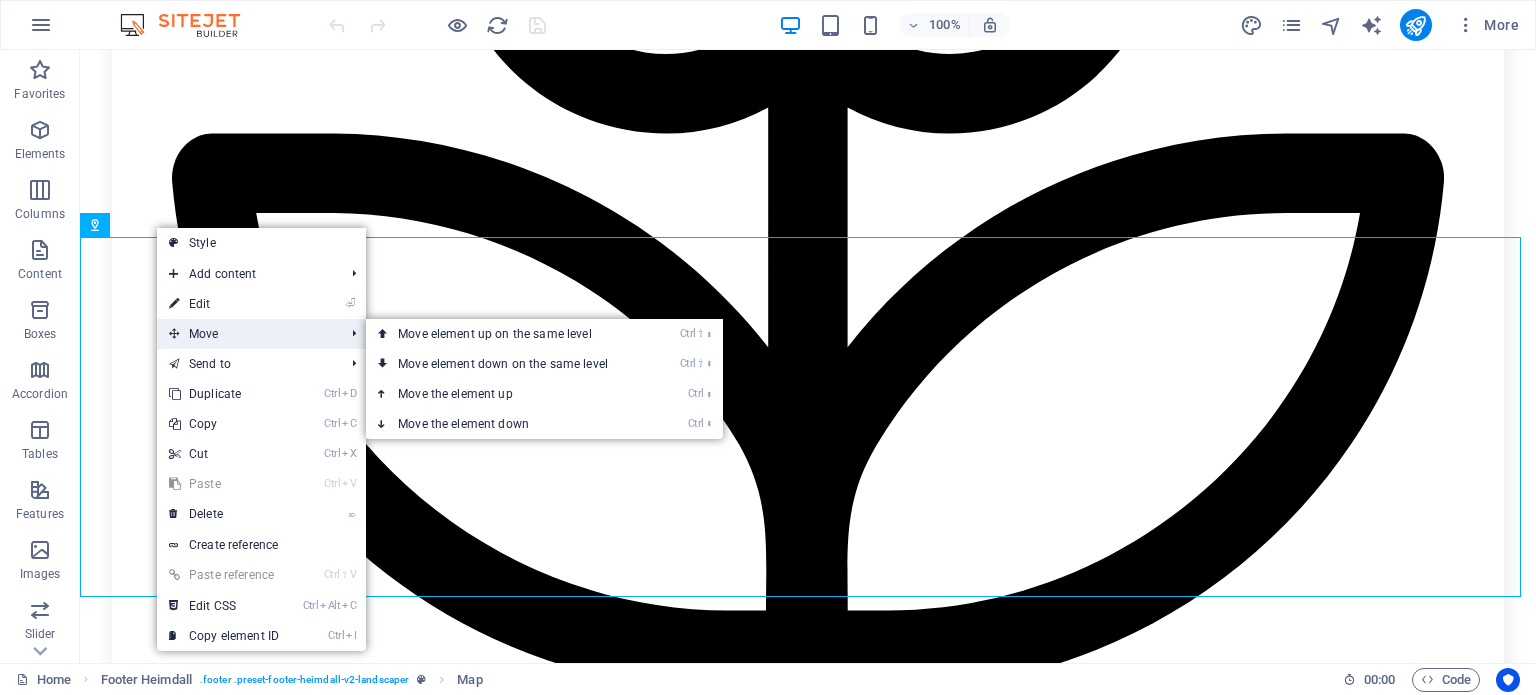 click on "Move" at bounding box center [246, 334] 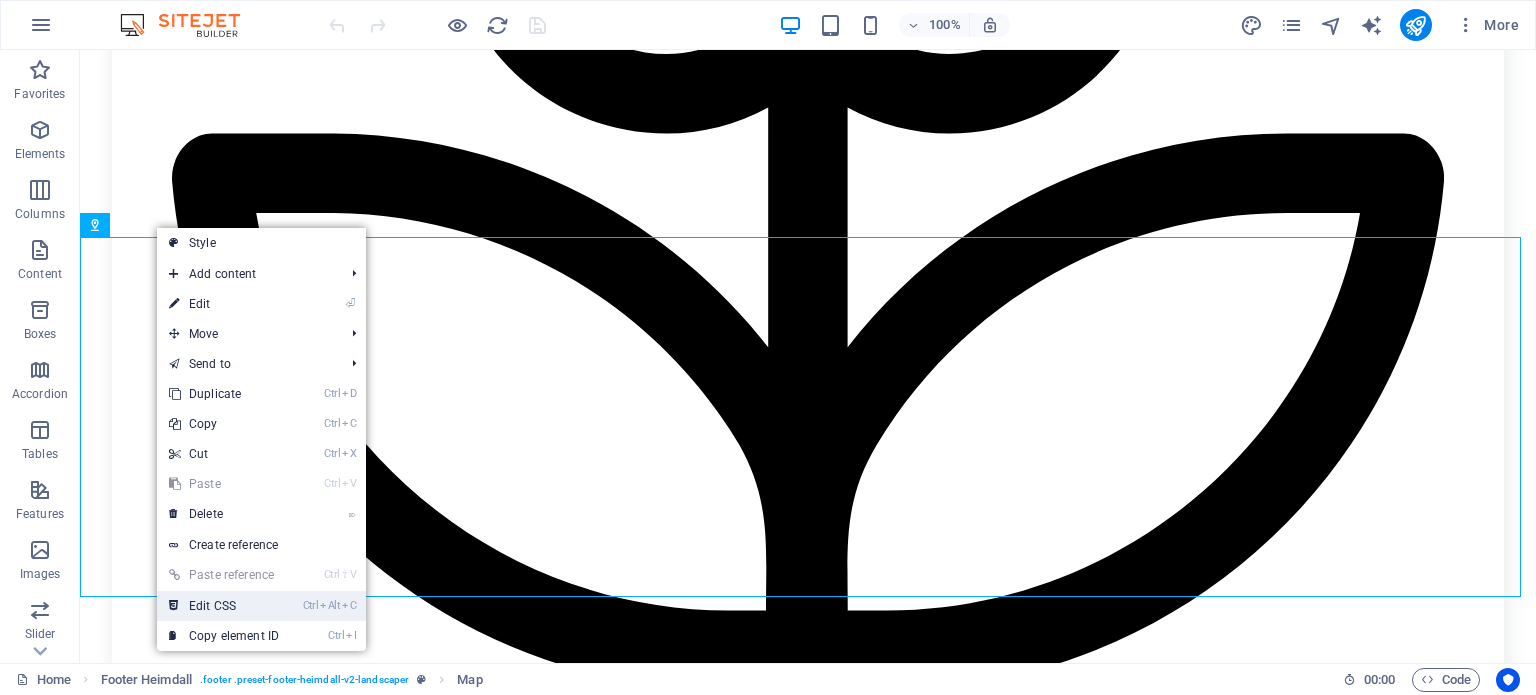 click on "Ctrl Alt C  Edit CSS" at bounding box center [224, 606] 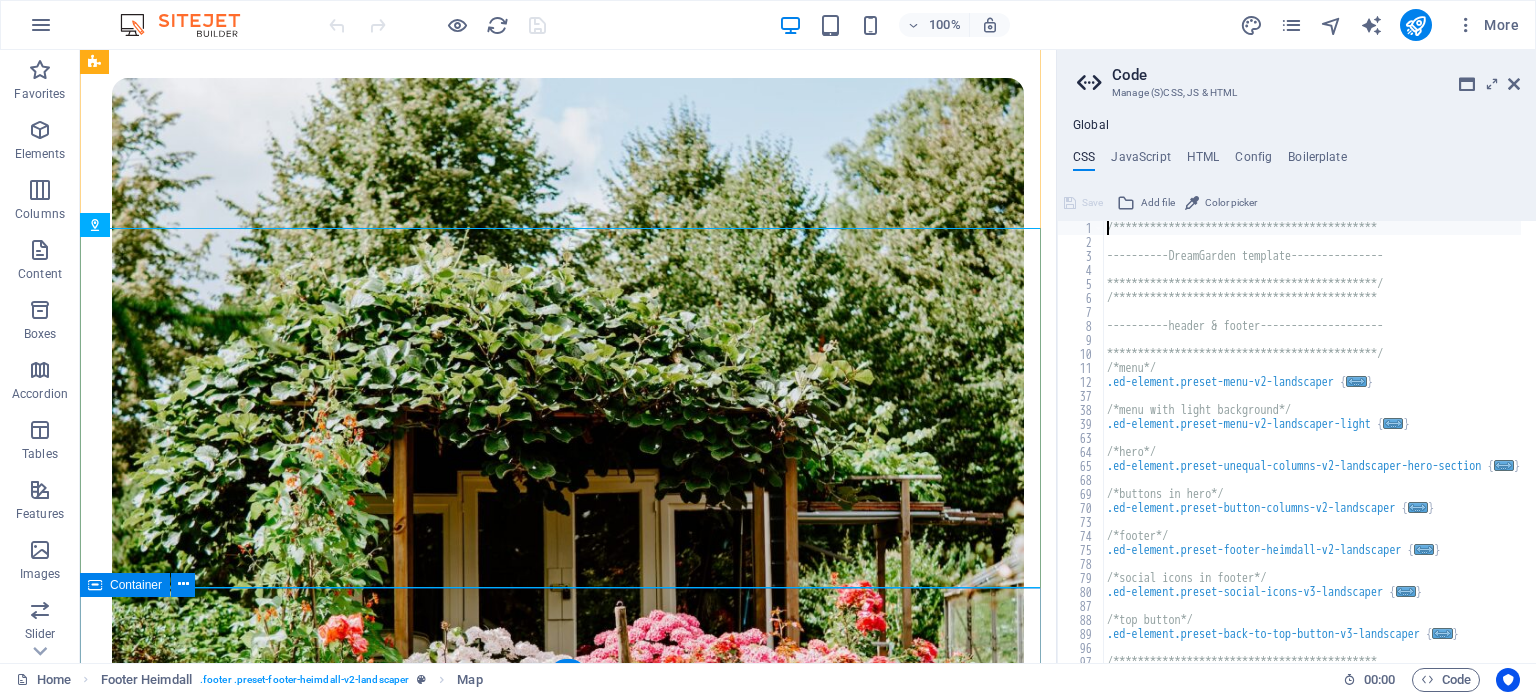 scroll, scrollTop: 5610, scrollLeft: 0, axis: vertical 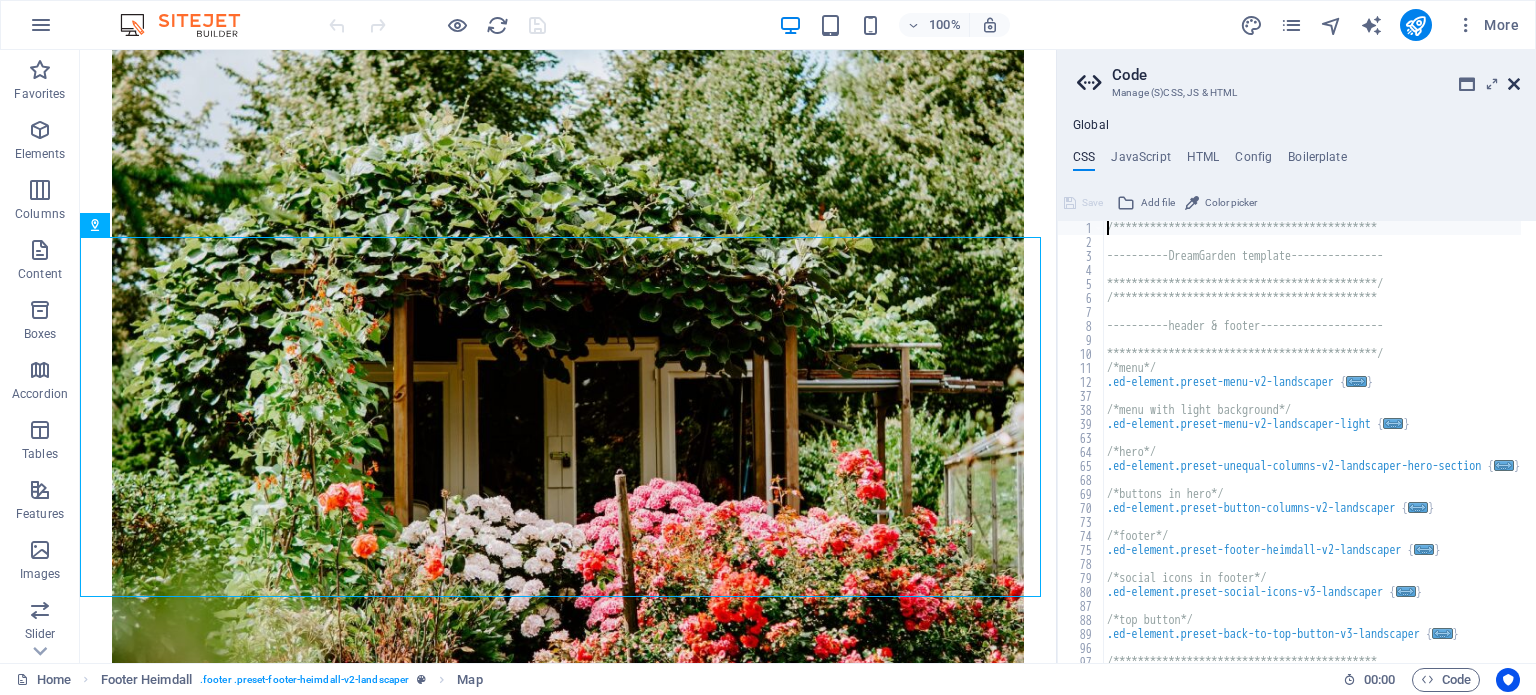 click at bounding box center (1514, 84) 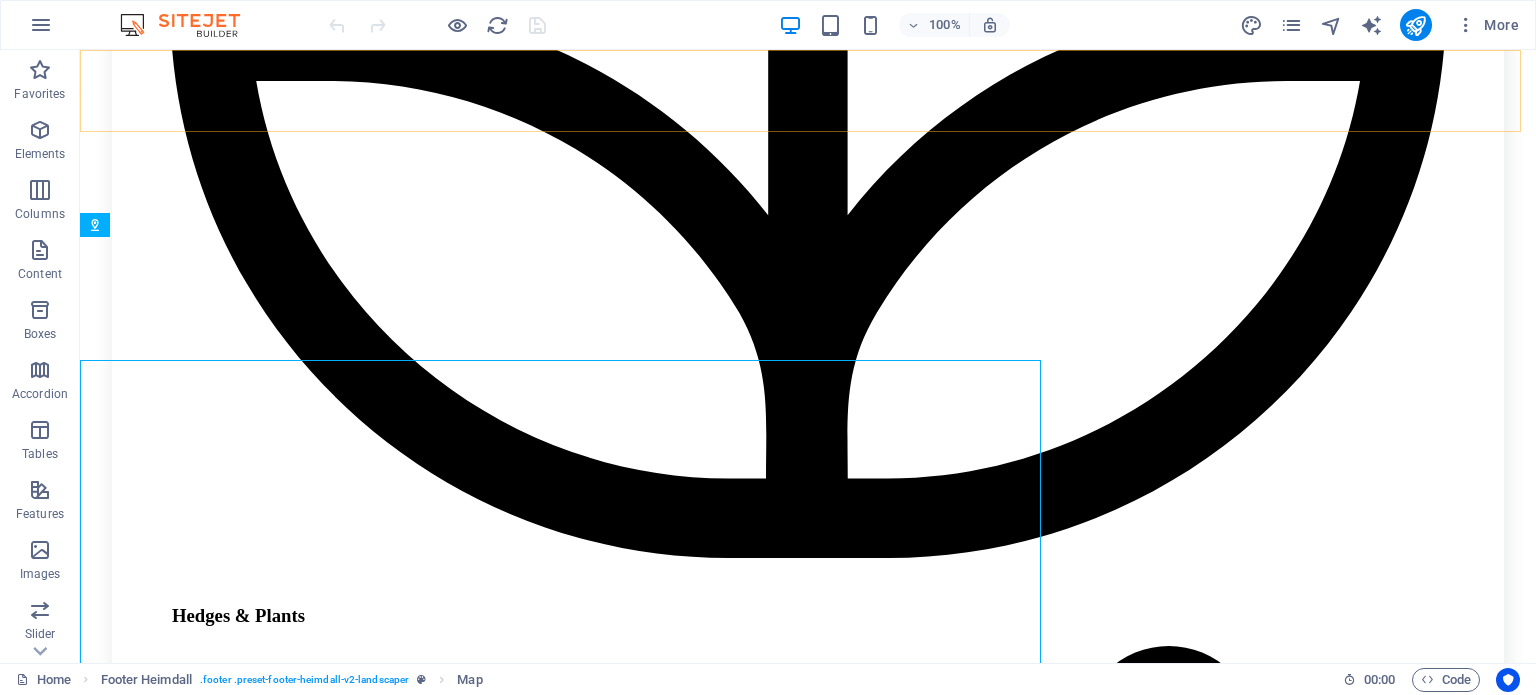 scroll, scrollTop: 5478, scrollLeft: 0, axis: vertical 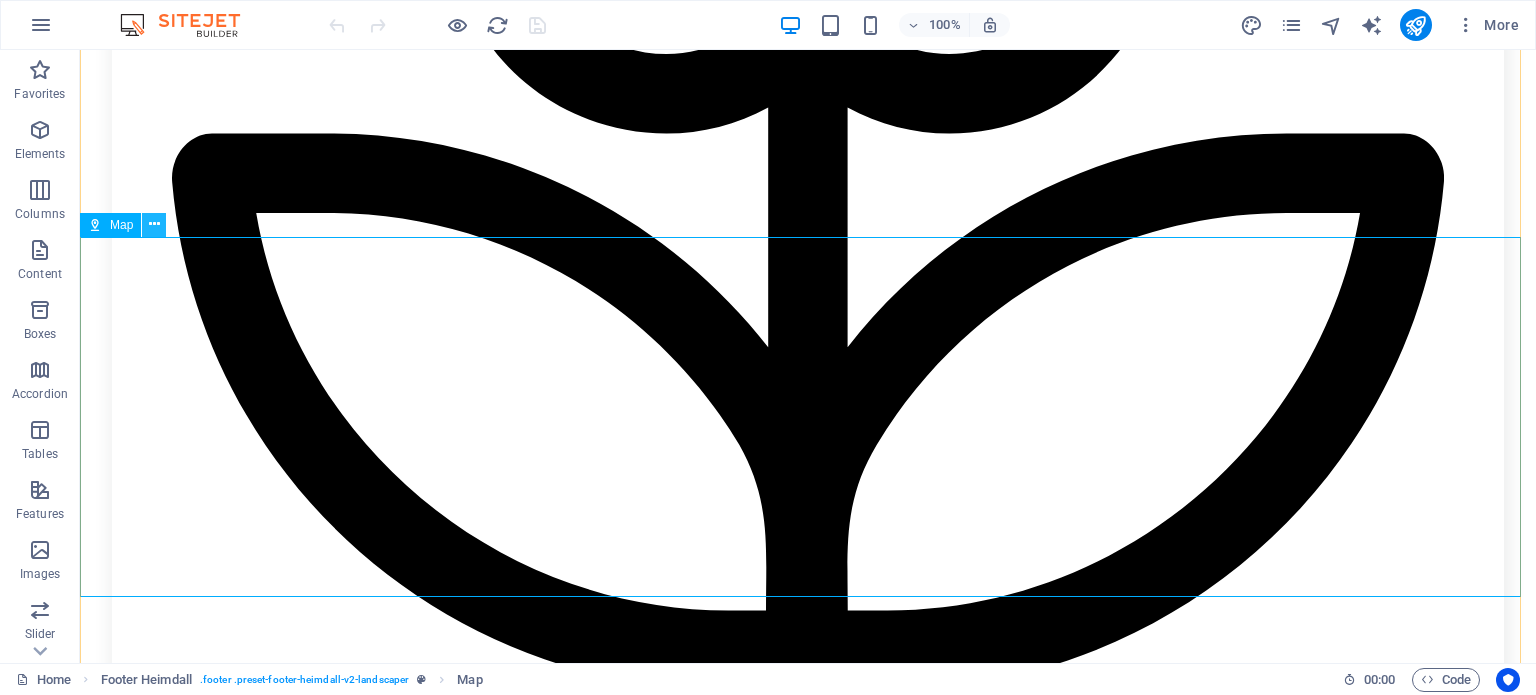 click at bounding box center [154, 224] 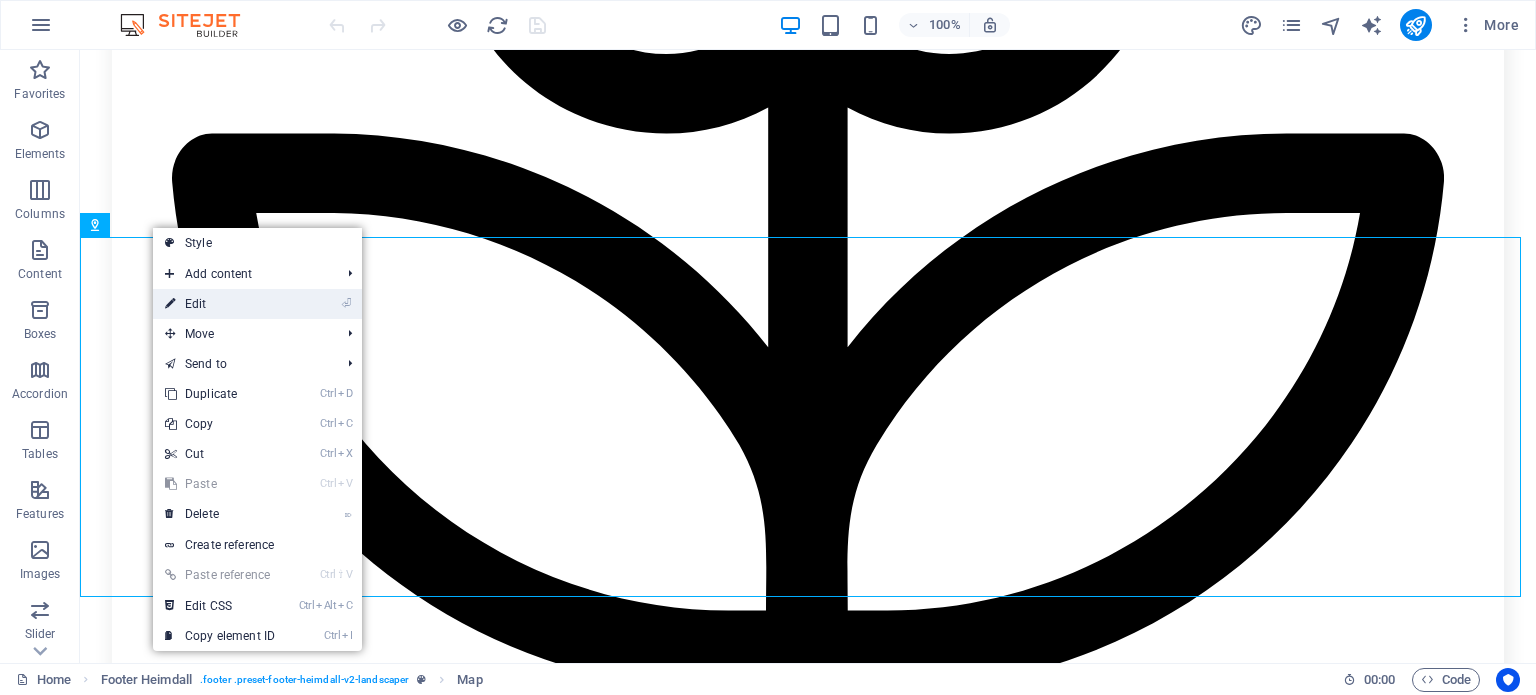click on "⏎  Edit" at bounding box center (220, 304) 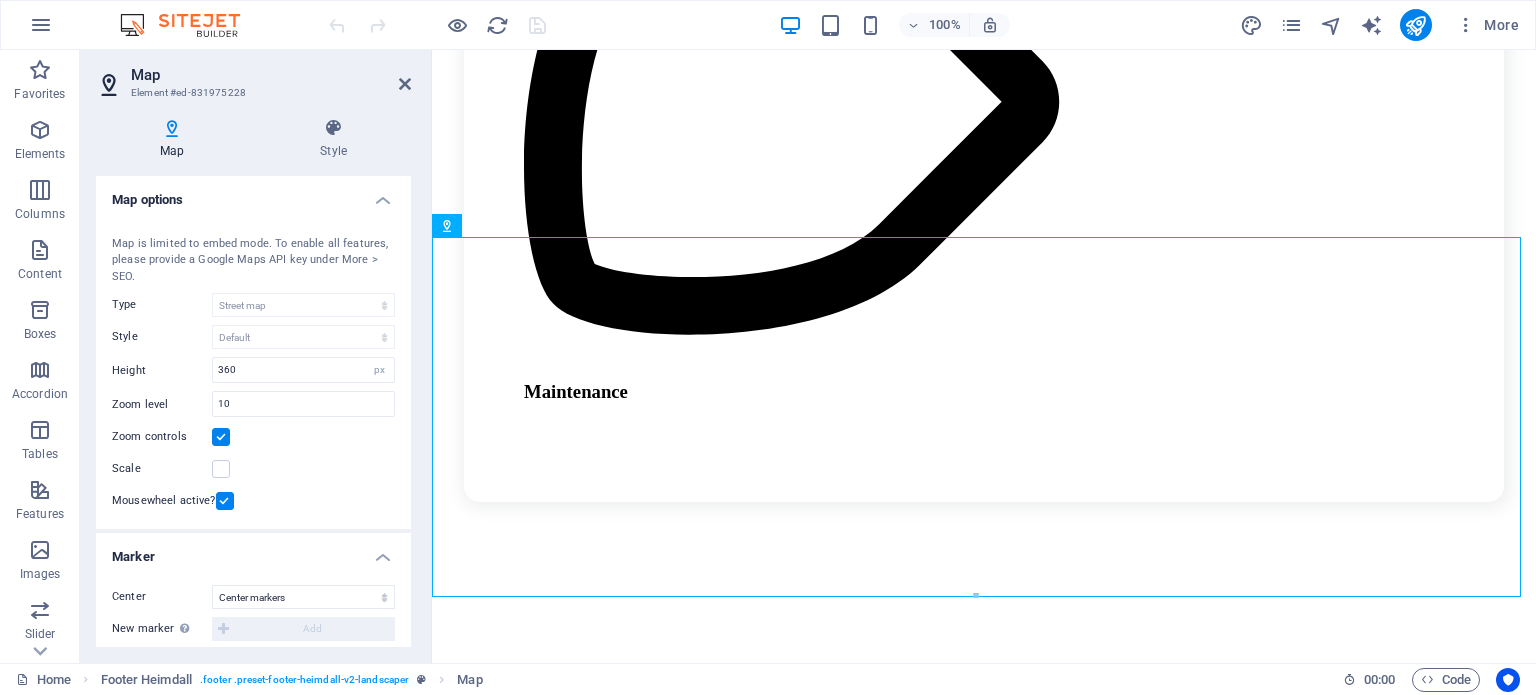scroll, scrollTop: 5573, scrollLeft: 0, axis: vertical 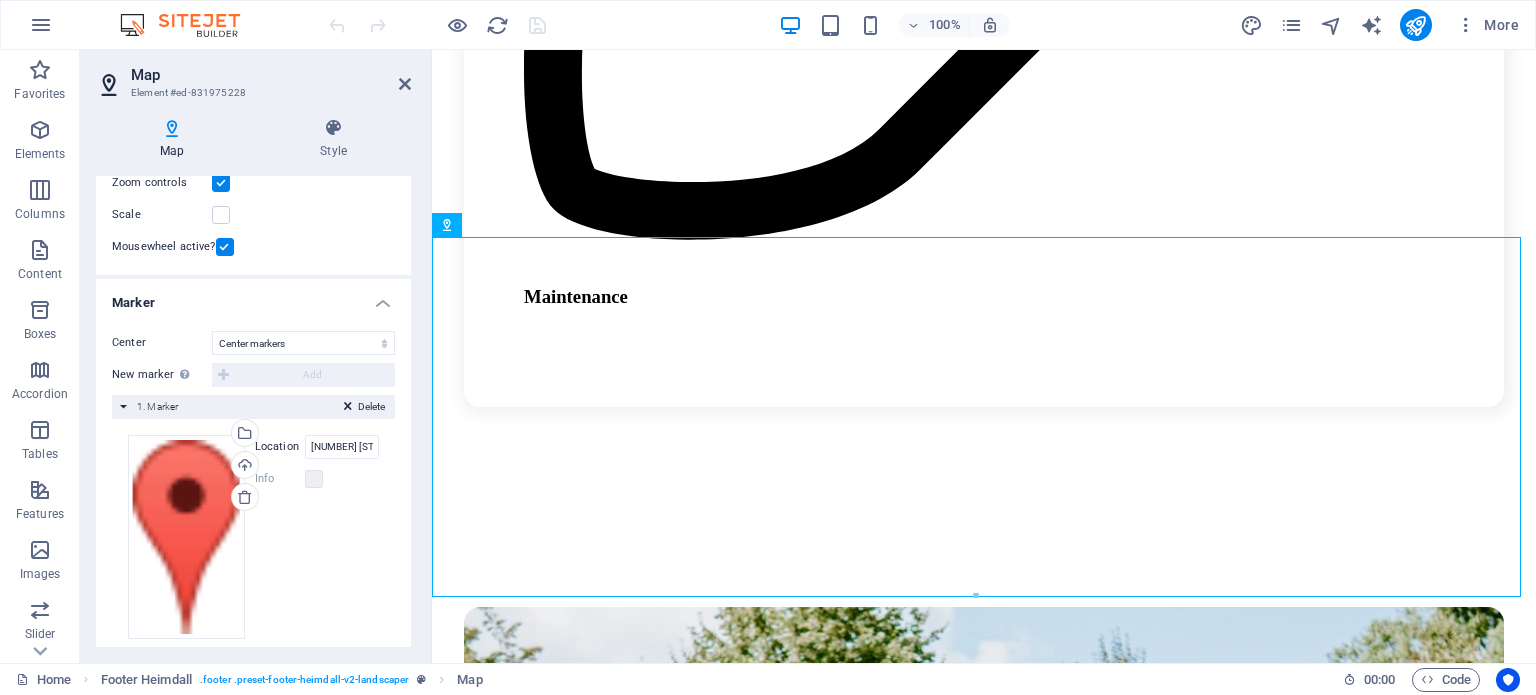 click at bounding box center (348, 410) 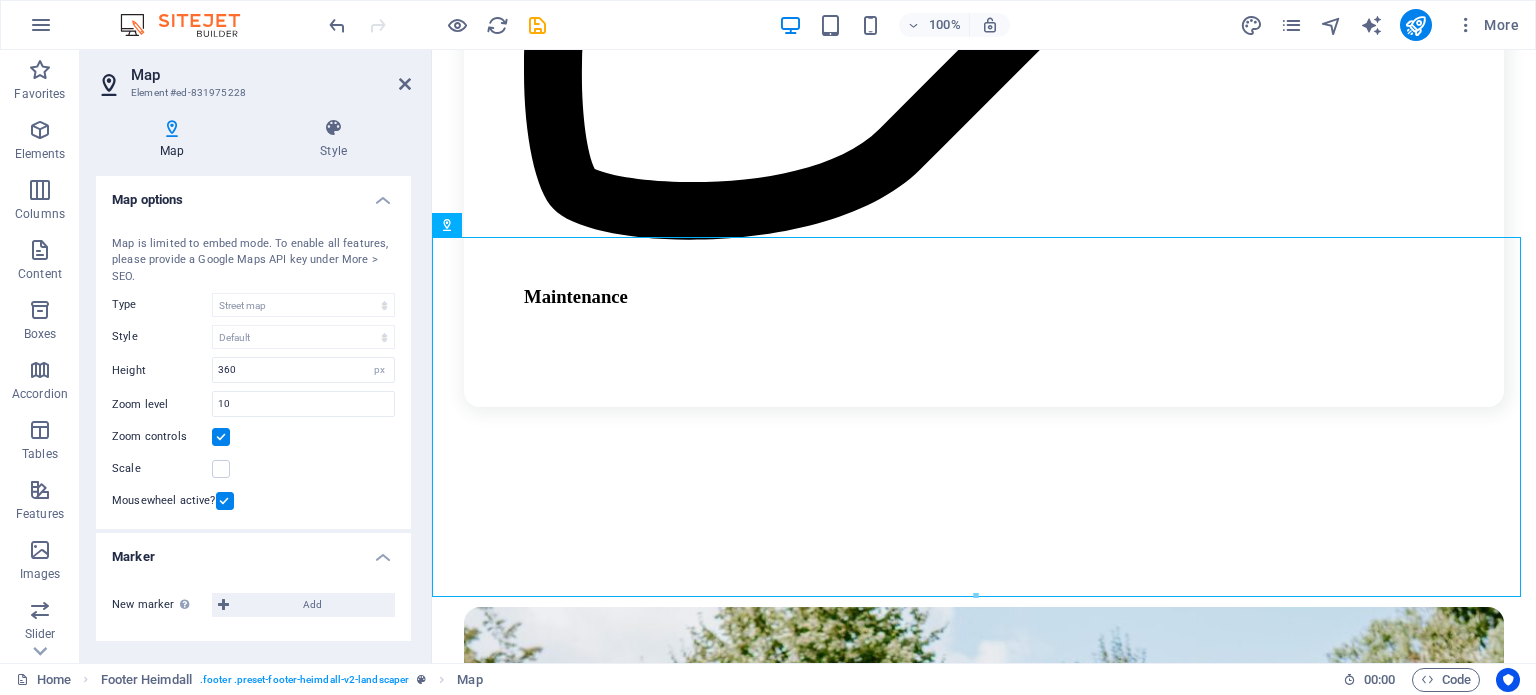 scroll, scrollTop: 0, scrollLeft: 0, axis: both 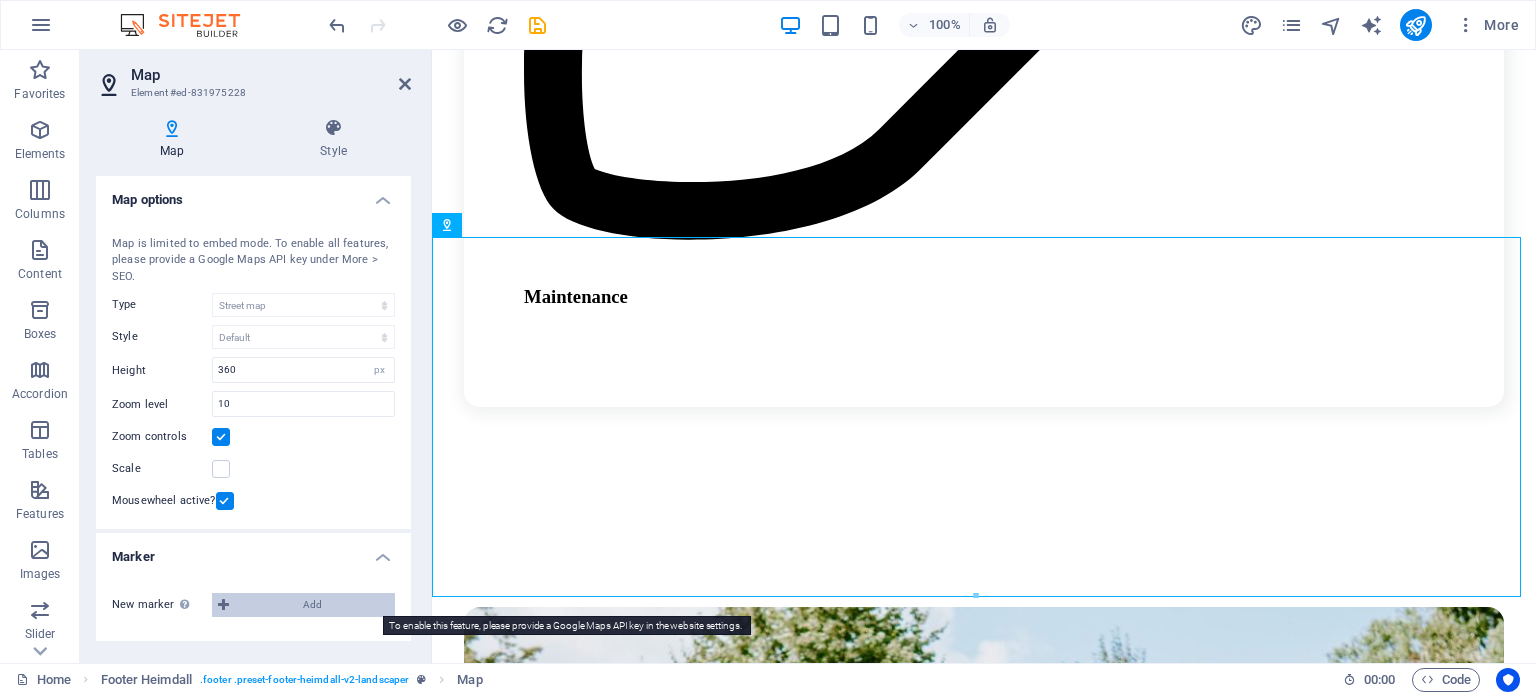 click on "Add" at bounding box center (312, 605) 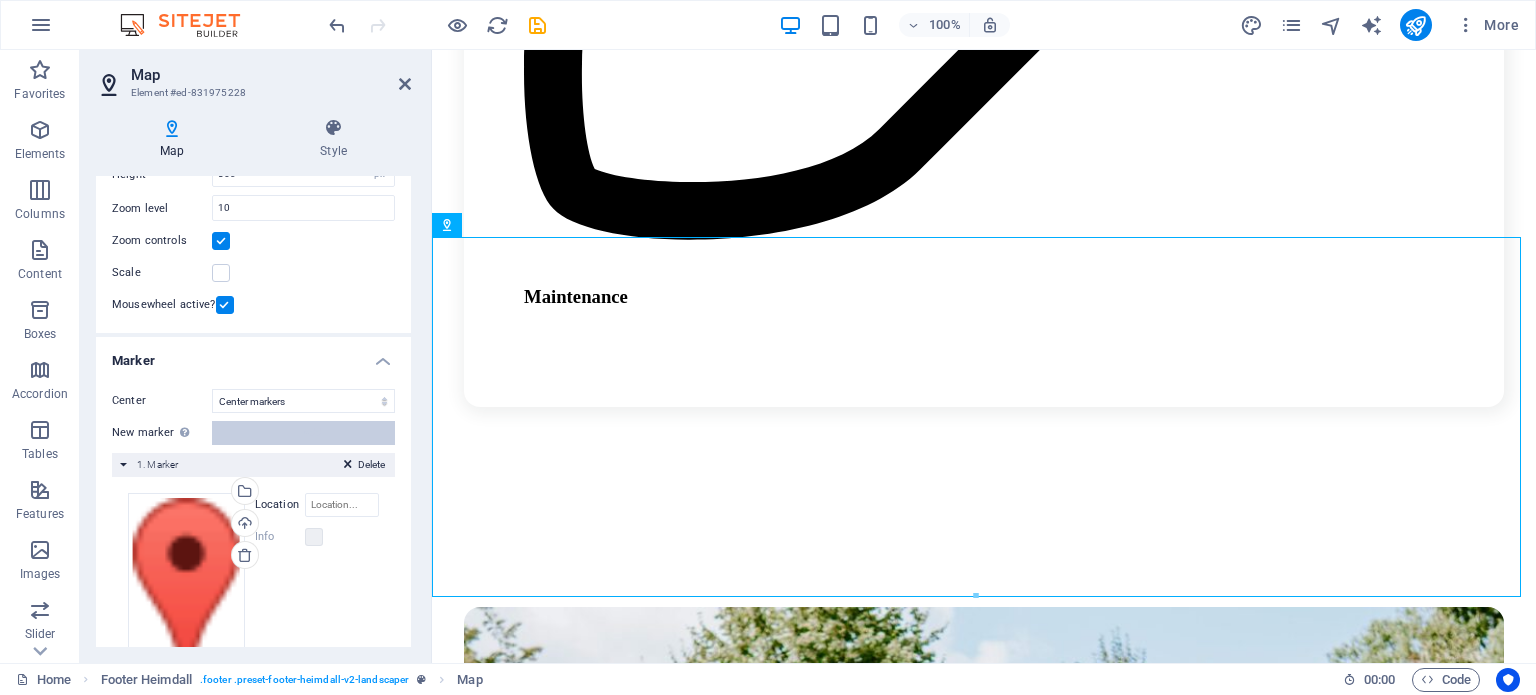 scroll, scrollTop: 273, scrollLeft: 0, axis: vertical 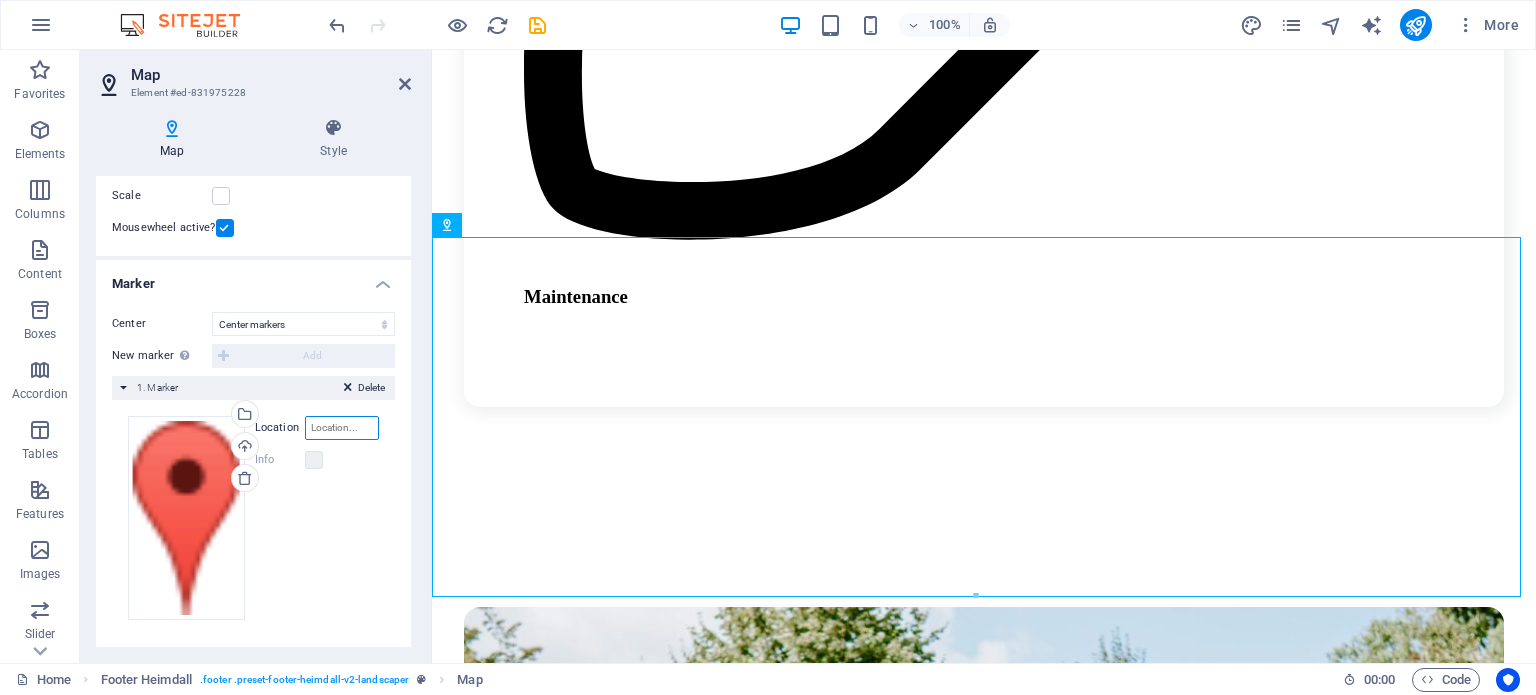 click on "Location" at bounding box center [342, 428] 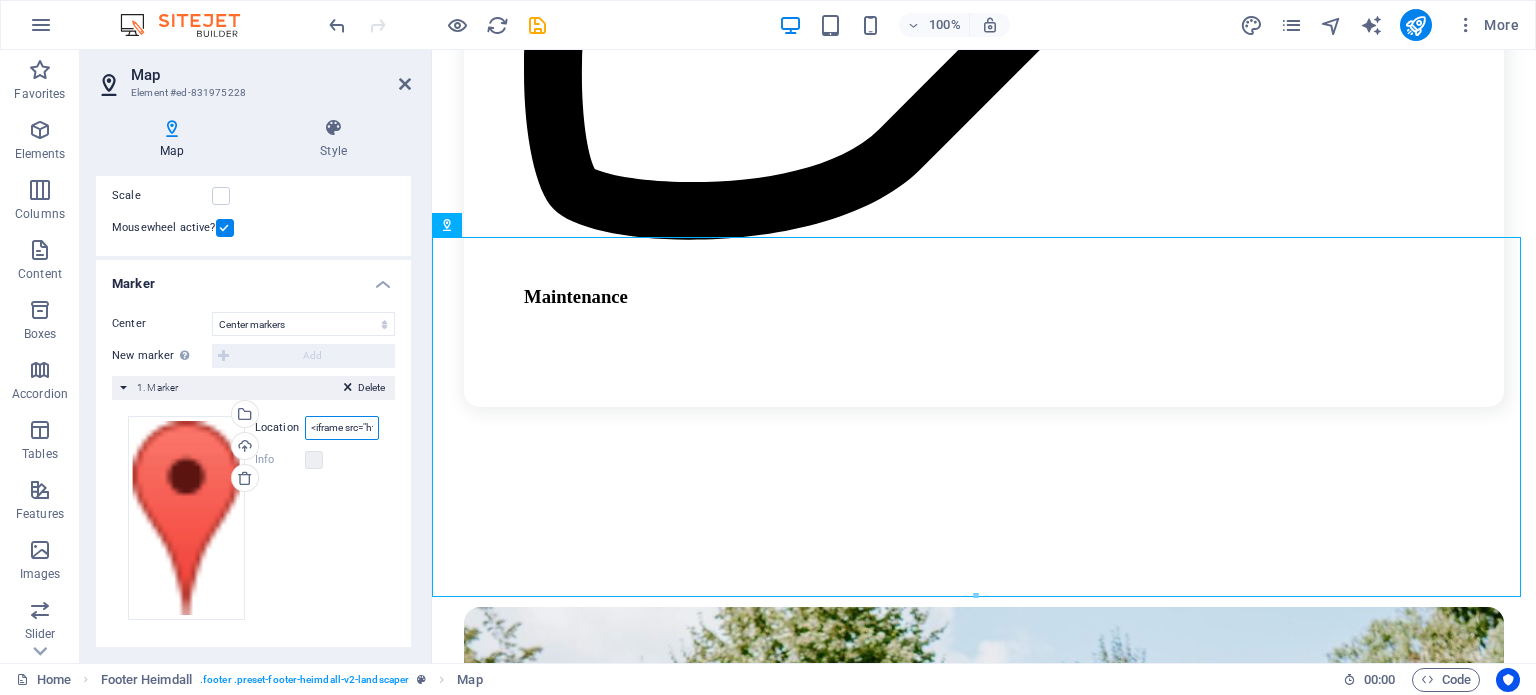 scroll, scrollTop: 0, scrollLeft: 2058, axis: horizontal 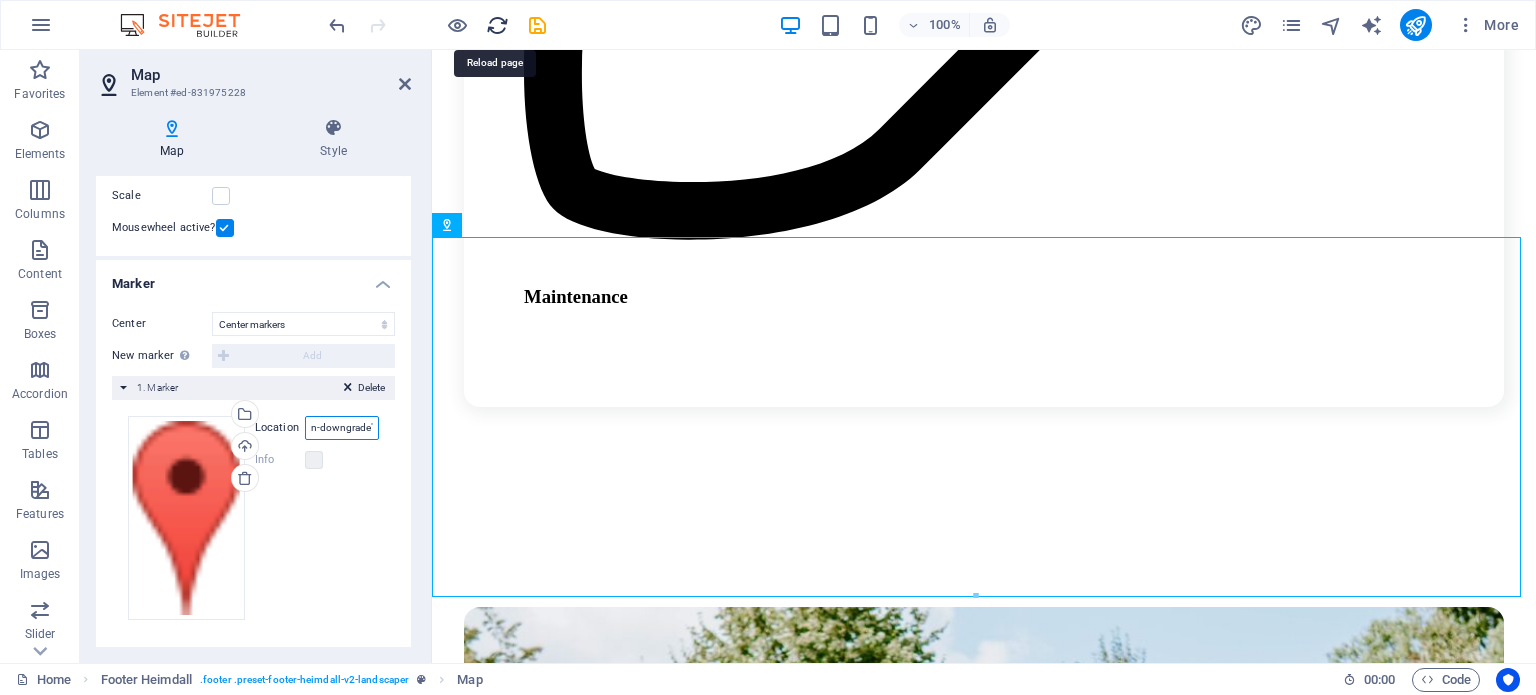 type on "<iframe src="https://www.google.com/maps/embed?pb=!1m18!1m12!1m3!1d3267.289097363135!2d55.27845637483709!3d25.187300932102485!2m3!1f0!2f0!3f0!3m2!1i1024!2i768!4f13.1!3m3!1m2!1s0x3e5f6928dec5633f%3A0x5d65d4d48a811b46!2sGardens%20Market%20Landscape!5e1!3m2!1sen!2sae!4v1754558471849!5m2!1sen!2sae" width="600" height="450" style="border:0;" allowfullscreen="" loading="lazy" referrerpolicy="no-referrer-when-downgrade"></iframe>" 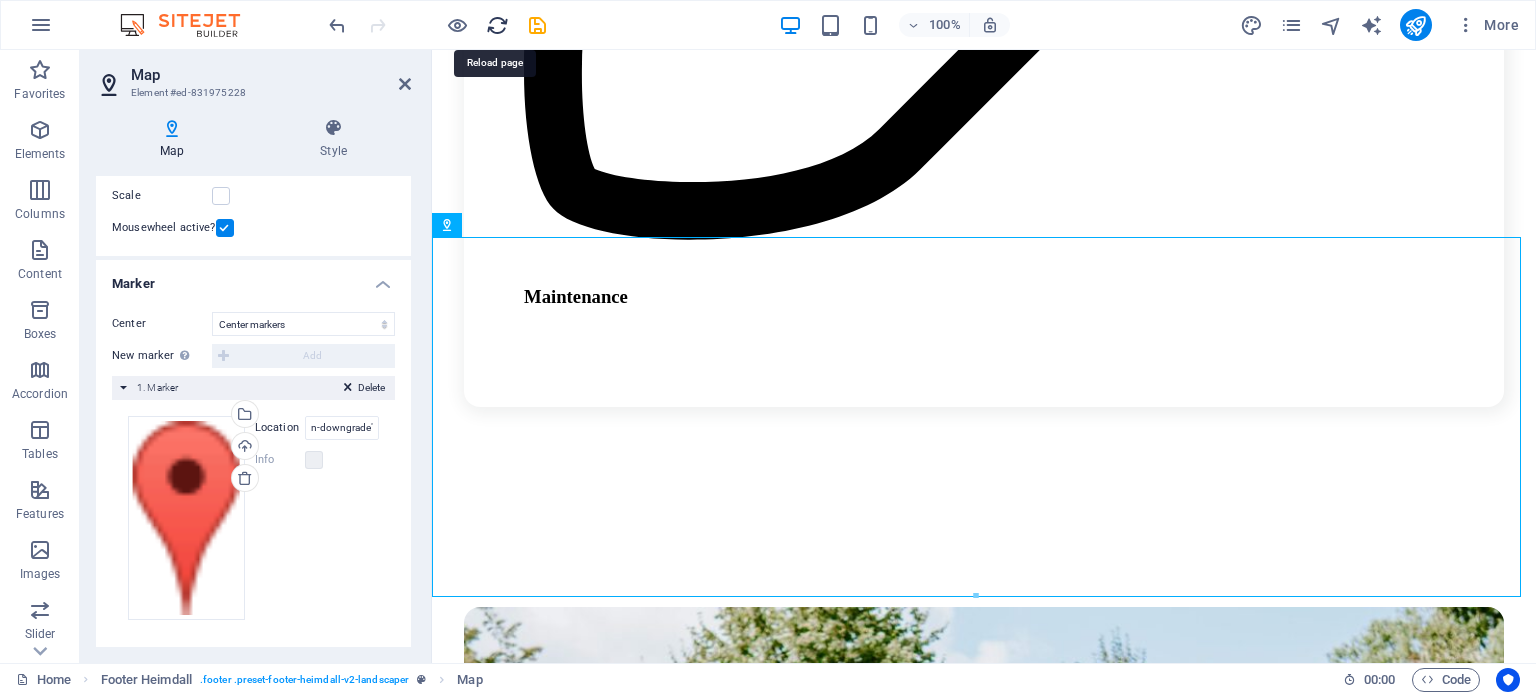 scroll, scrollTop: 0, scrollLeft: 0, axis: both 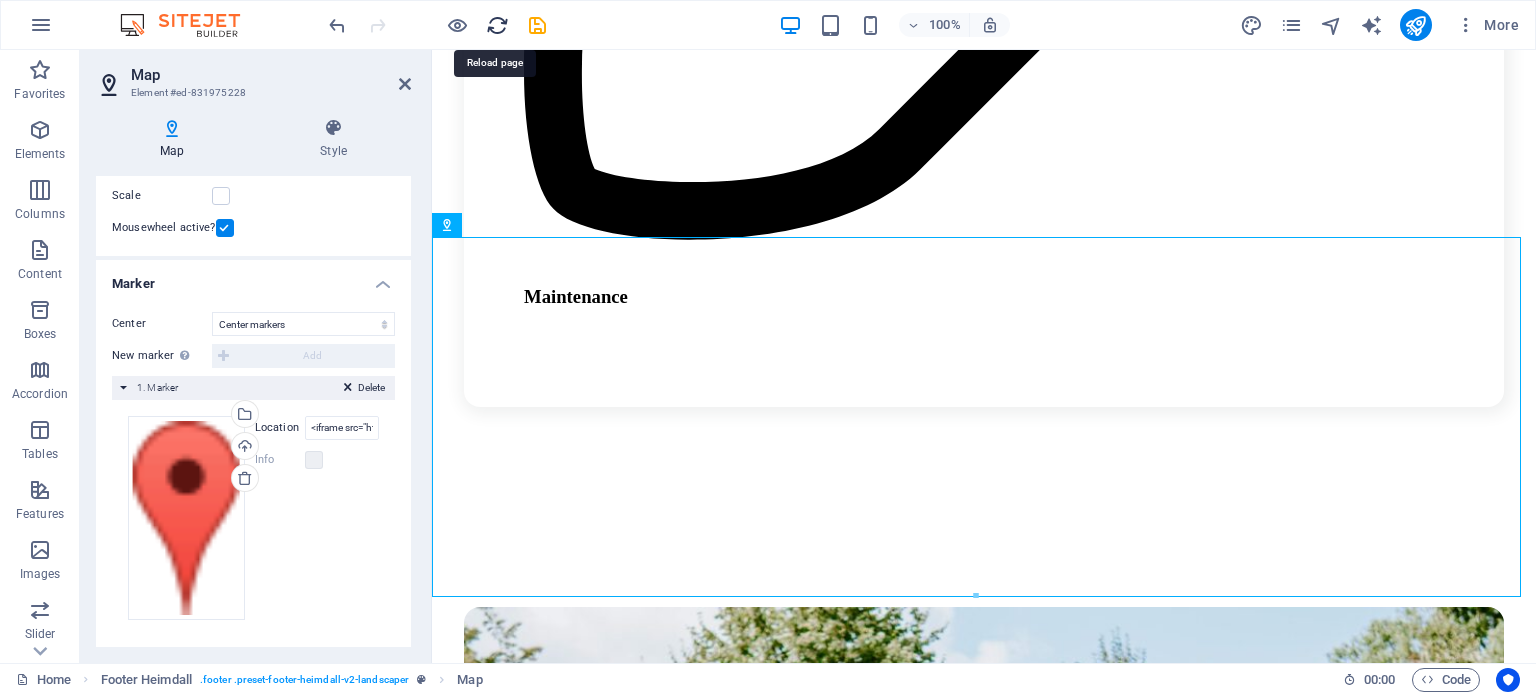 click at bounding box center [497, 25] 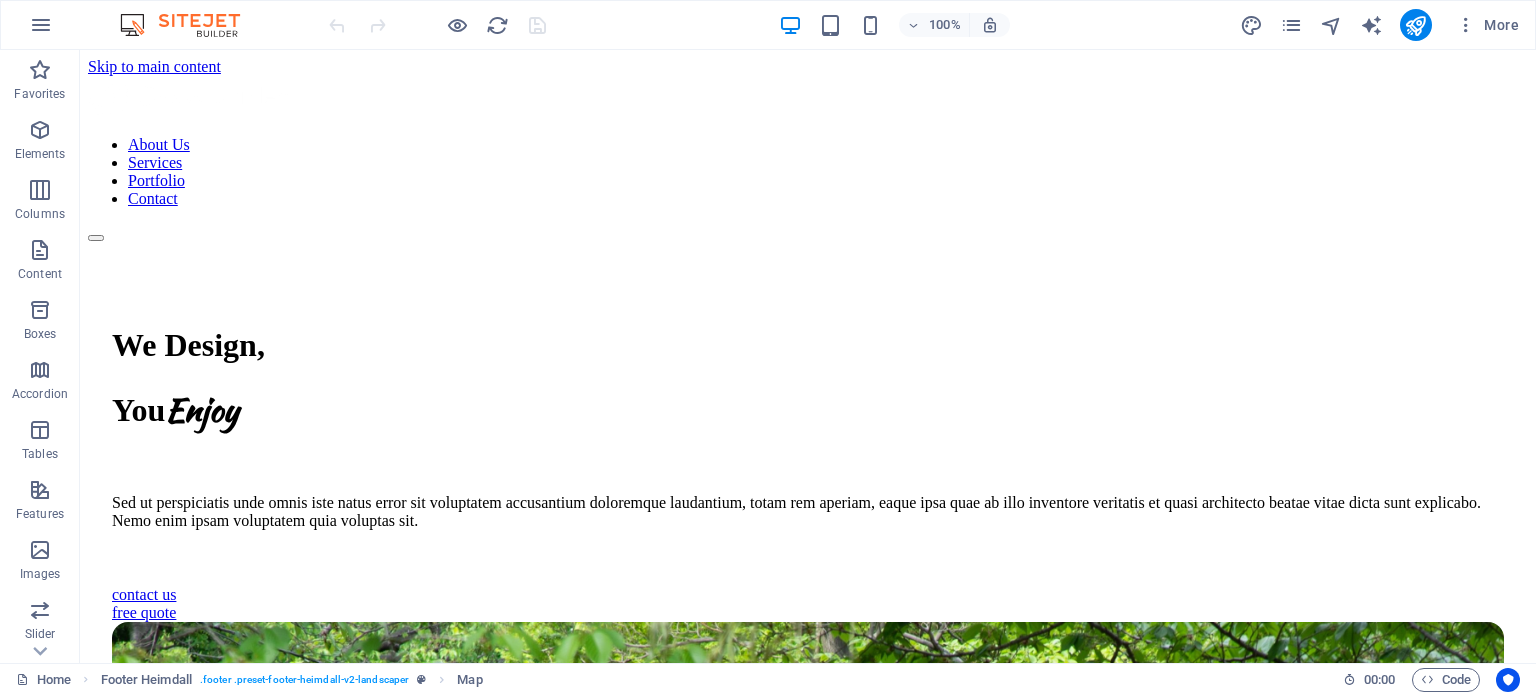 scroll, scrollTop: 0, scrollLeft: 0, axis: both 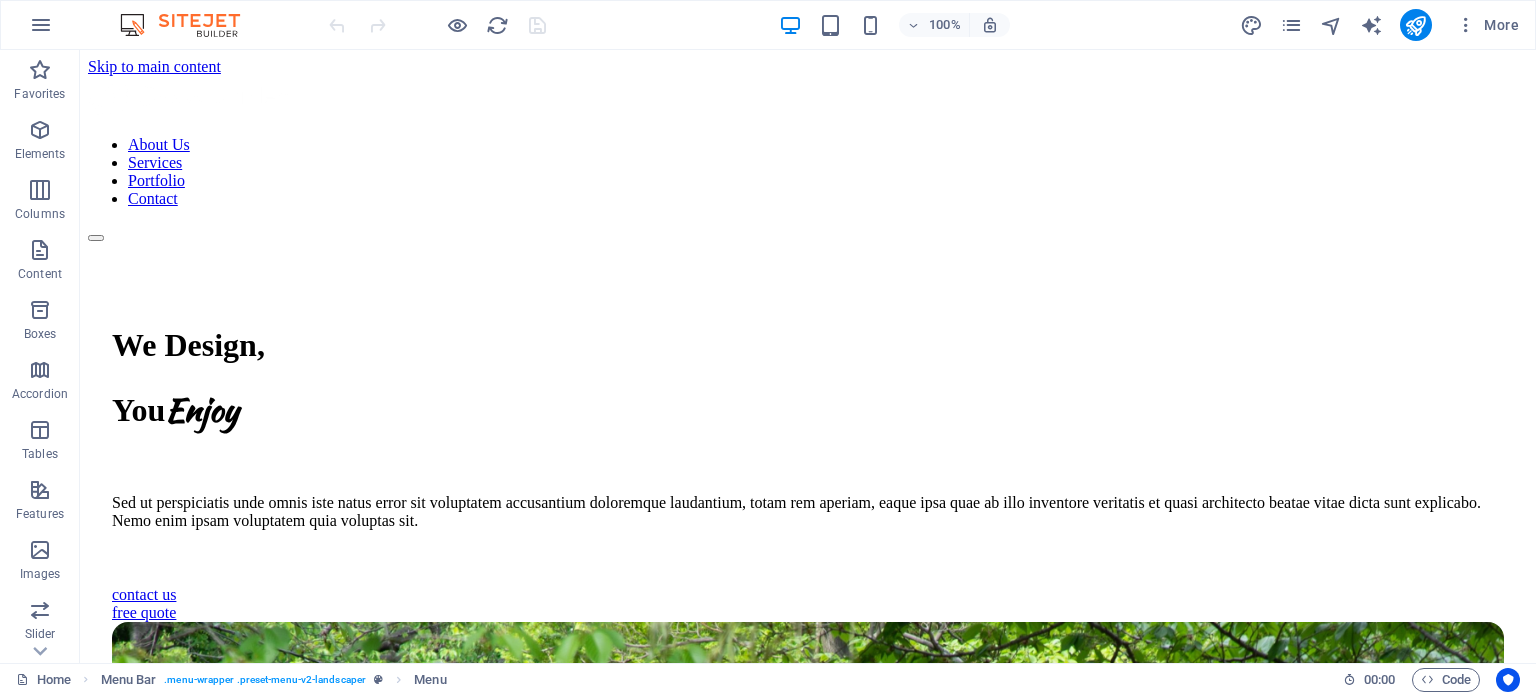 click on "About Us Services Portfolio Contact" at bounding box center [808, 172] 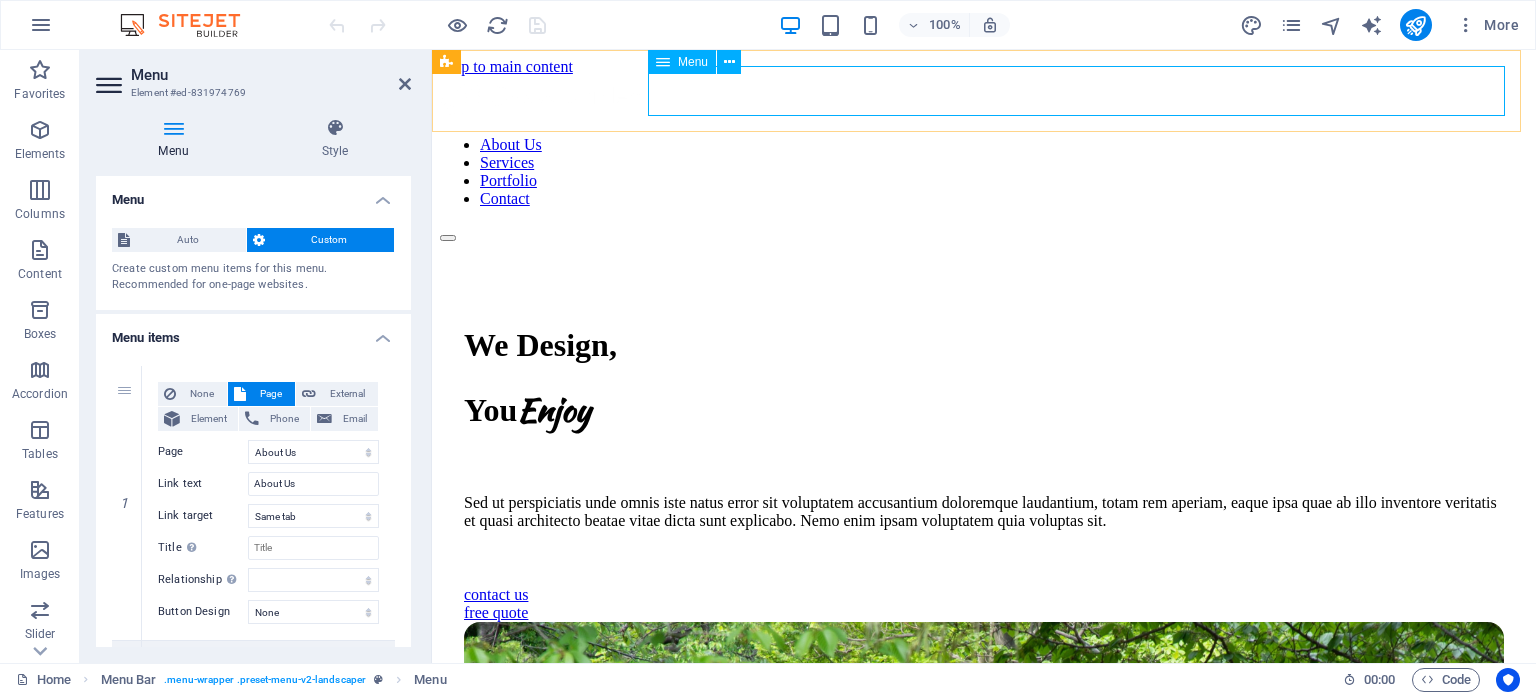 click on "About Us Services Portfolio Contact" at bounding box center [984, 172] 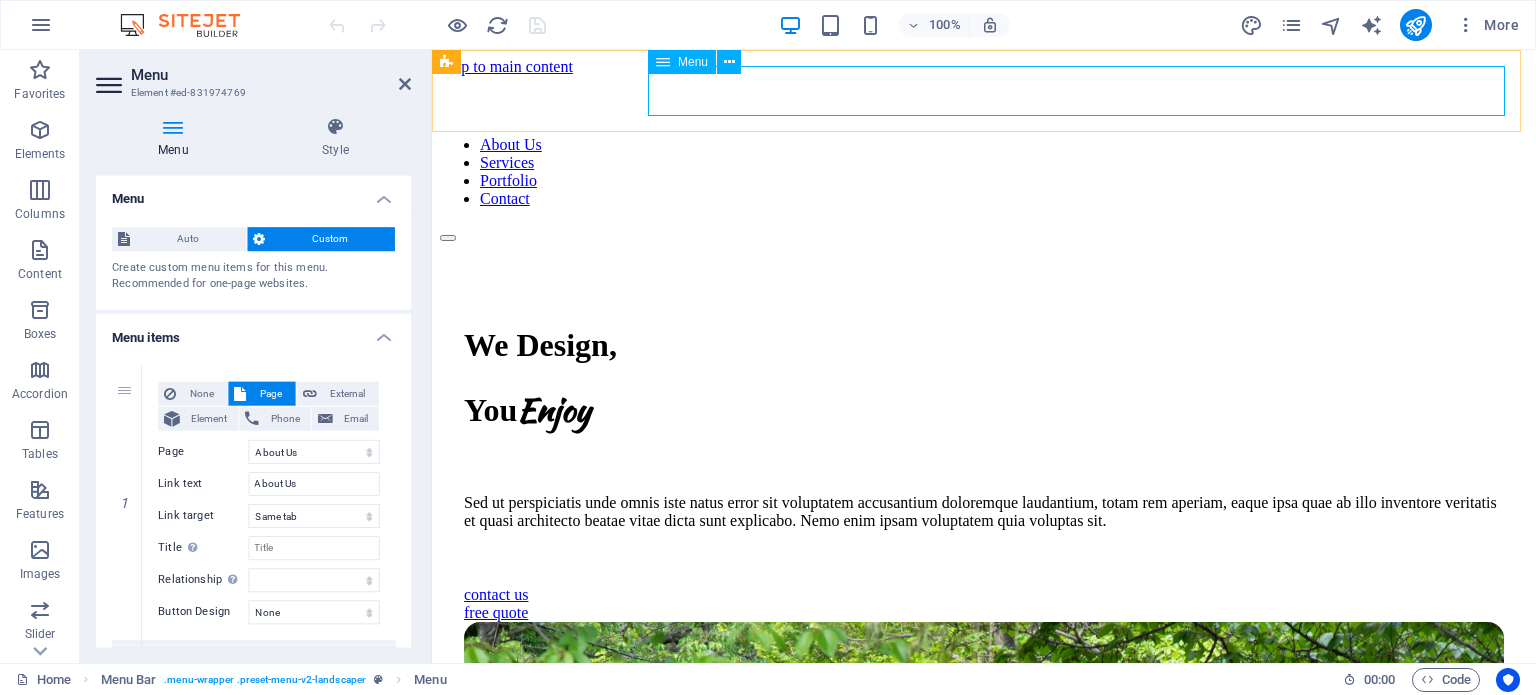 click on "About Us Services Portfolio Contact" at bounding box center (984, 172) 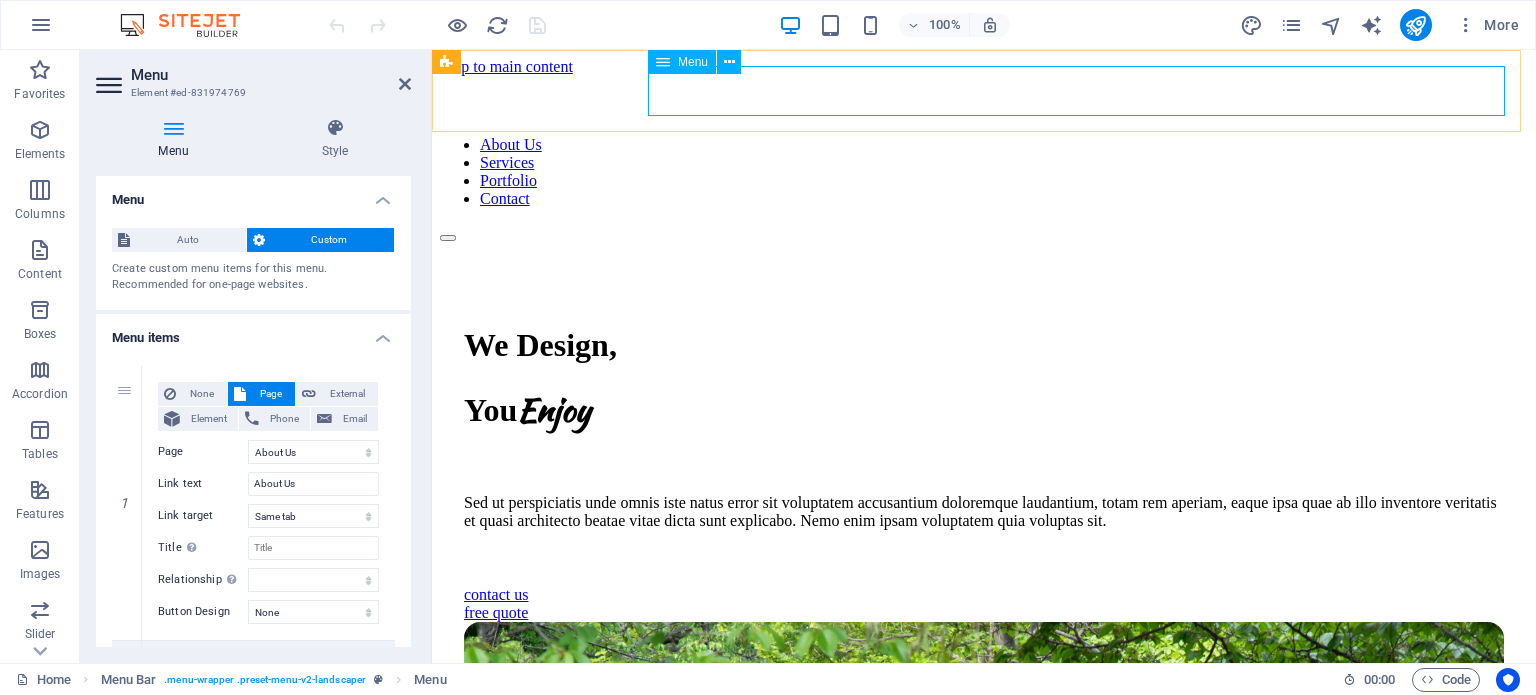 click on "About Us Services Portfolio Contact" at bounding box center (984, 172) 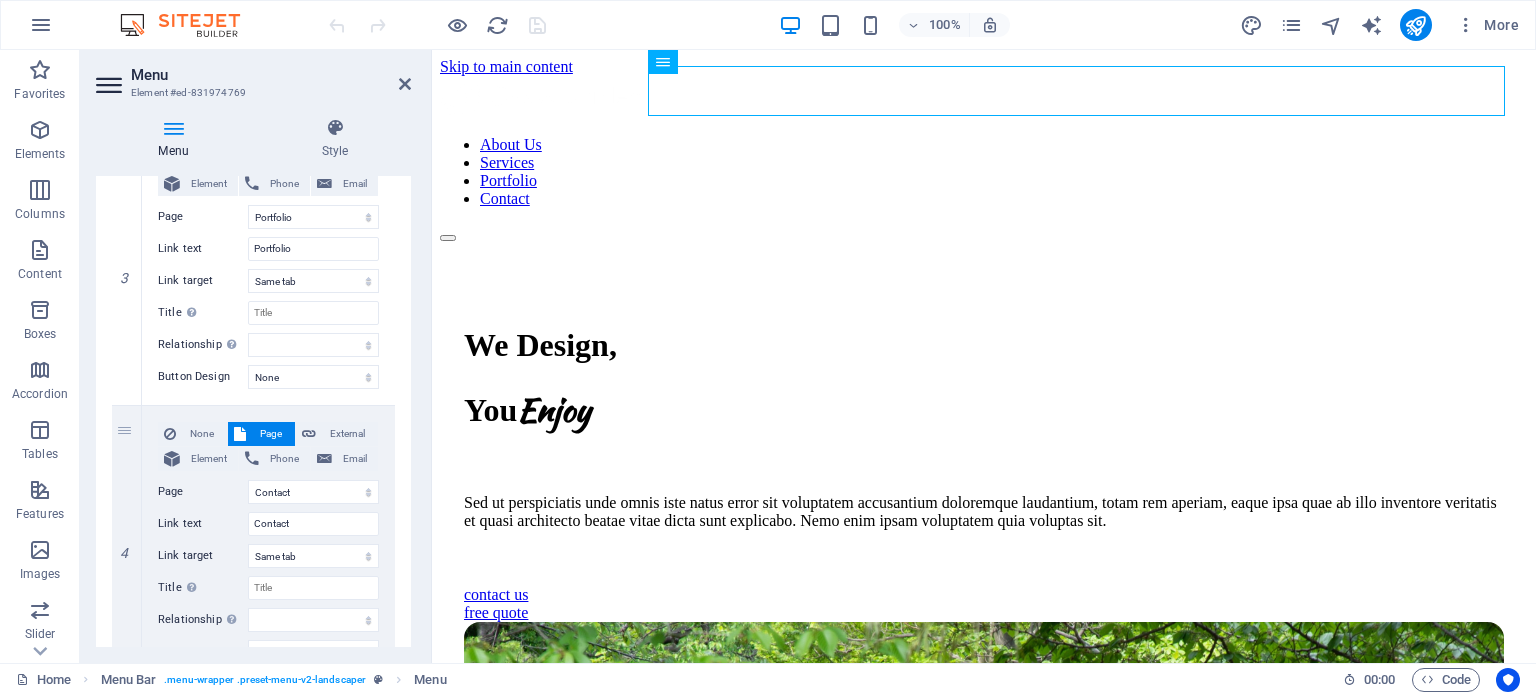 scroll, scrollTop: 872, scrollLeft: 0, axis: vertical 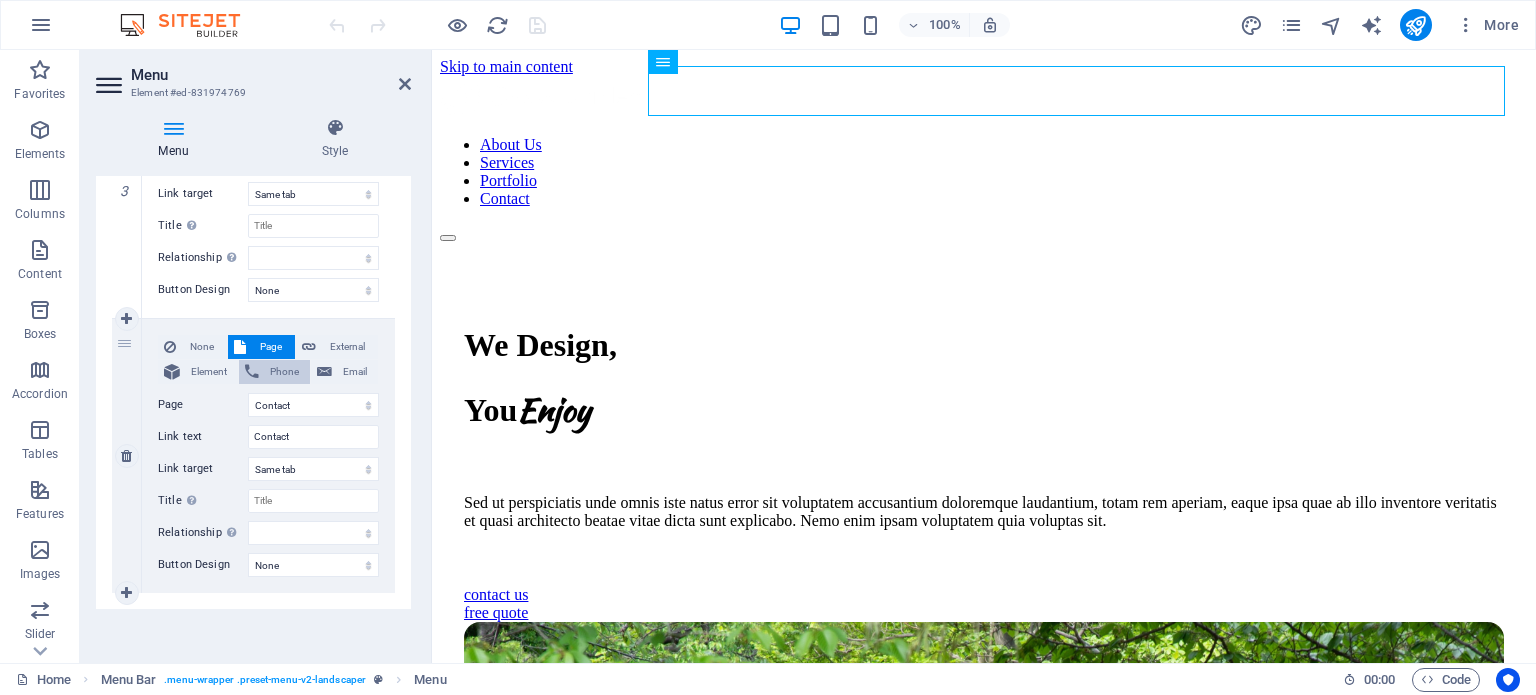 click on "Phone" at bounding box center (284, 372) 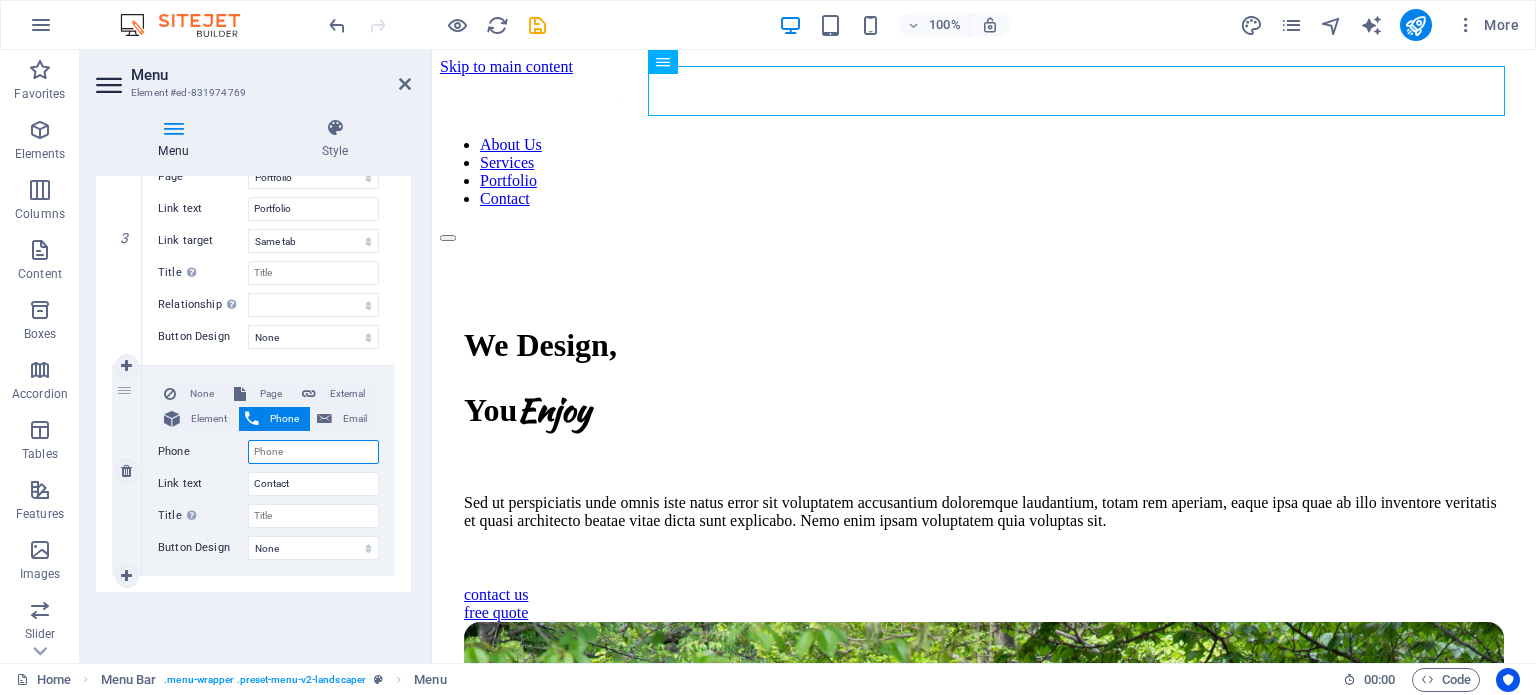 scroll, scrollTop: 824, scrollLeft: 0, axis: vertical 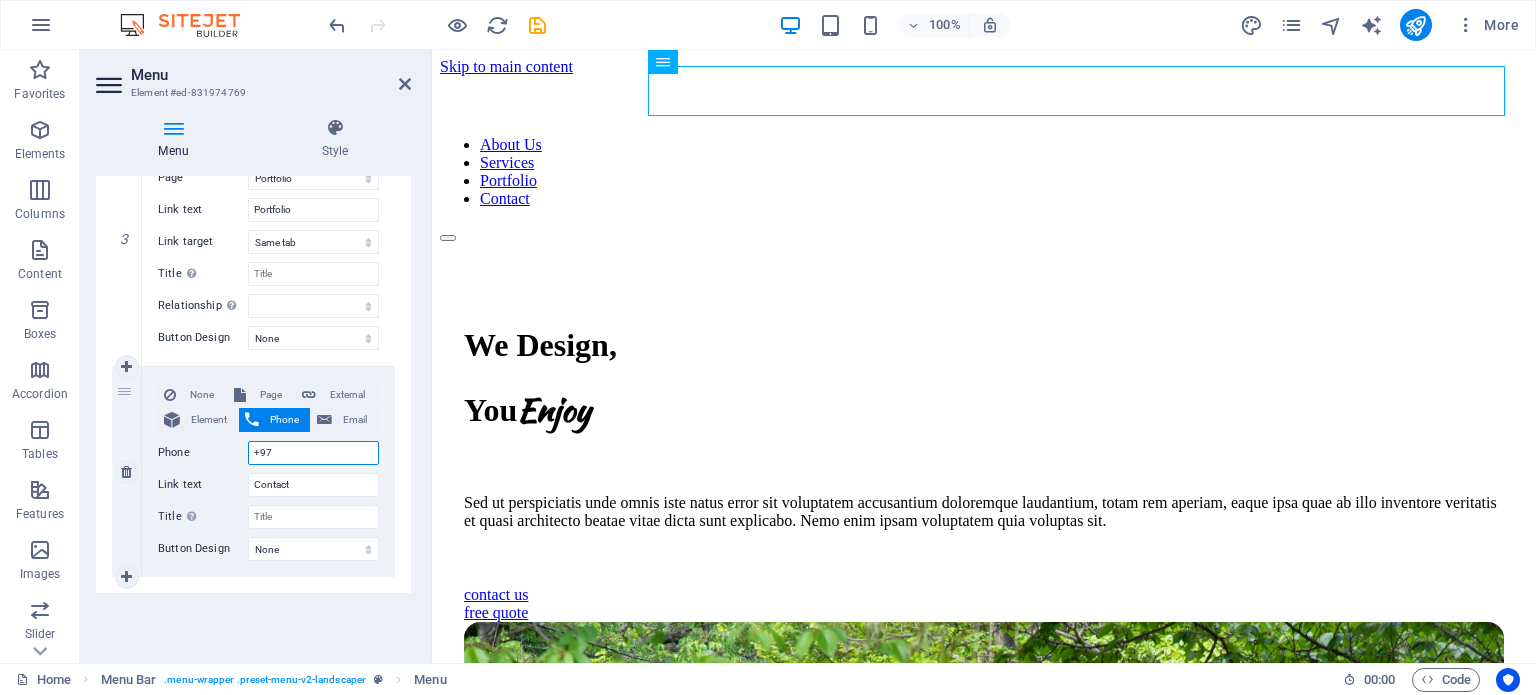 type on "+[PHONE]" 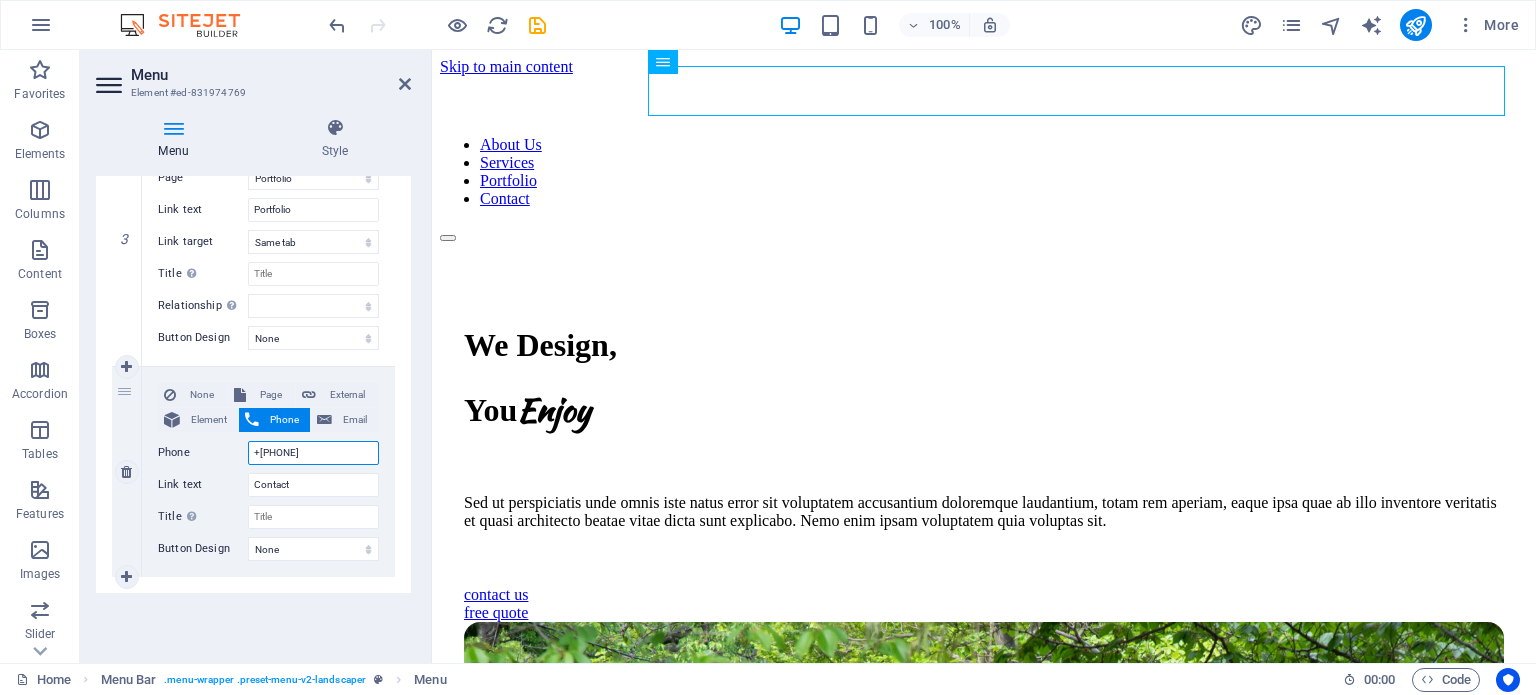 select 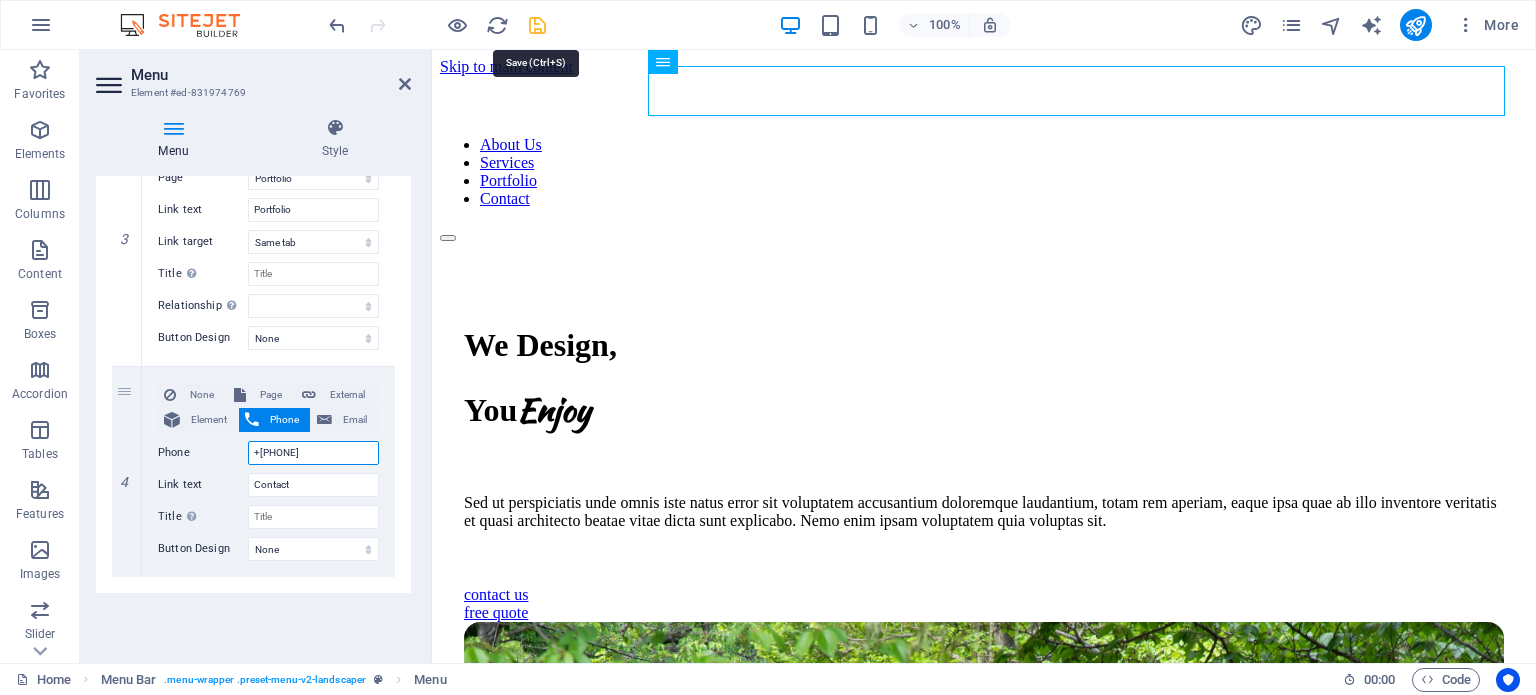type on "+[PHONE]" 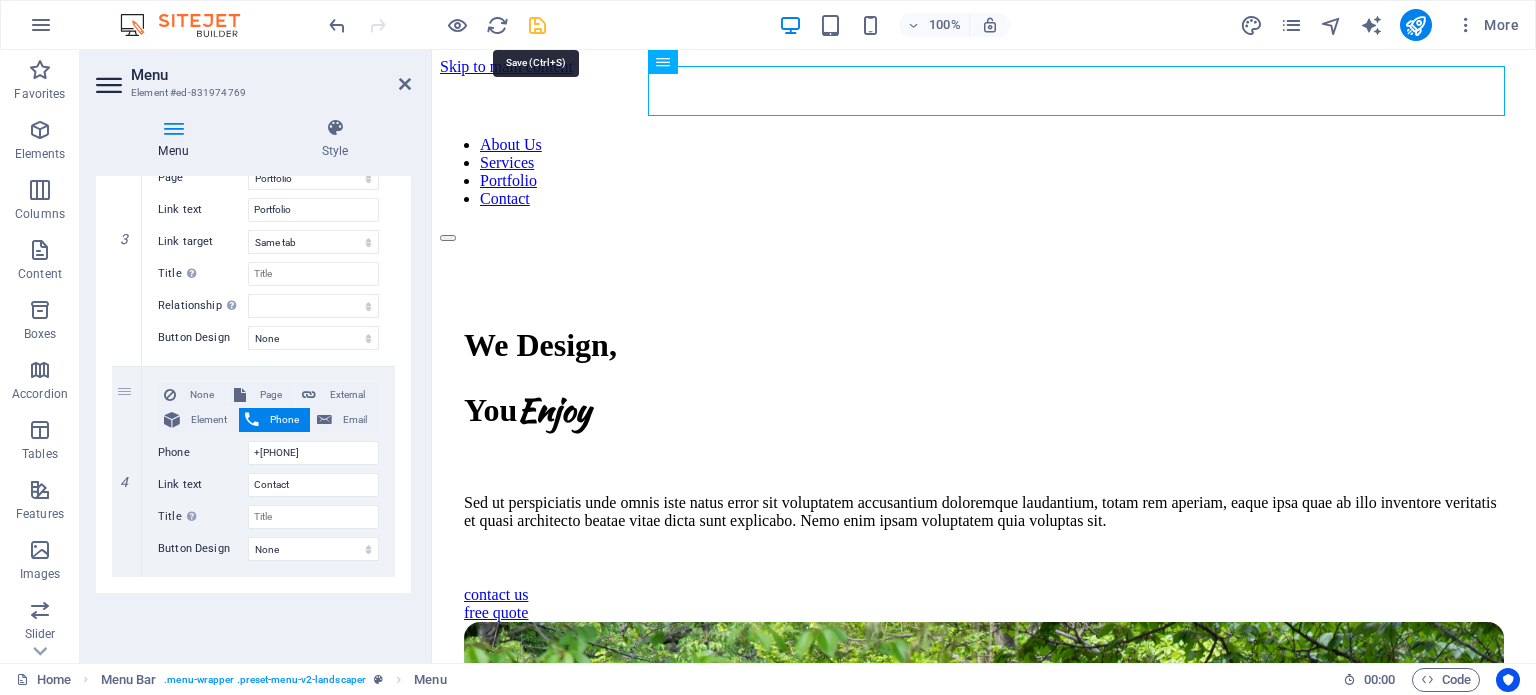 click at bounding box center [537, 25] 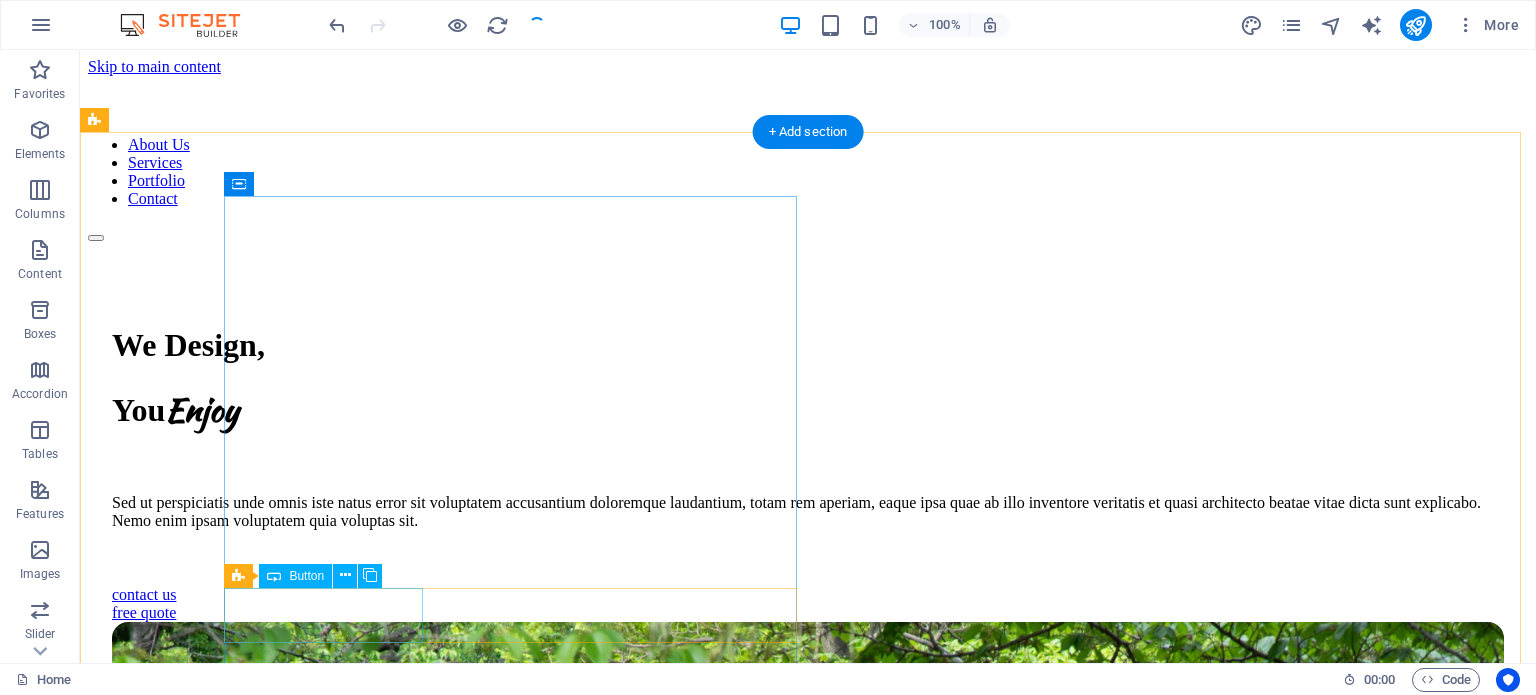 click on "contact us" at bounding box center (808, 595) 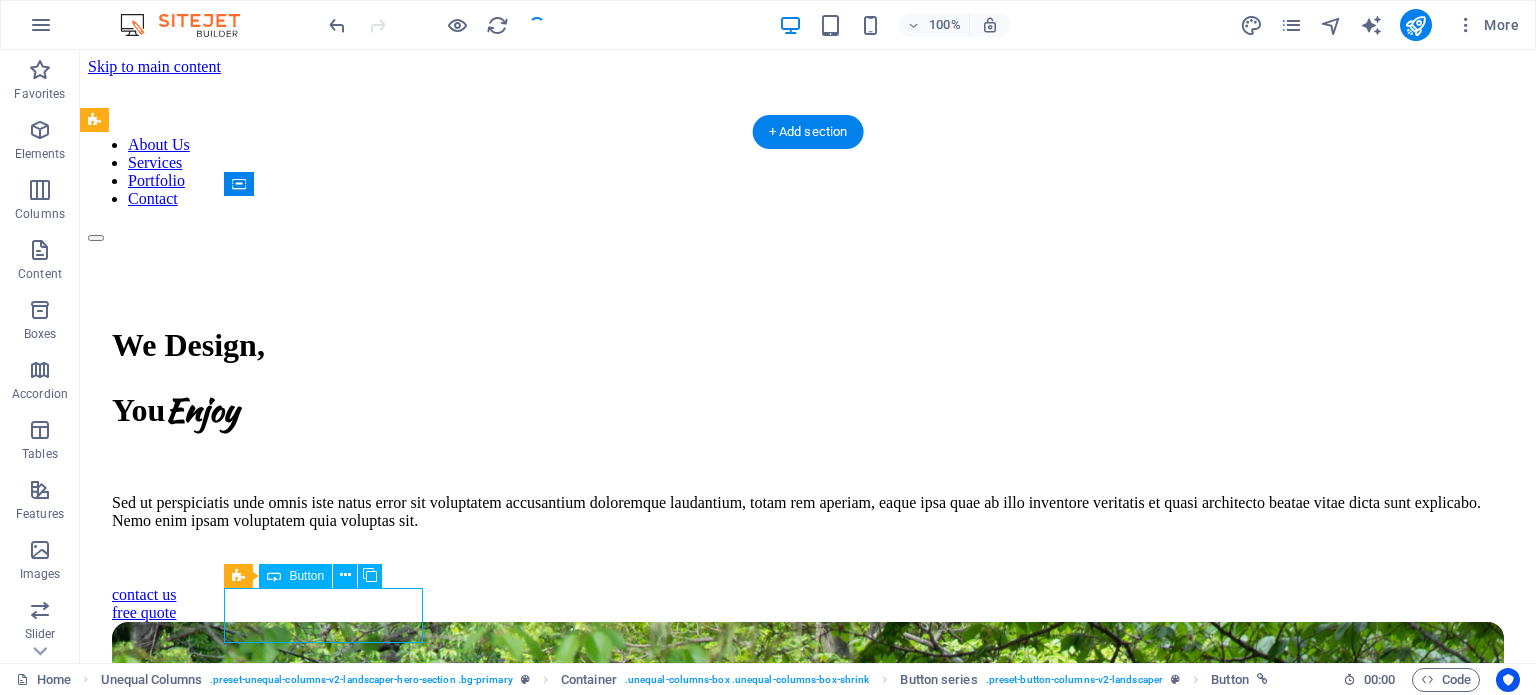 click on "contact us" at bounding box center [808, 595] 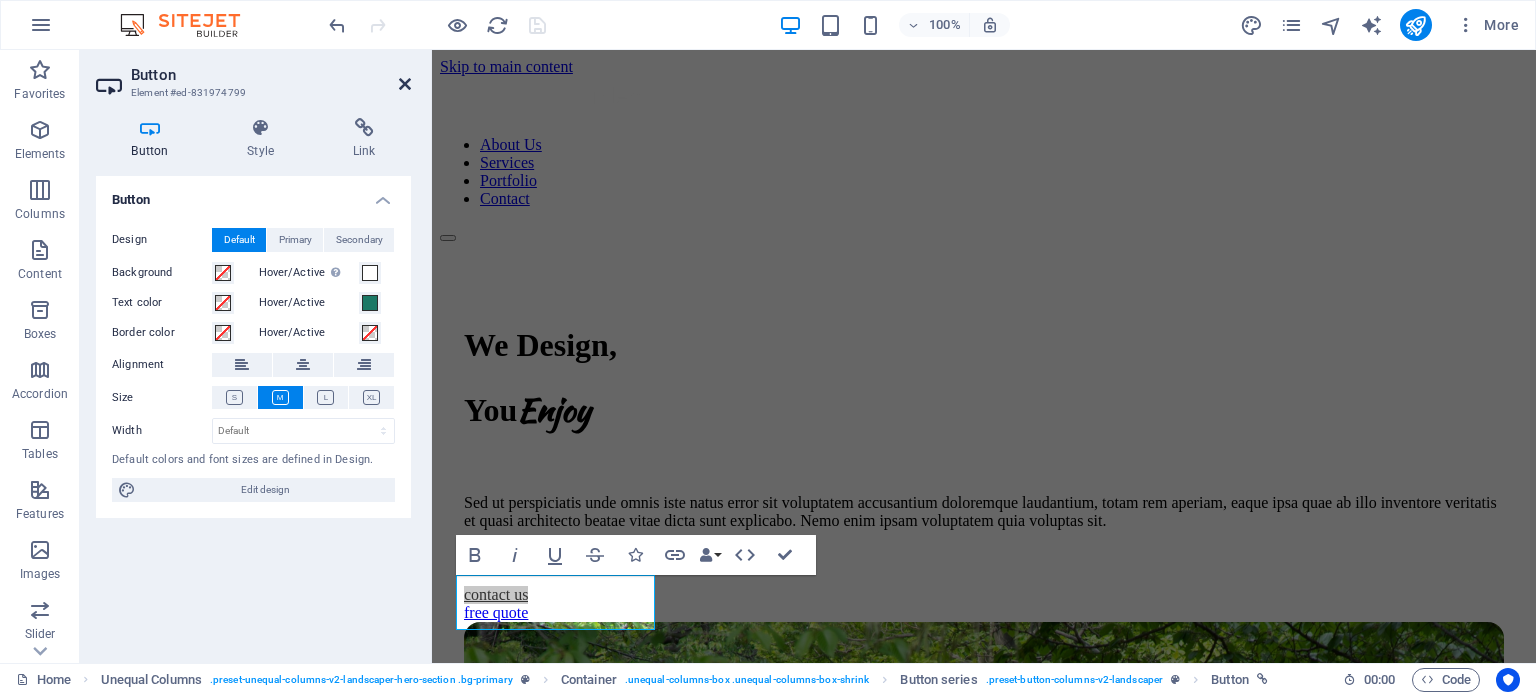 click at bounding box center (405, 84) 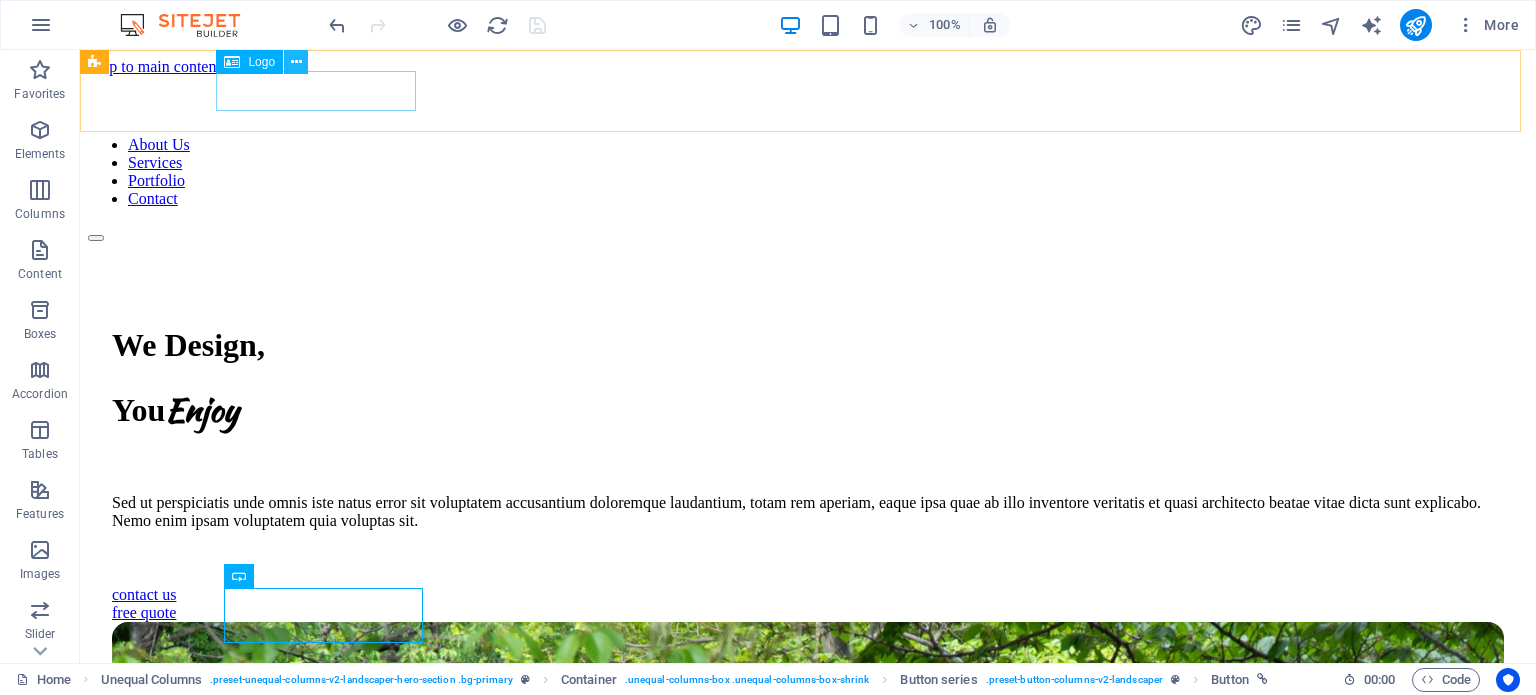 click at bounding box center (296, 62) 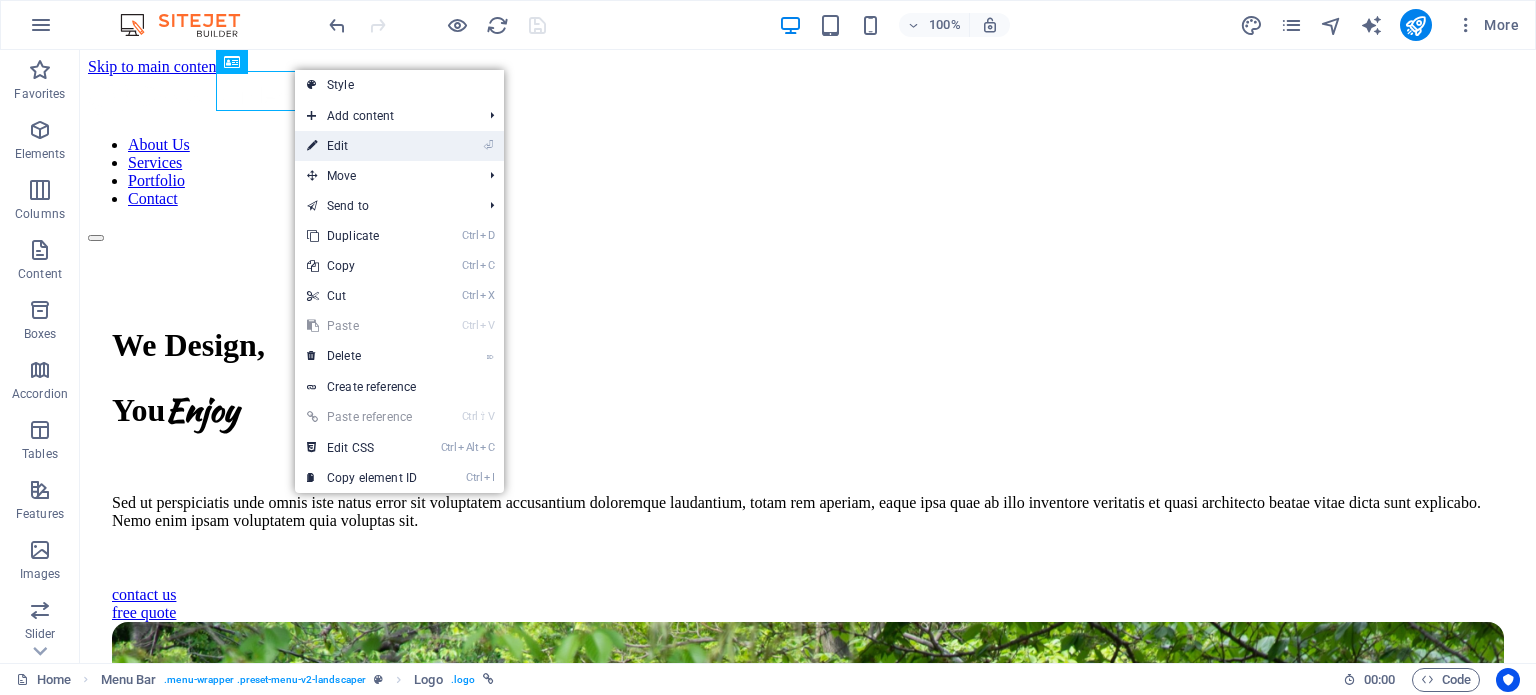 click on "⏎  Edit" at bounding box center [362, 146] 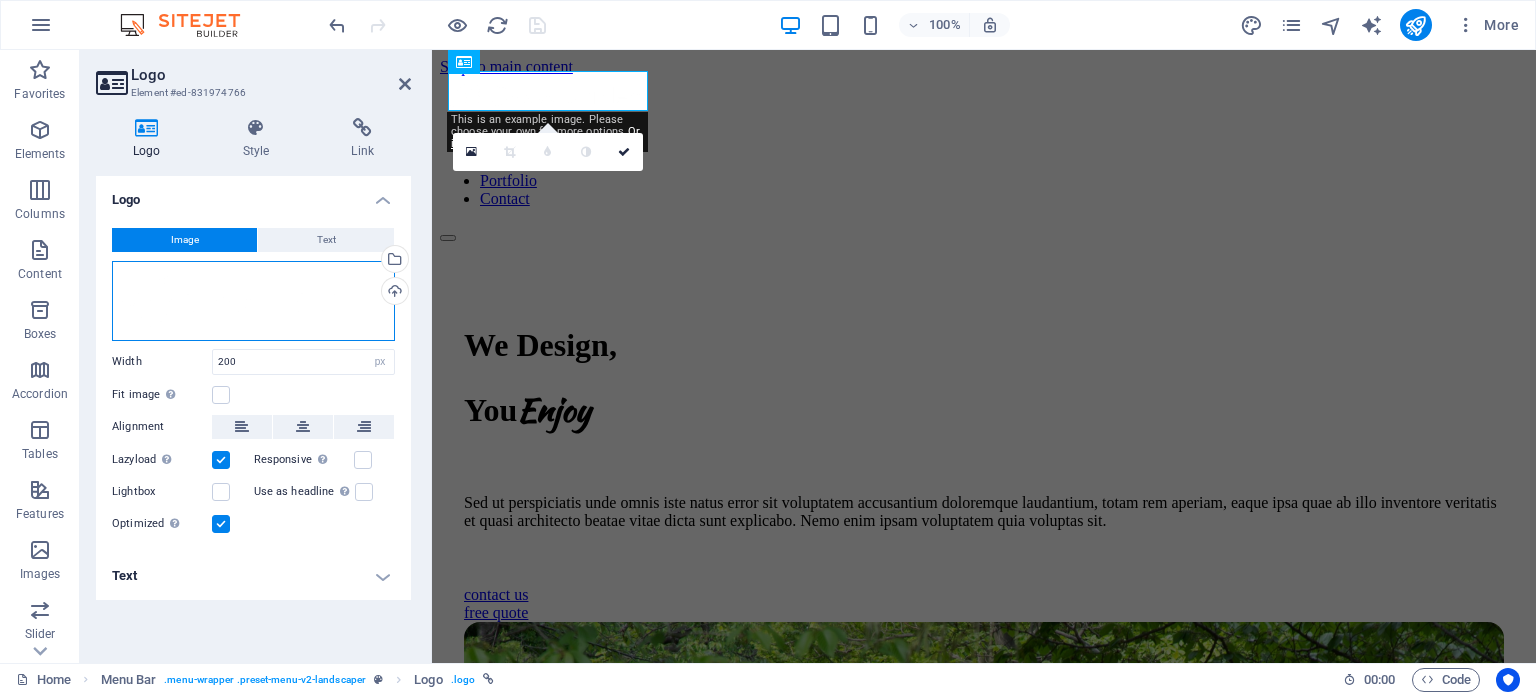 click on "Drag files here, click to choose files or select files from Files or our free stock photos & videos" at bounding box center [253, 301] 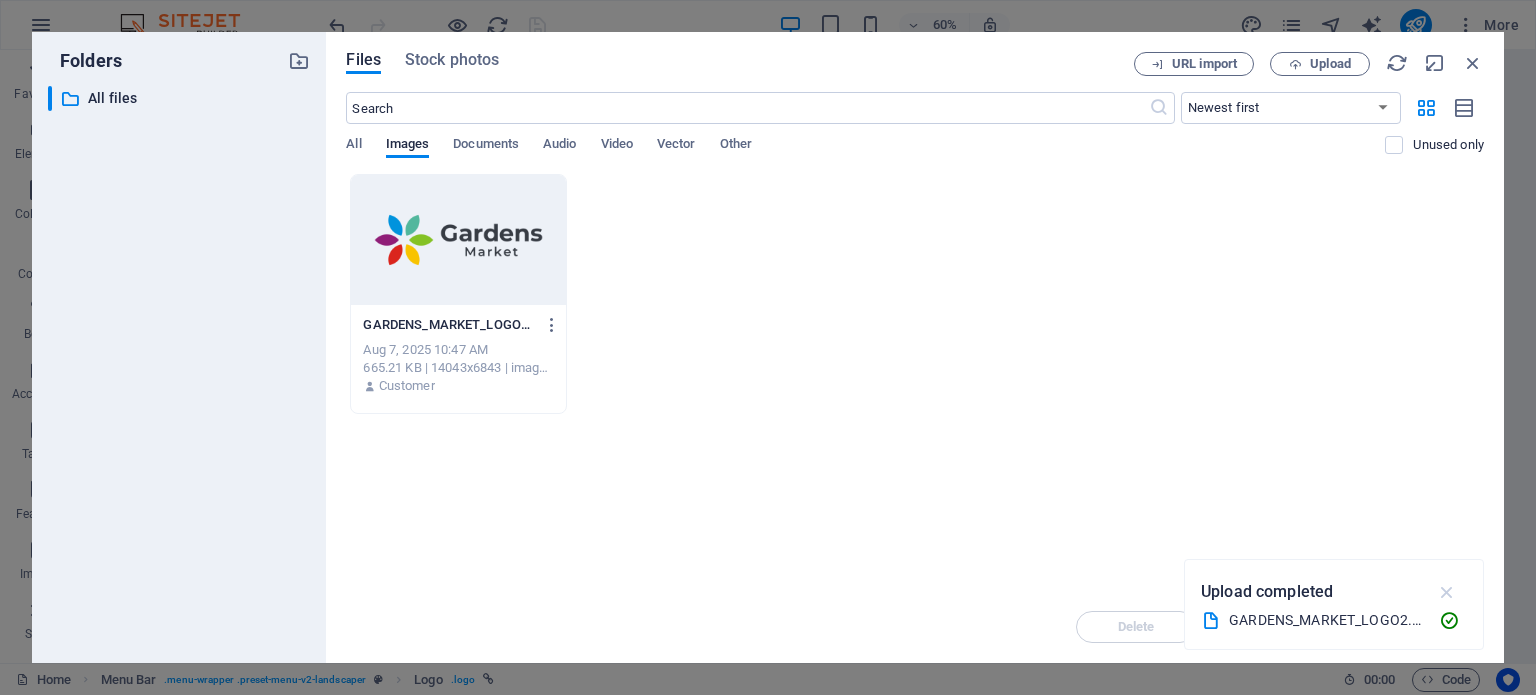 click at bounding box center (1447, 592) 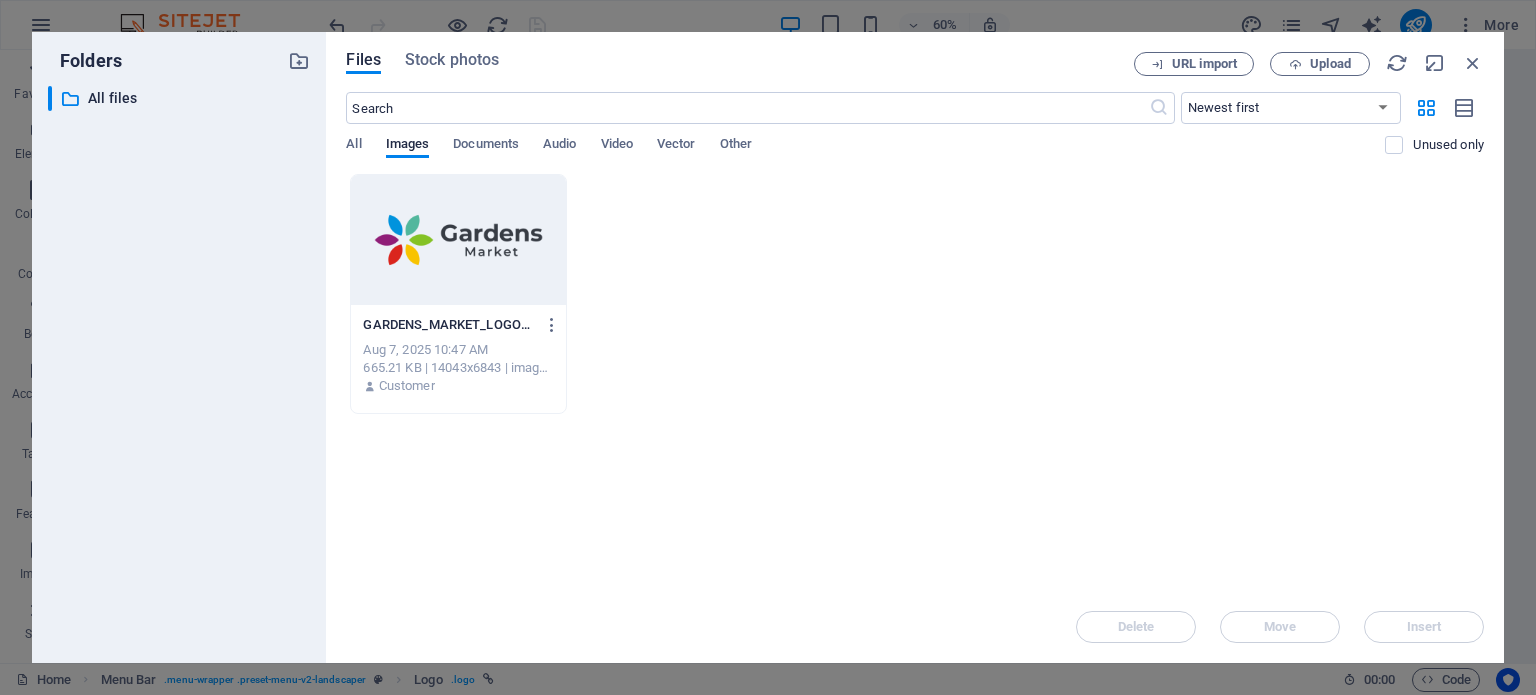 click at bounding box center (458, 240) 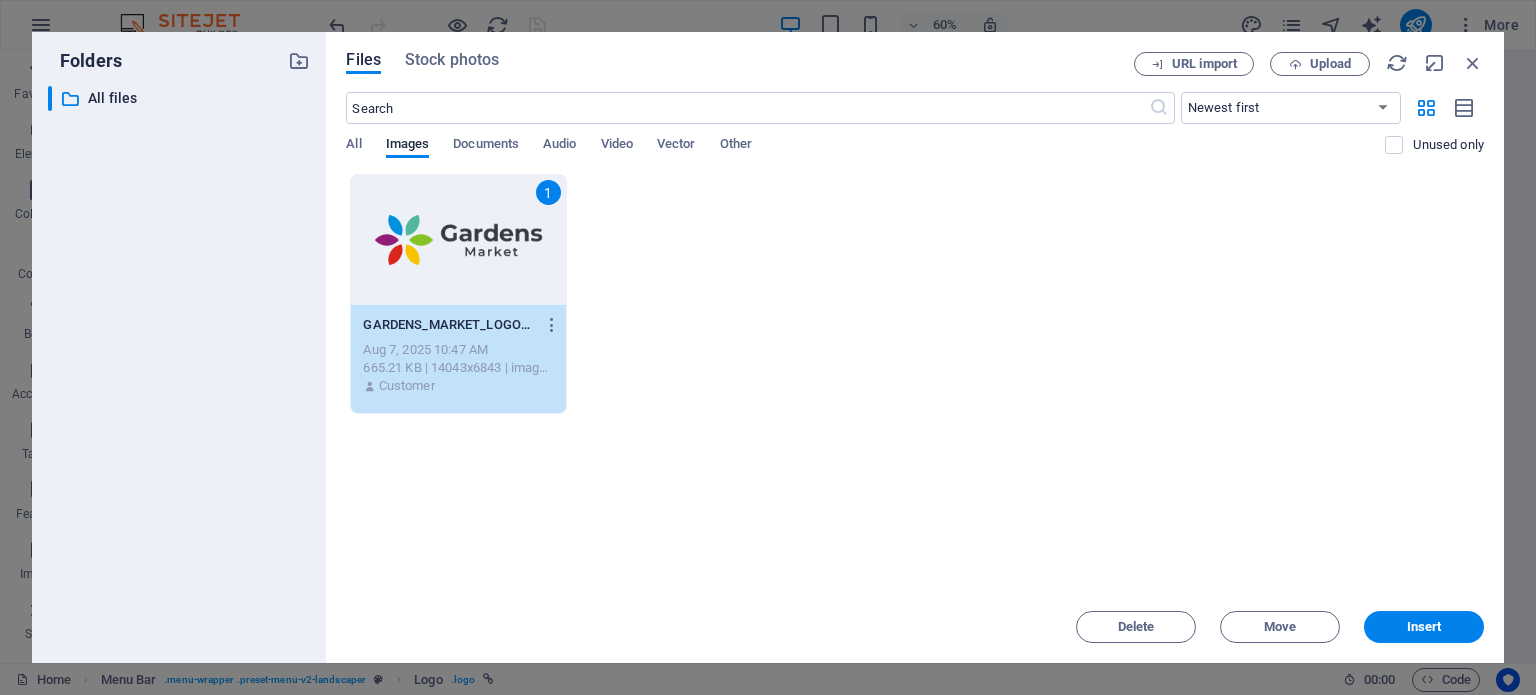 click on "1" at bounding box center (458, 240) 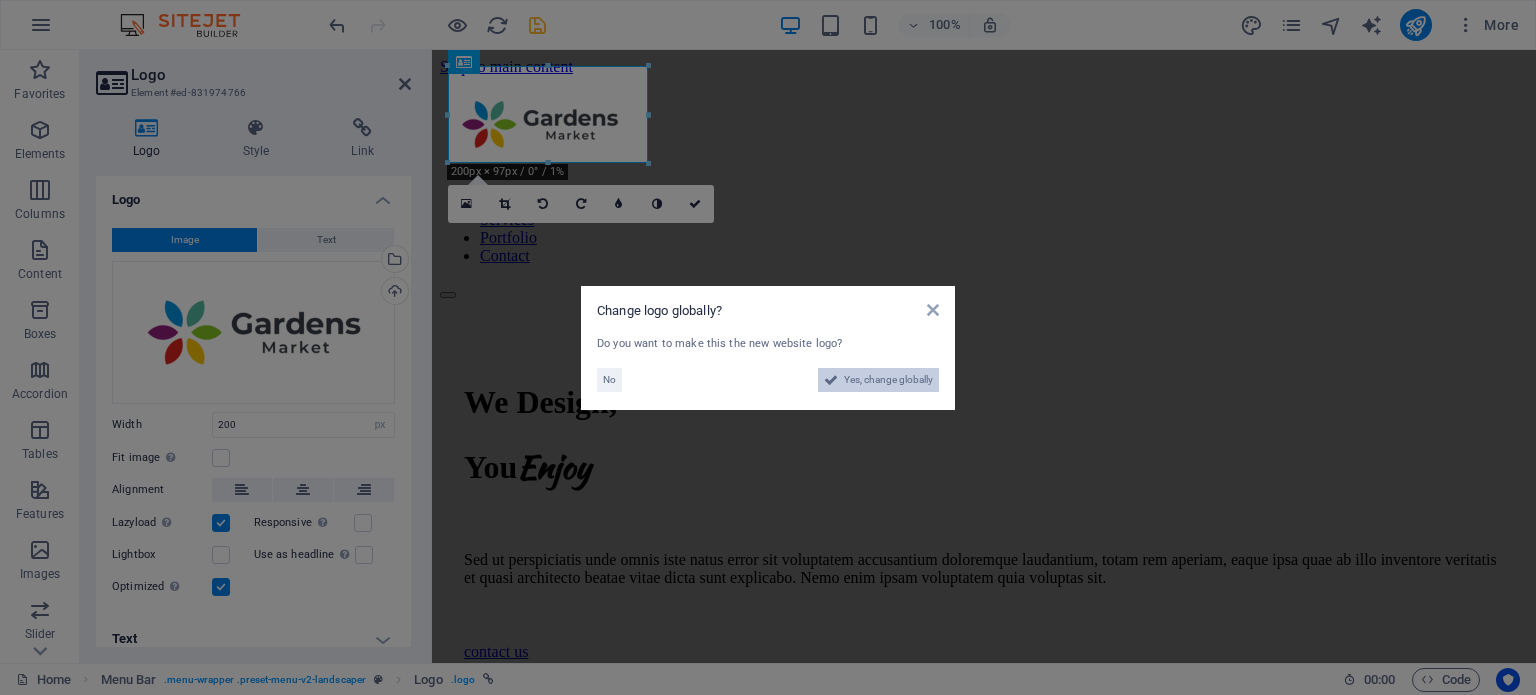 click on "Yes, change globally" at bounding box center [888, 380] 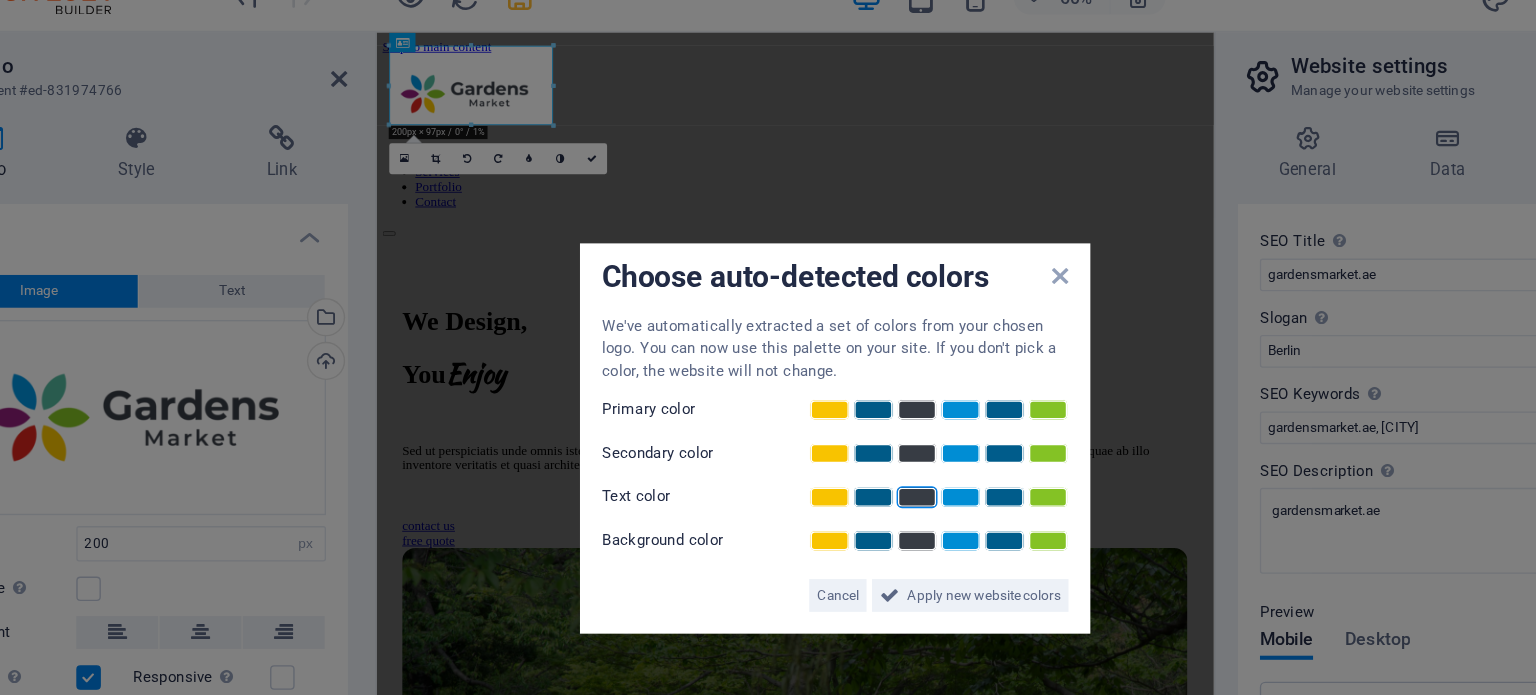 click at bounding box center [828, 391] 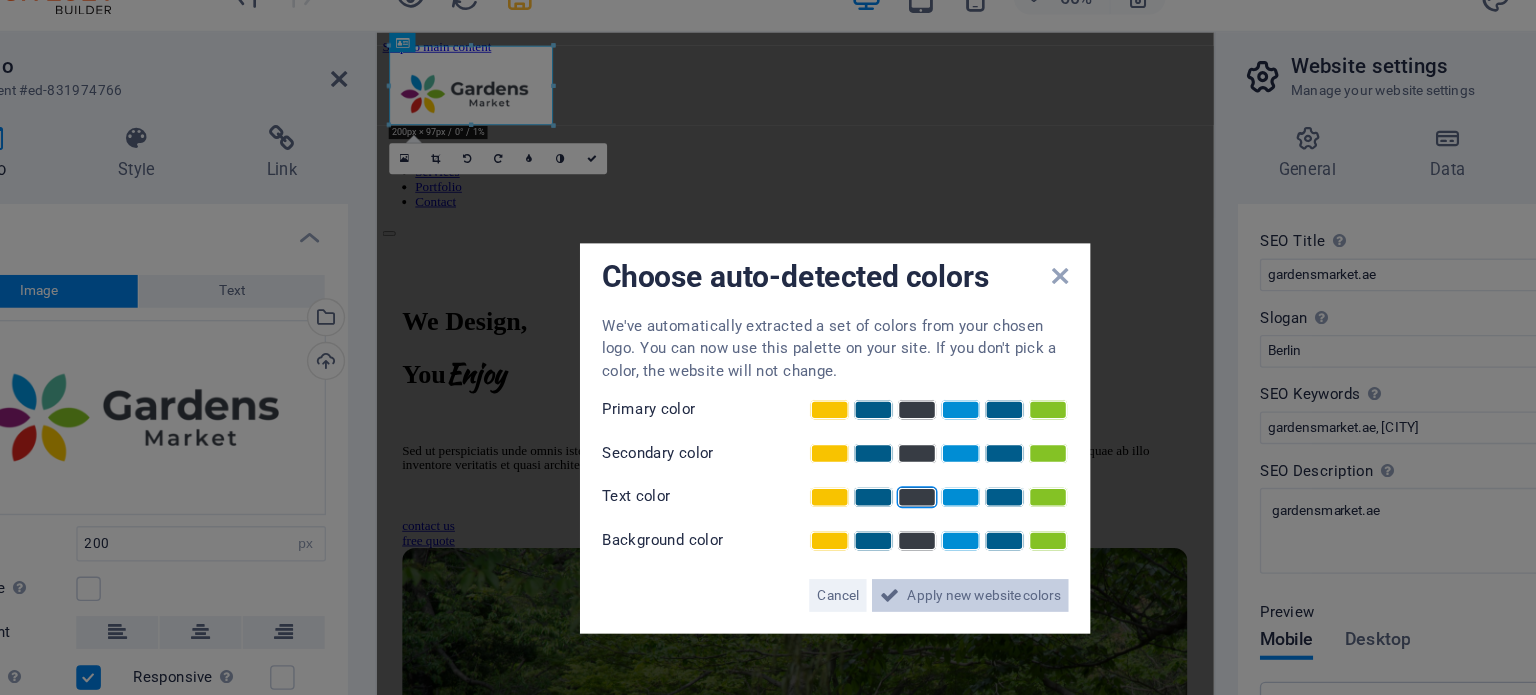 click on "Apply new website colors" at bounding box center (877, 463) 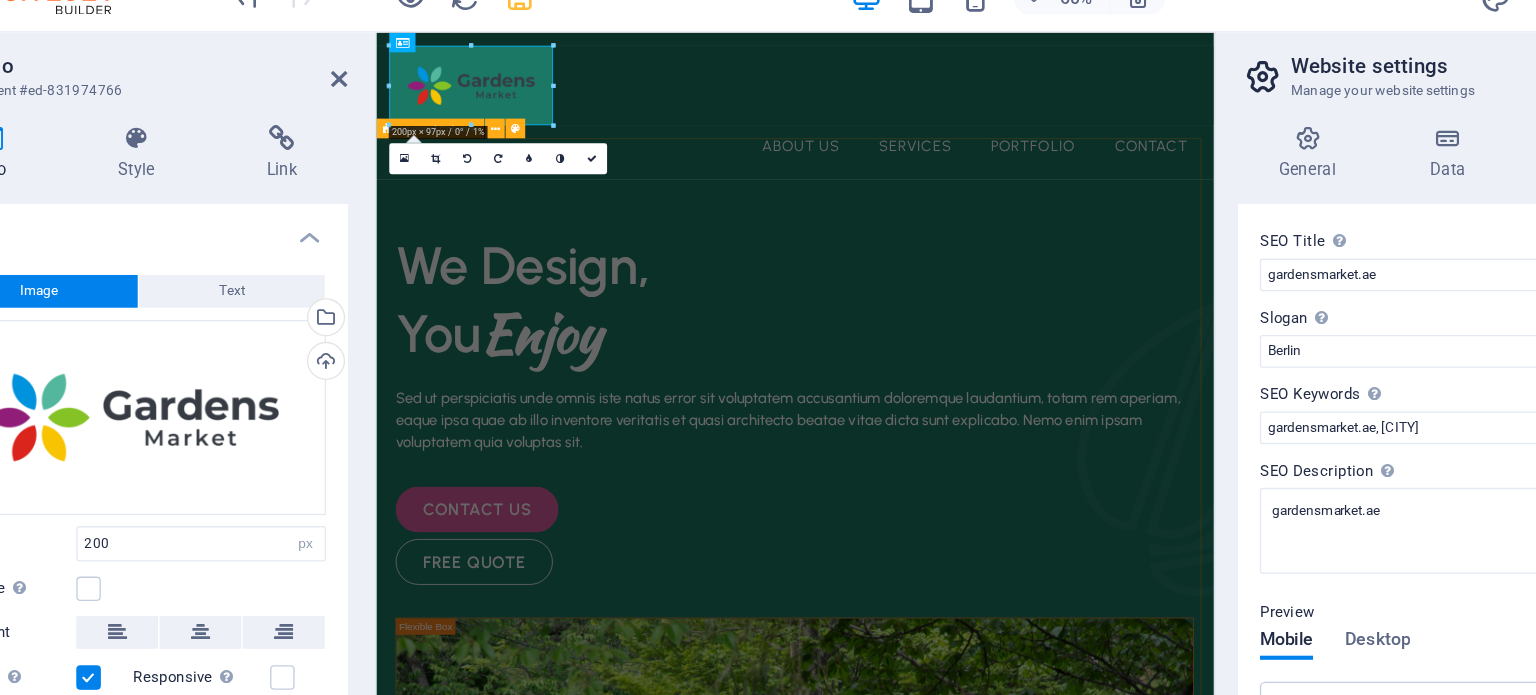 click on "gardensmarket.ae" at bounding box center [887, 1100] 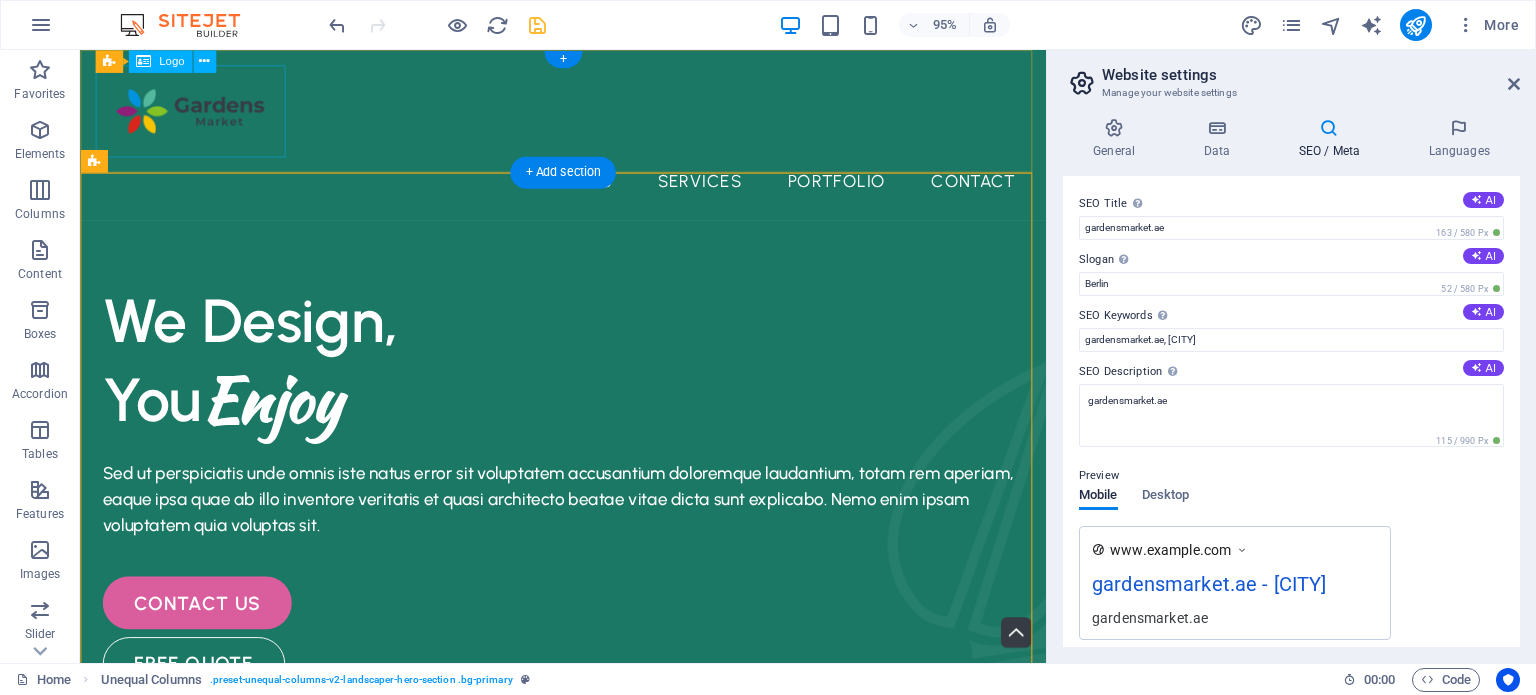 click at bounding box center (588, 114) 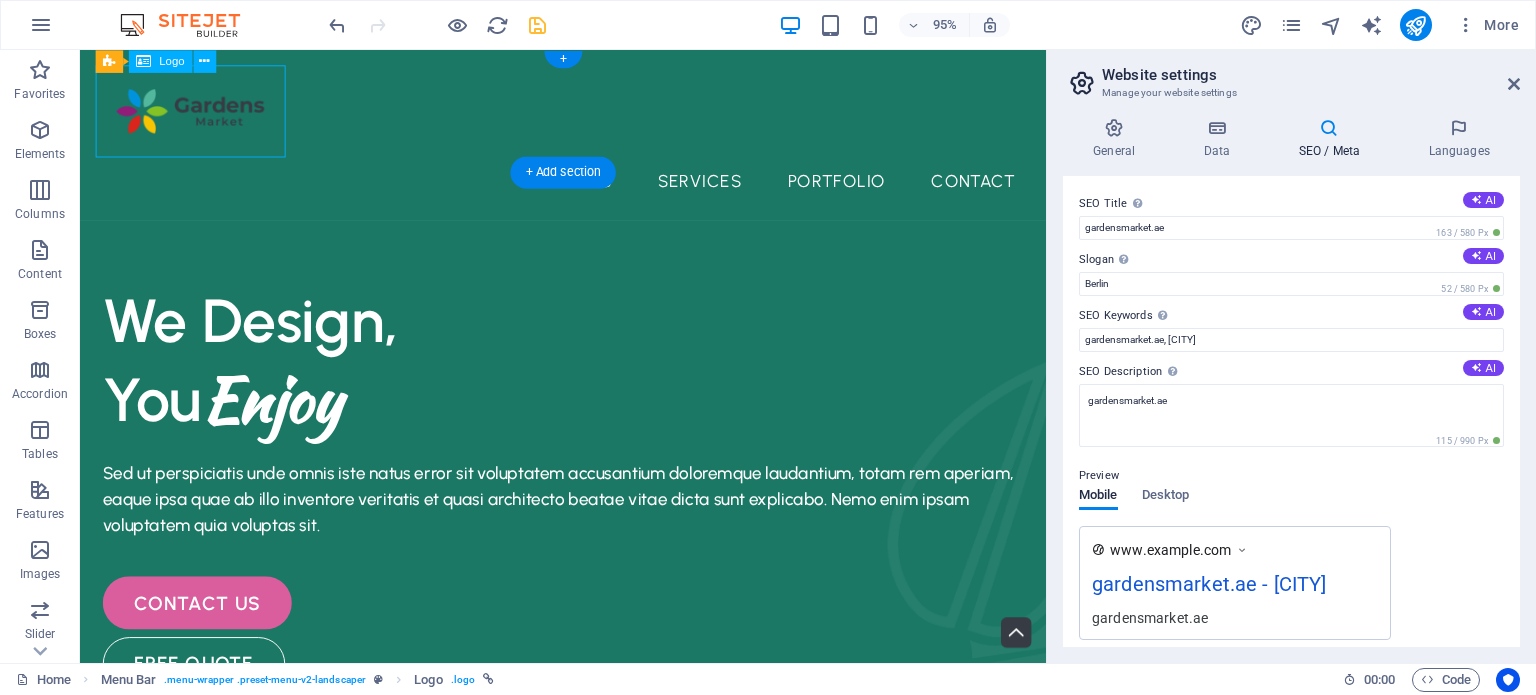 click at bounding box center (588, 114) 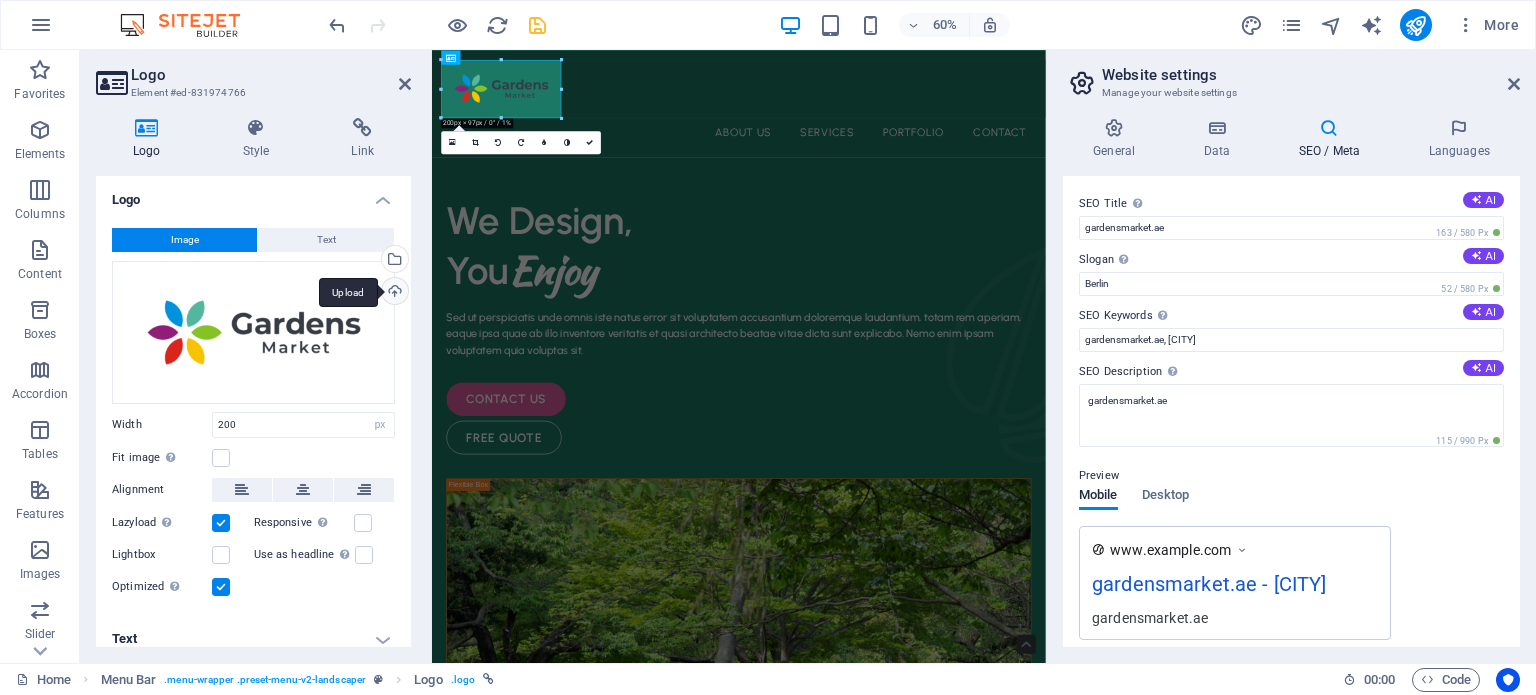 click on "Upload" at bounding box center (393, 293) 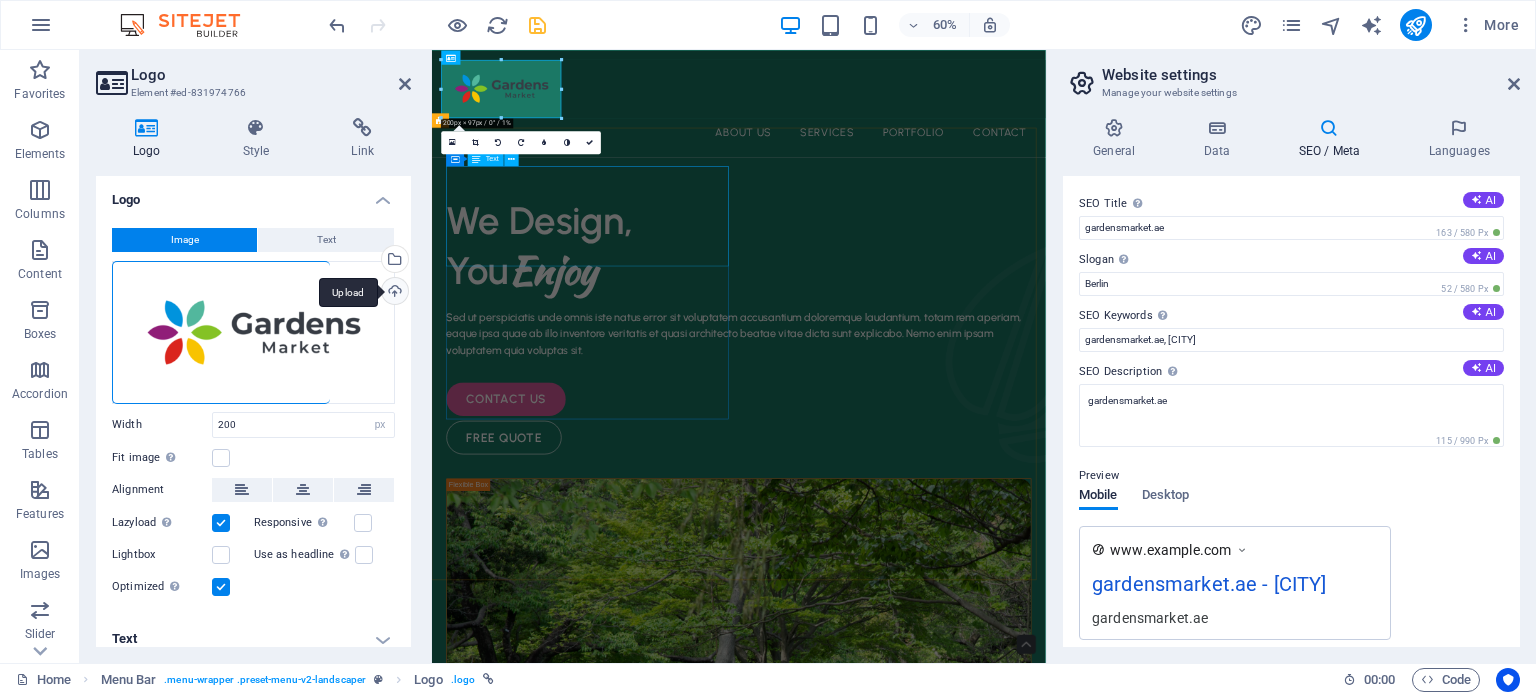 click on "We Design,  You  Enjoy" at bounding box center (943, 376) 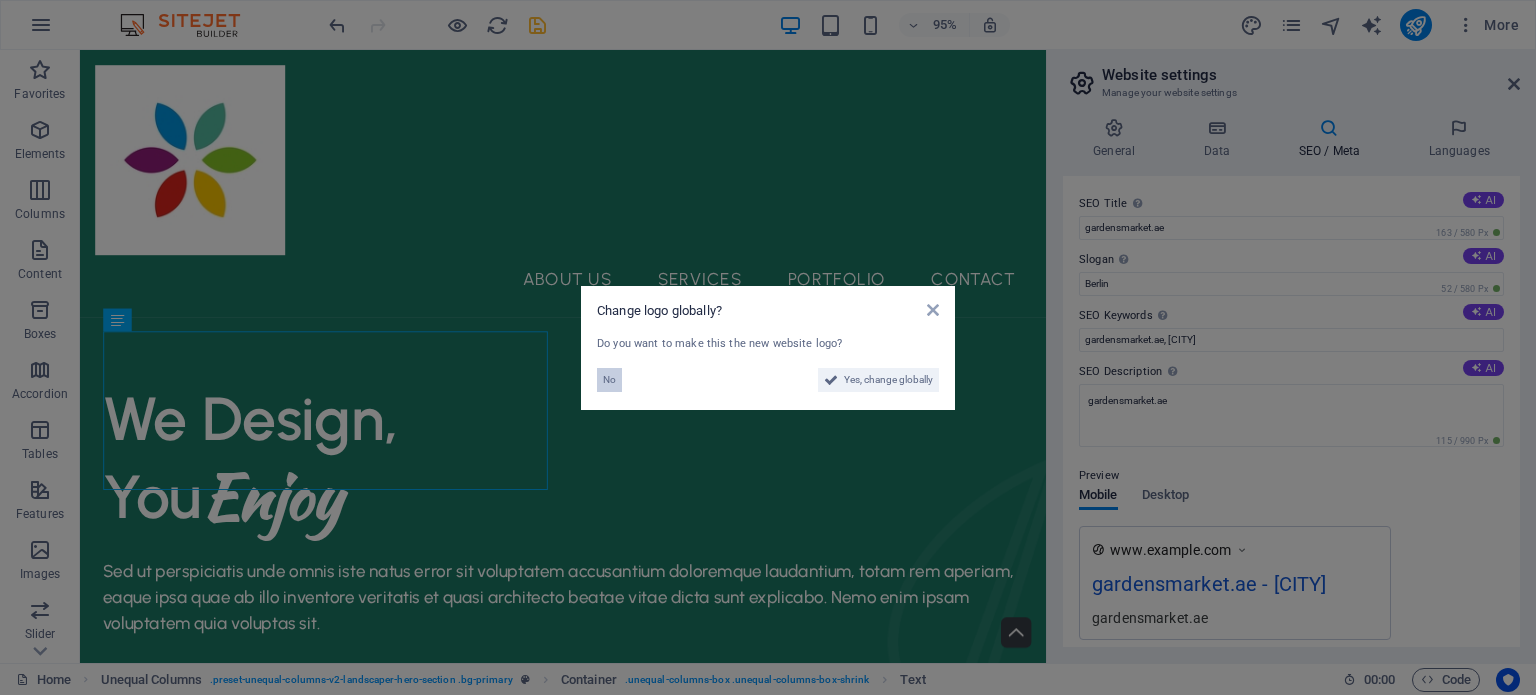 click on "No" at bounding box center [609, 380] 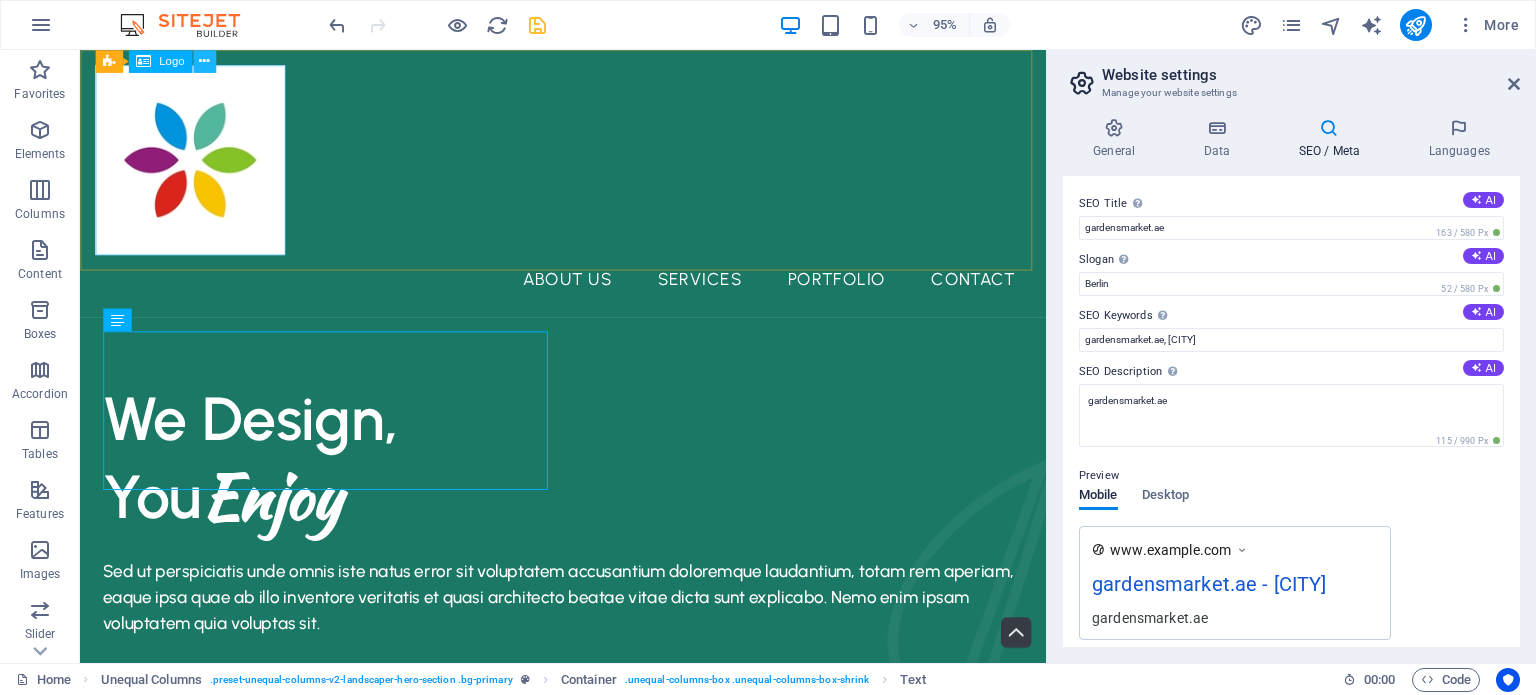 click at bounding box center (204, 61) 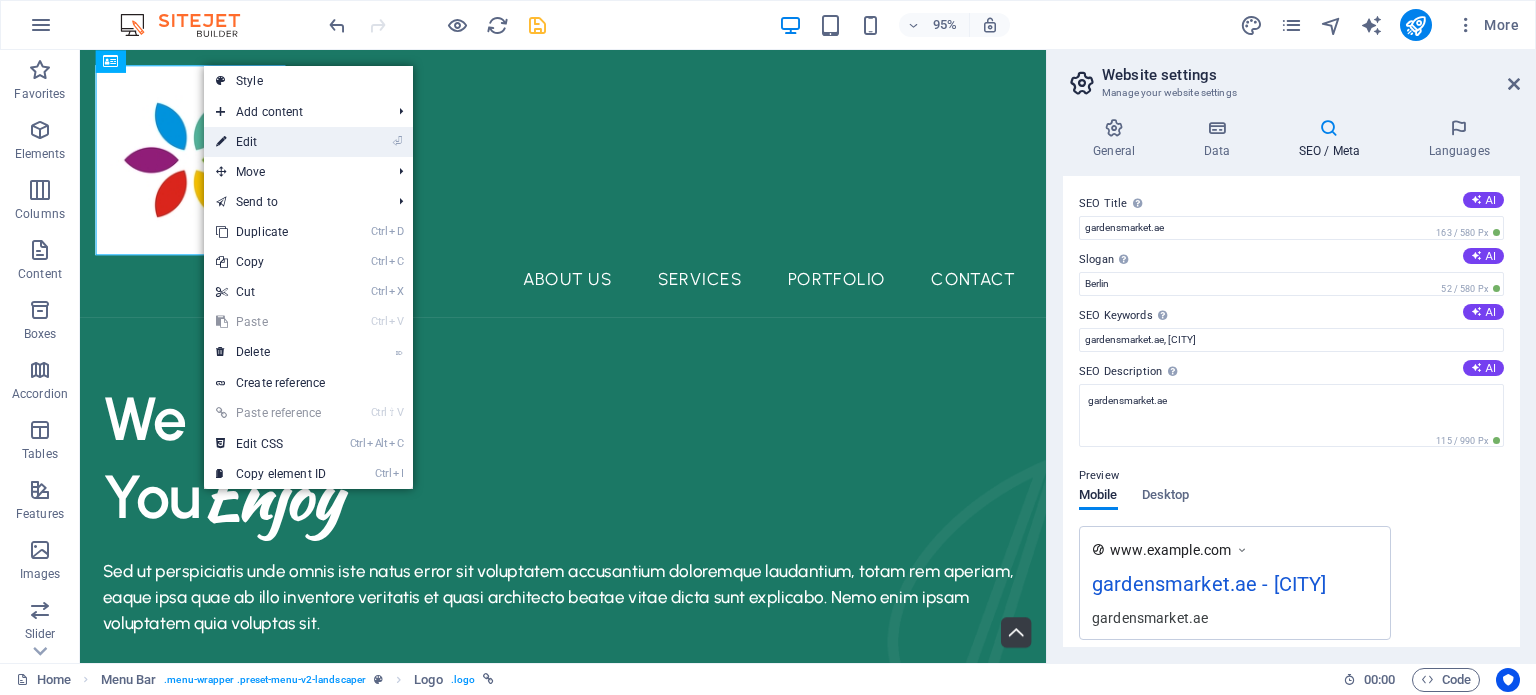 click on "⏎  Edit" at bounding box center [271, 142] 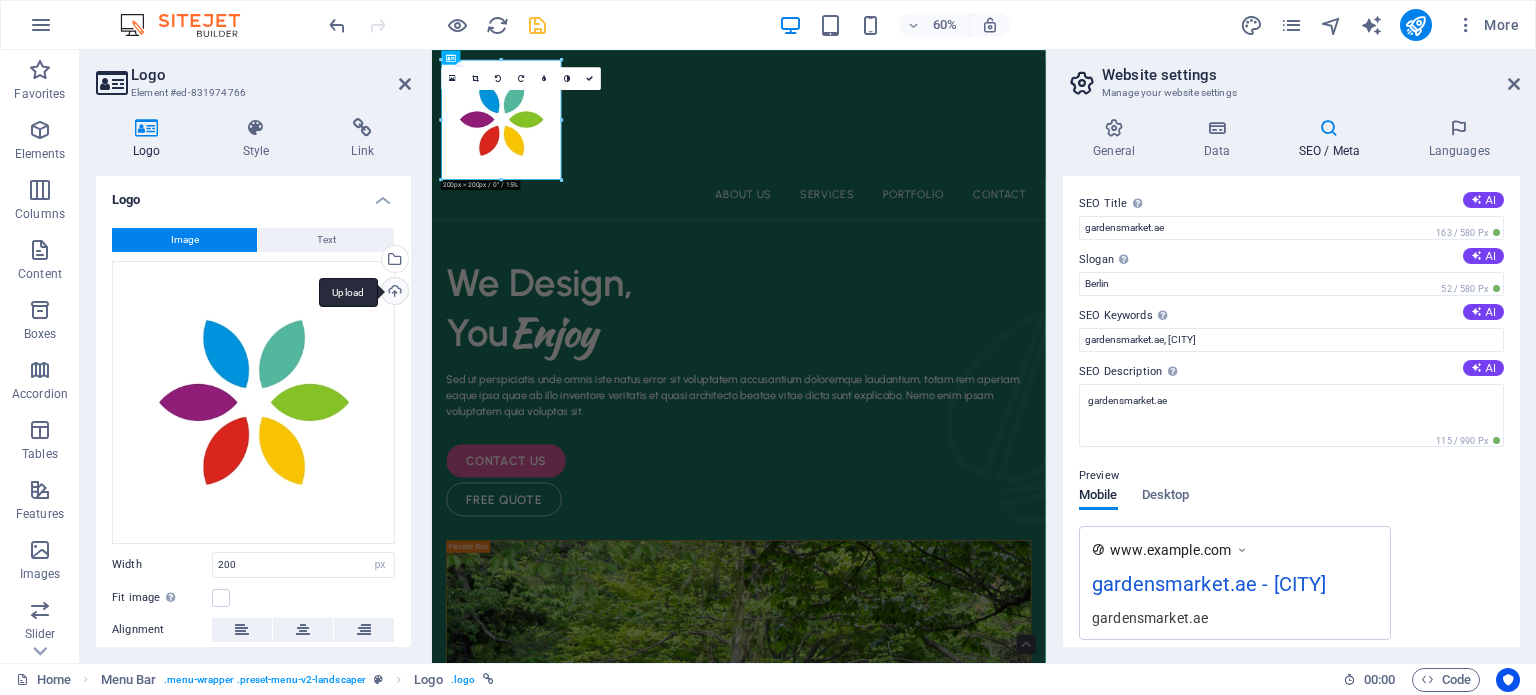 click on "Upload" at bounding box center [393, 293] 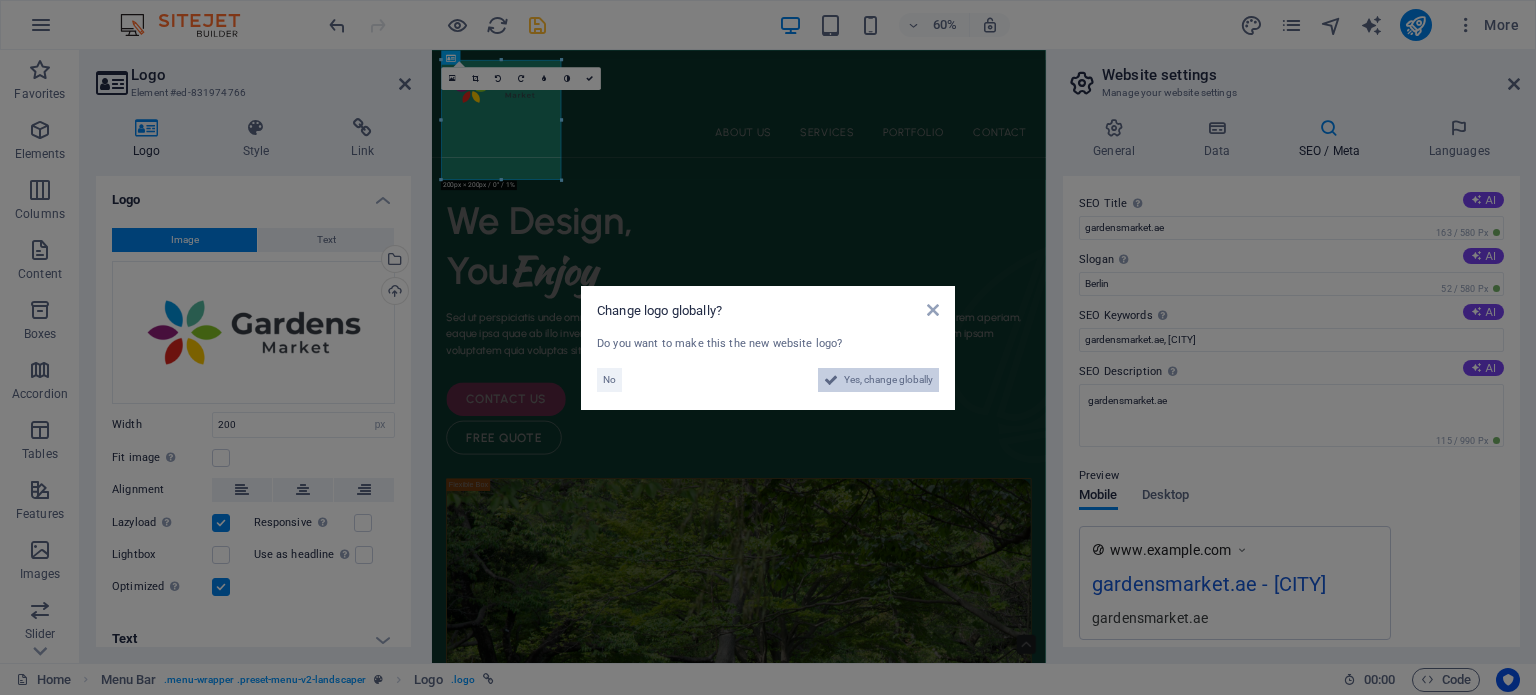 click on "Yes, change globally" at bounding box center (888, 380) 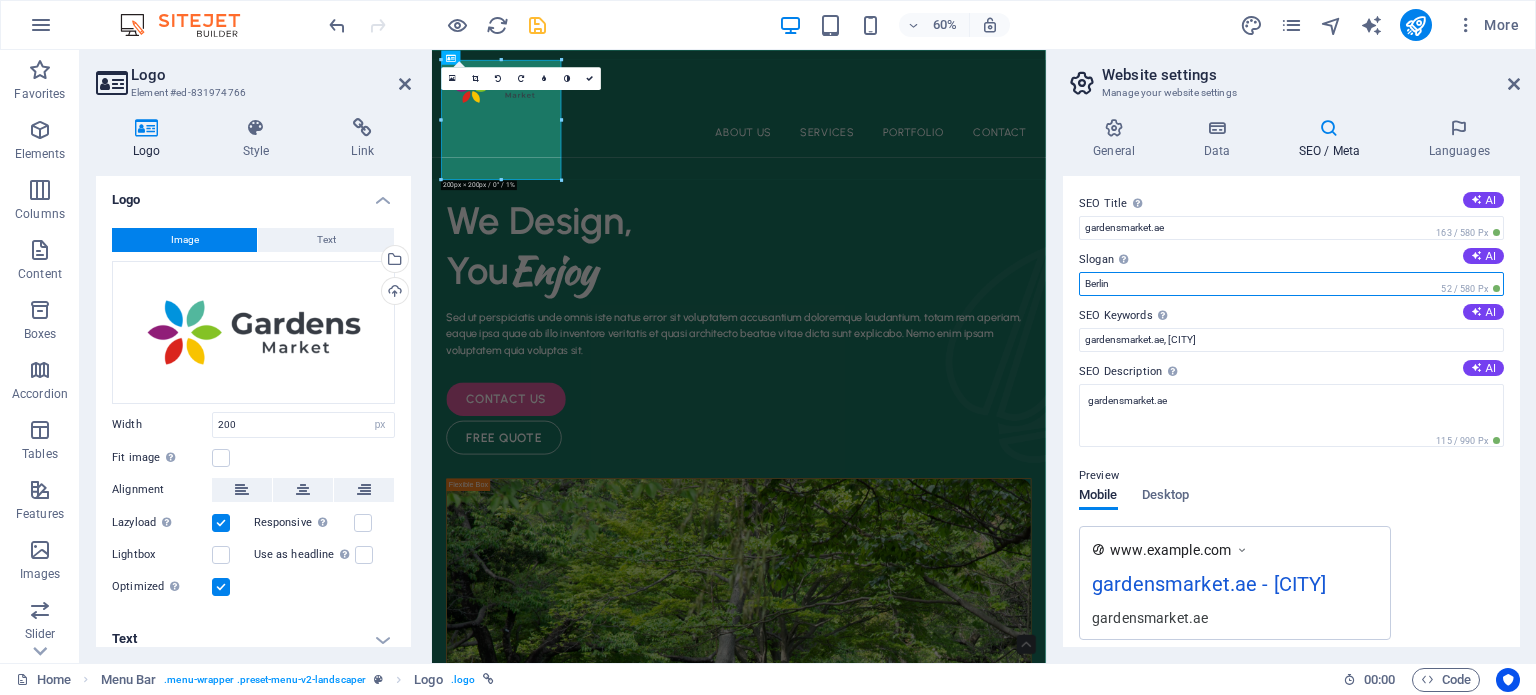 click on "Berlin" at bounding box center (1291, 284) 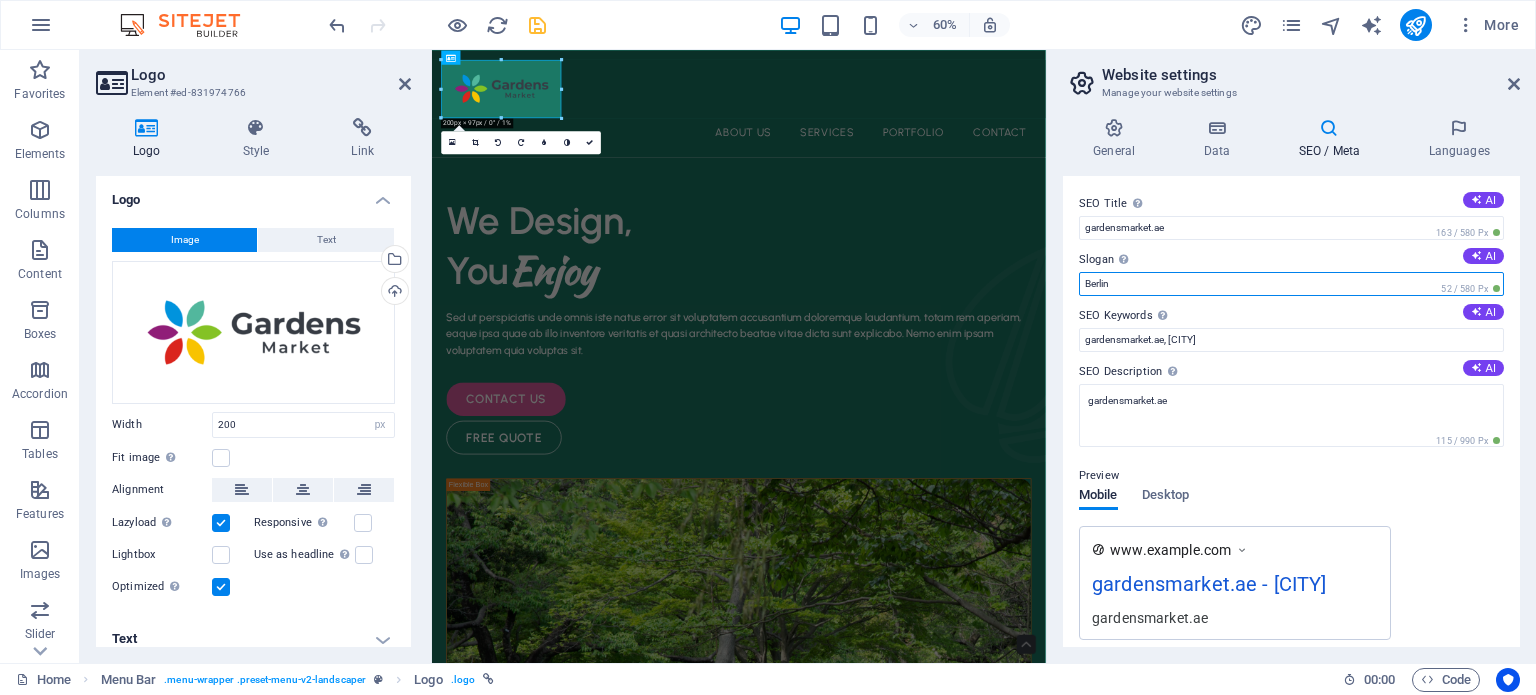 click on "Berlin" at bounding box center (1291, 284) 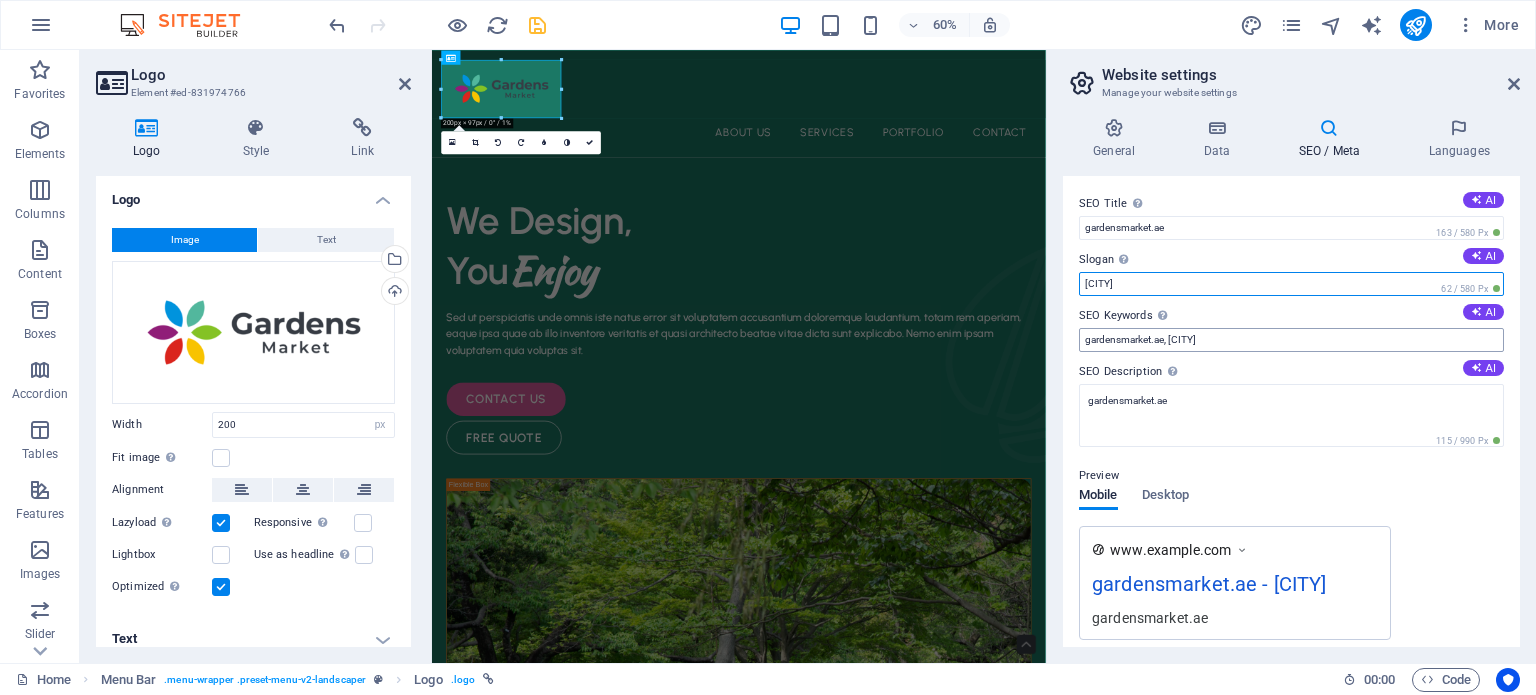 type on "[CITY]" 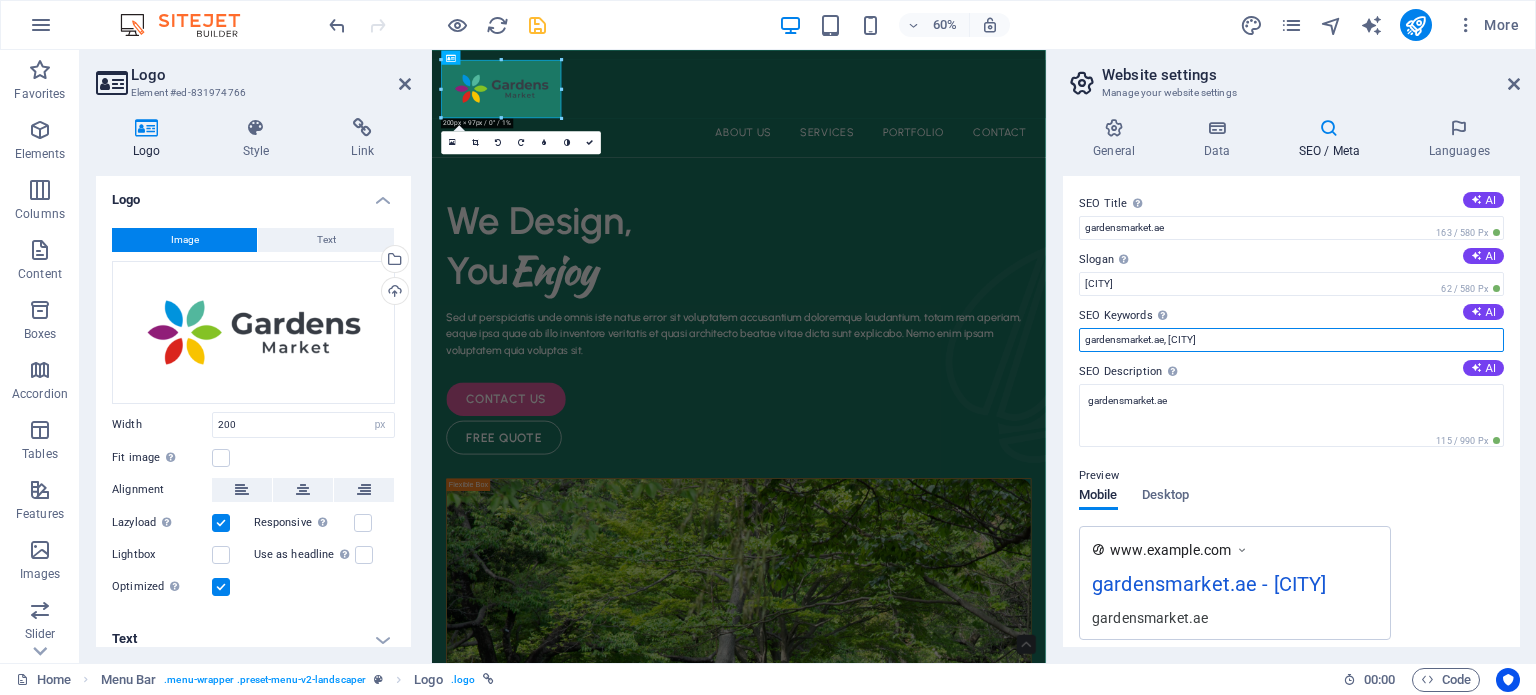 click on "gardensmarket.ae" at bounding box center (768, 347) 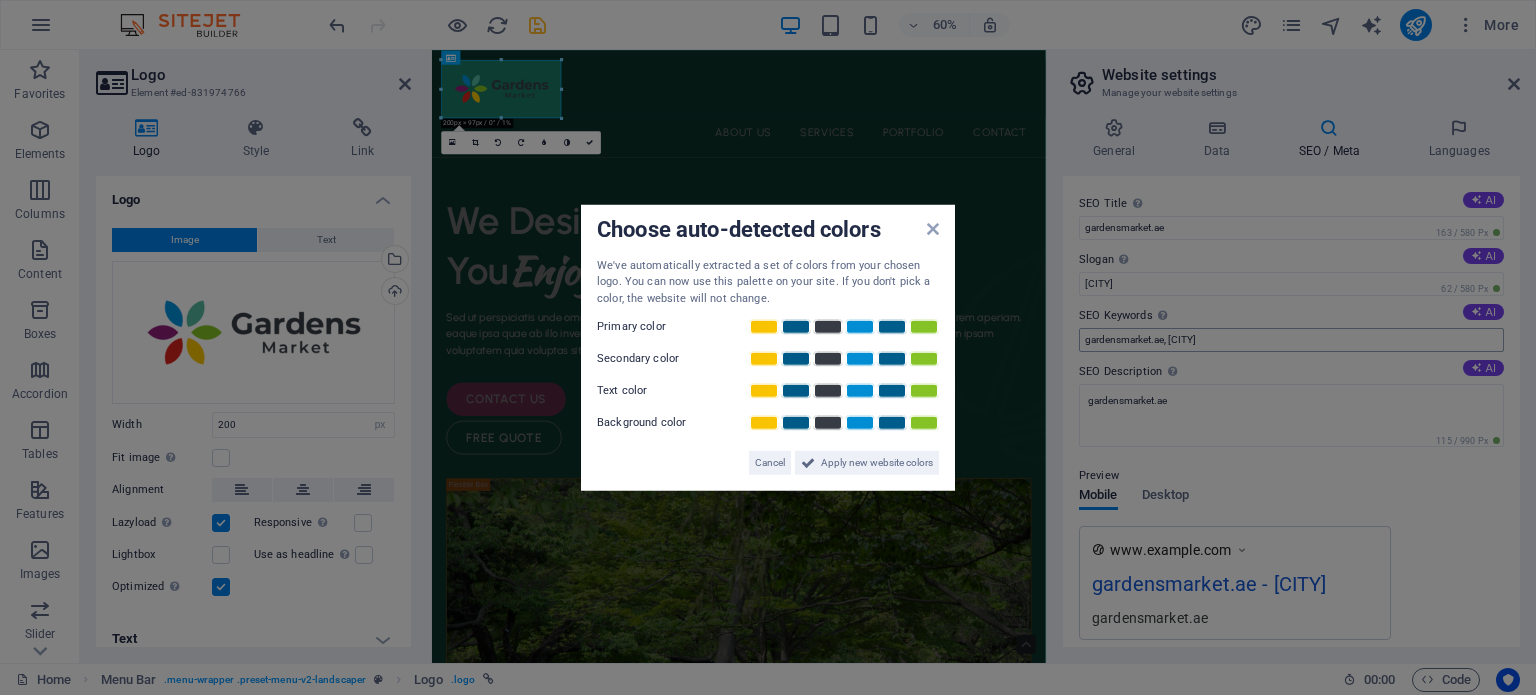 click on "Choose auto-detected colors We've automatically extracted a set of colors from your chosen logo. You can now use this palette on your site. If you don't pick a color, the website will not change.  Primary color Secondary color Text color Background color Cancel Apply new website colors" at bounding box center [768, 347] 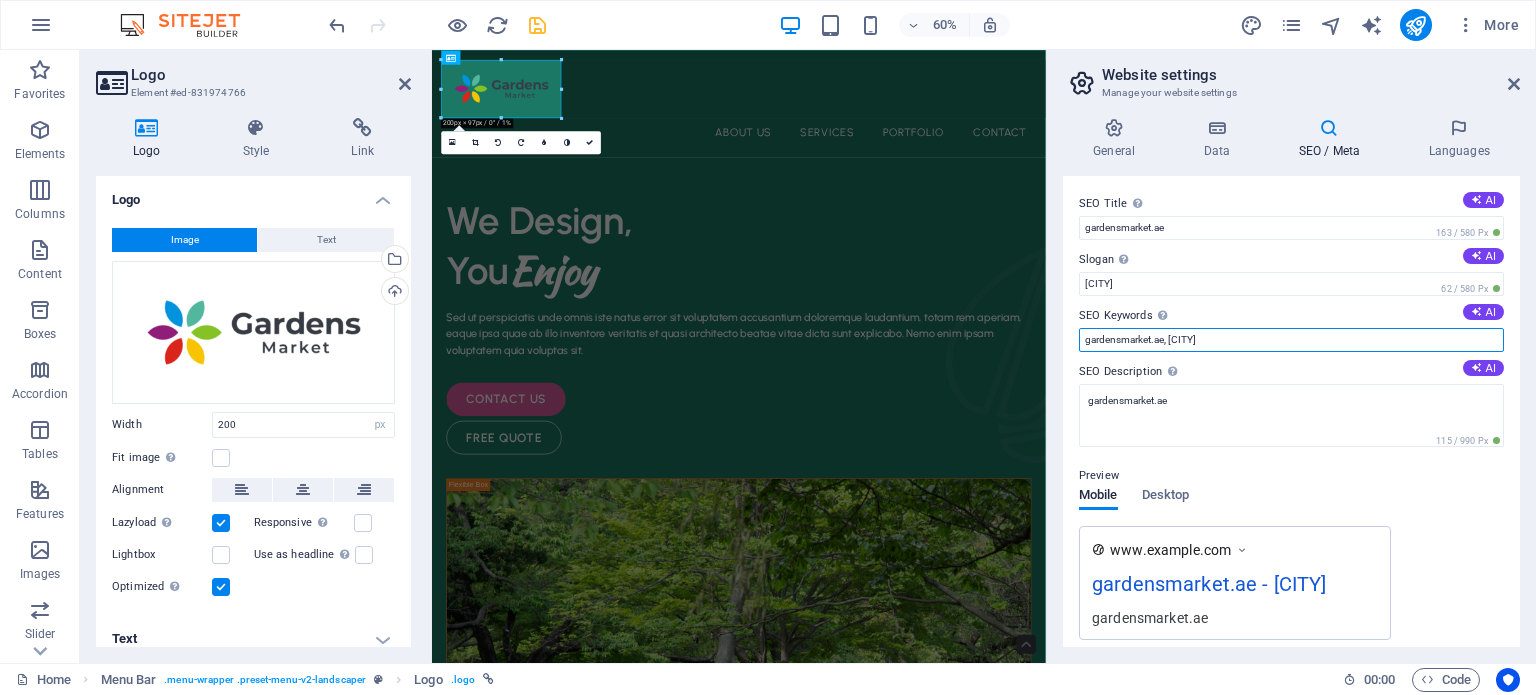 click on "gardensmarket.ae, [CITY]" at bounding box center [1291, 340] 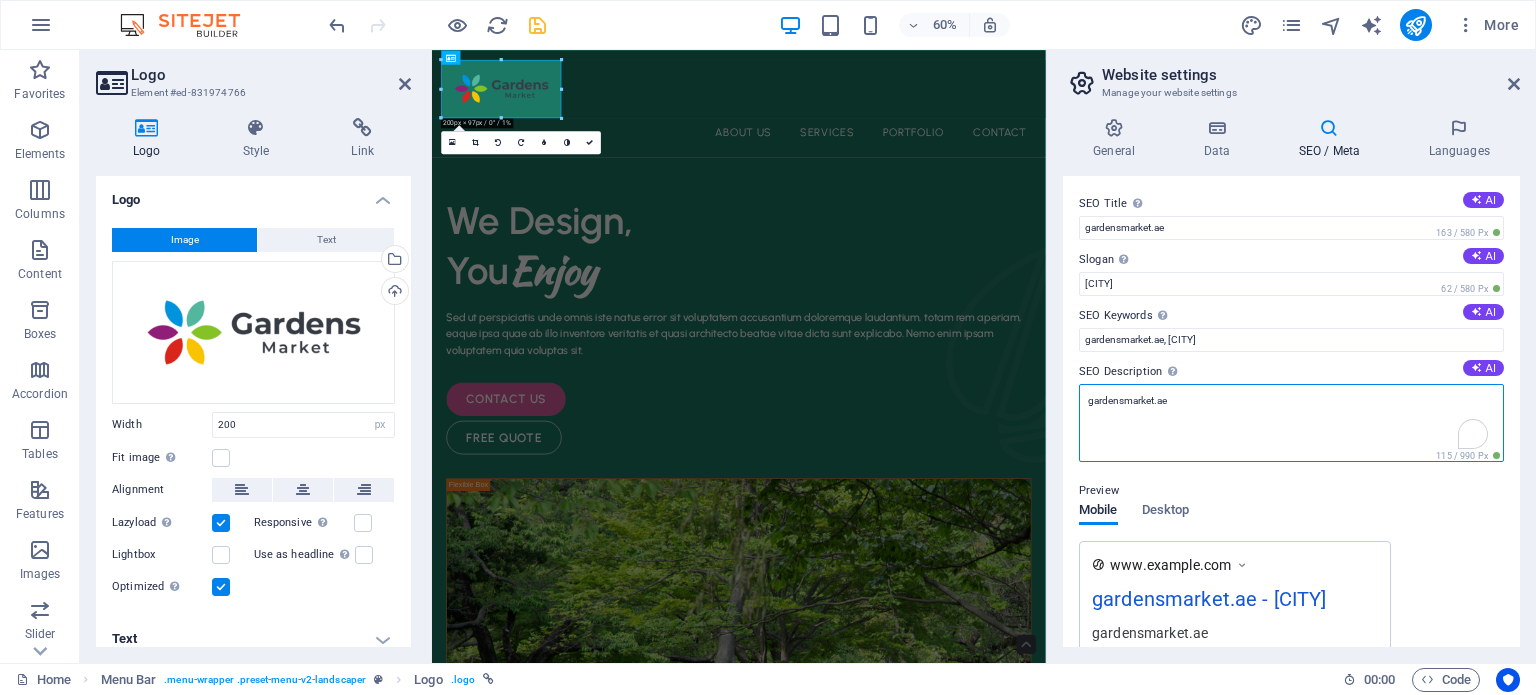 click on "gardensmarket.ae" at bounding box center [1291, 423] 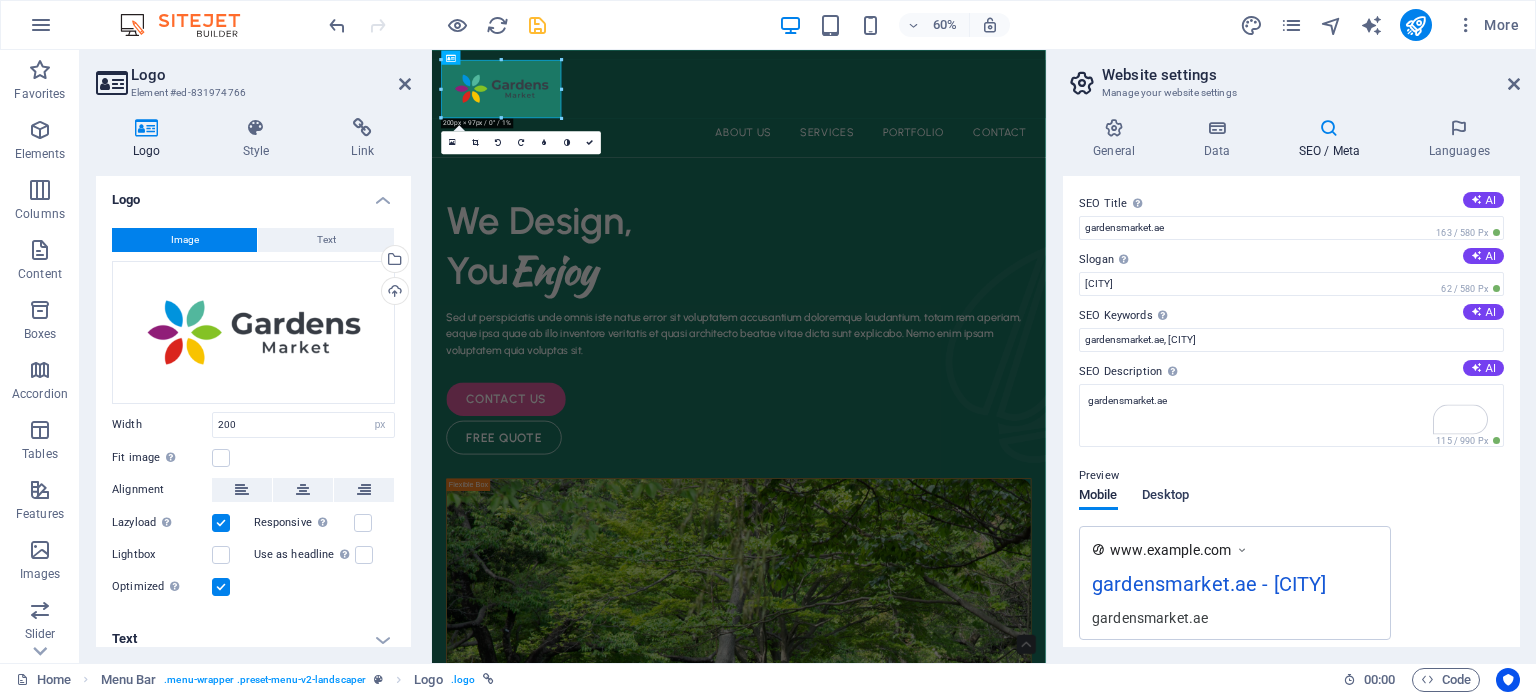 click on "Mobile Desktop" at bounding box center (1134, 507) 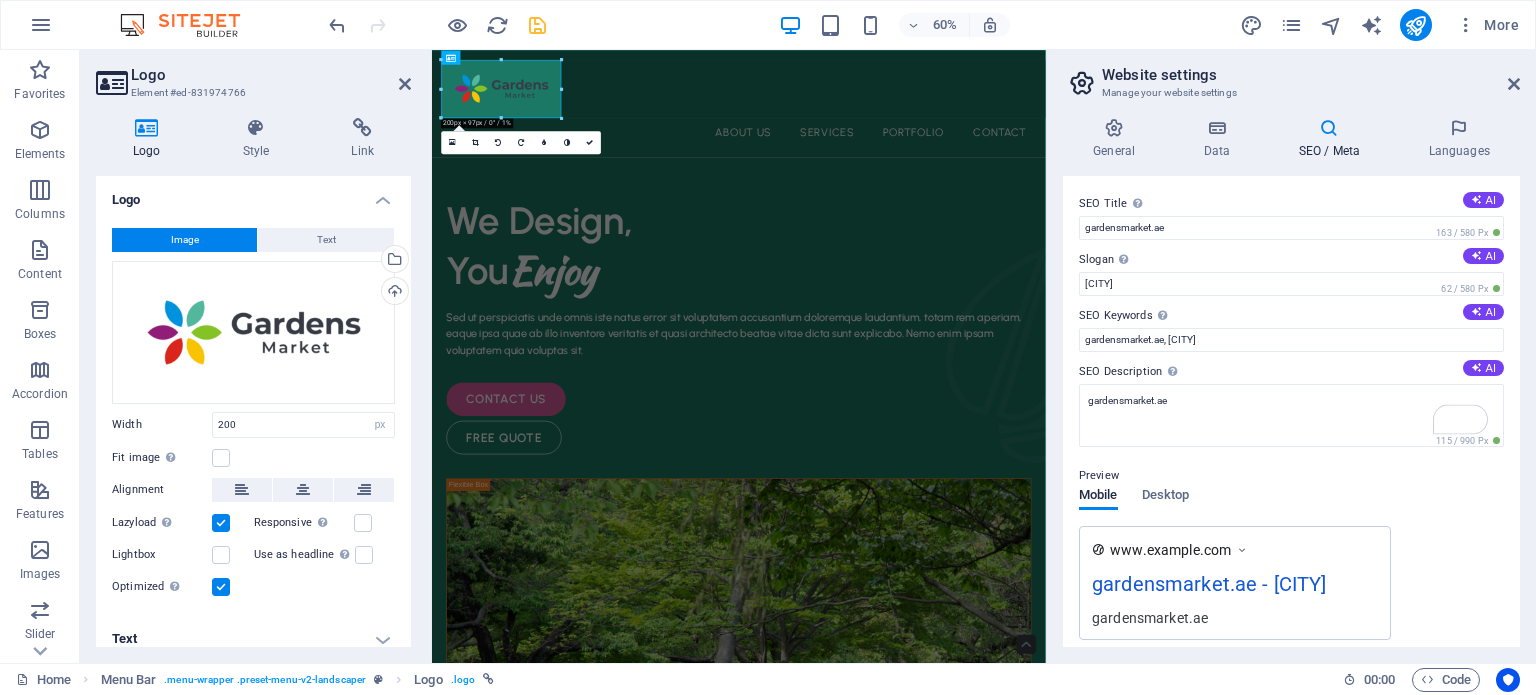 click on "Preview" at bounding box center (1291, 476) 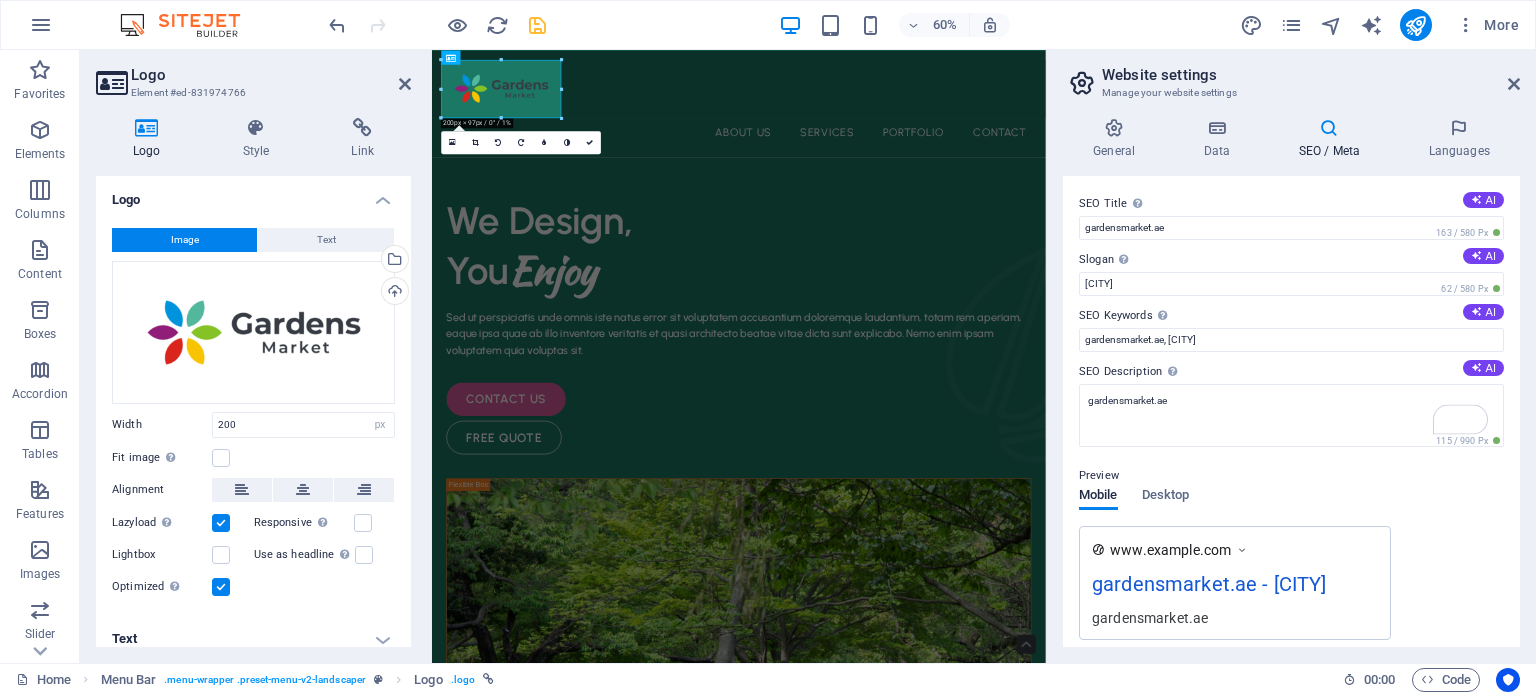 scroll, scrollTop: 60, scrollLeft: 0, axis: vertical 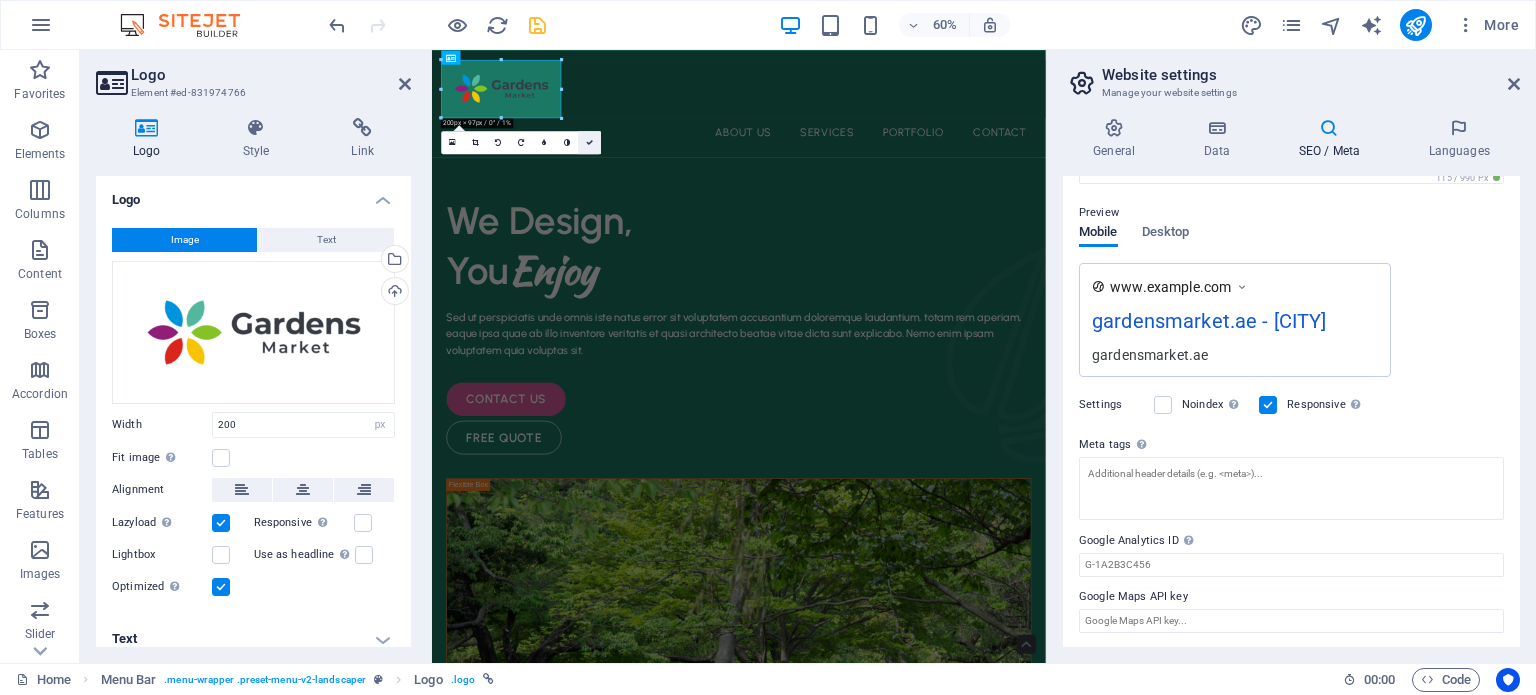 click at bounding box center [589, 142] 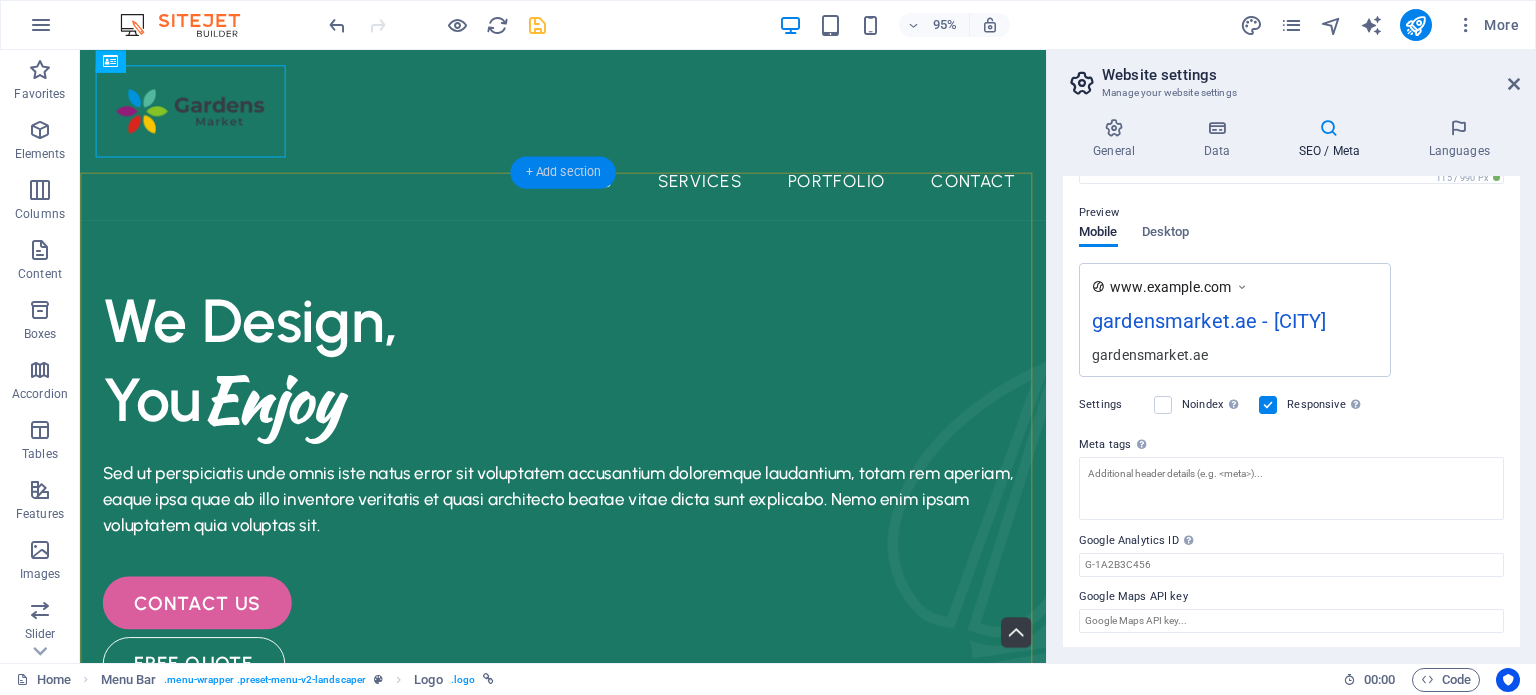 click on "+ Add section" at bounding box center [562, 172] 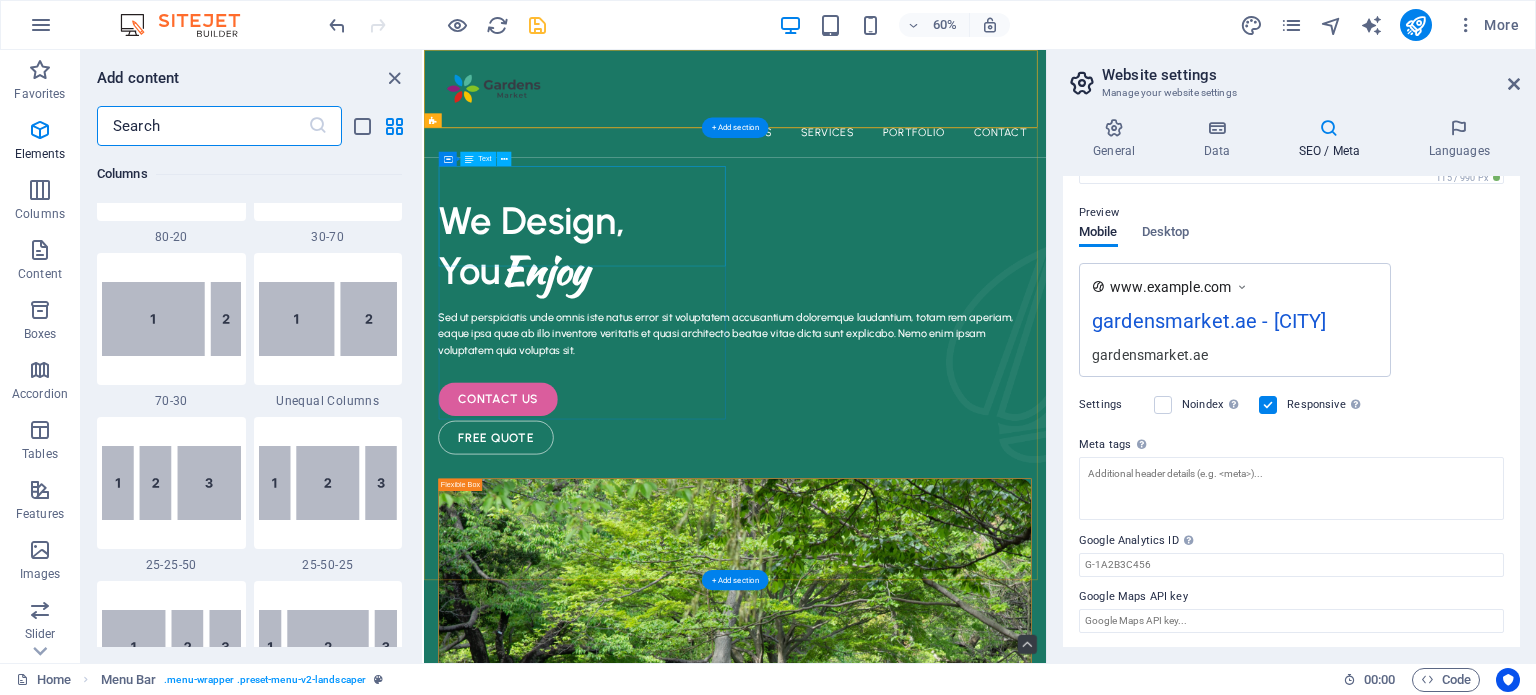 scroll, scrollTop: 3499, scrollLeft: 0, axis: vertical 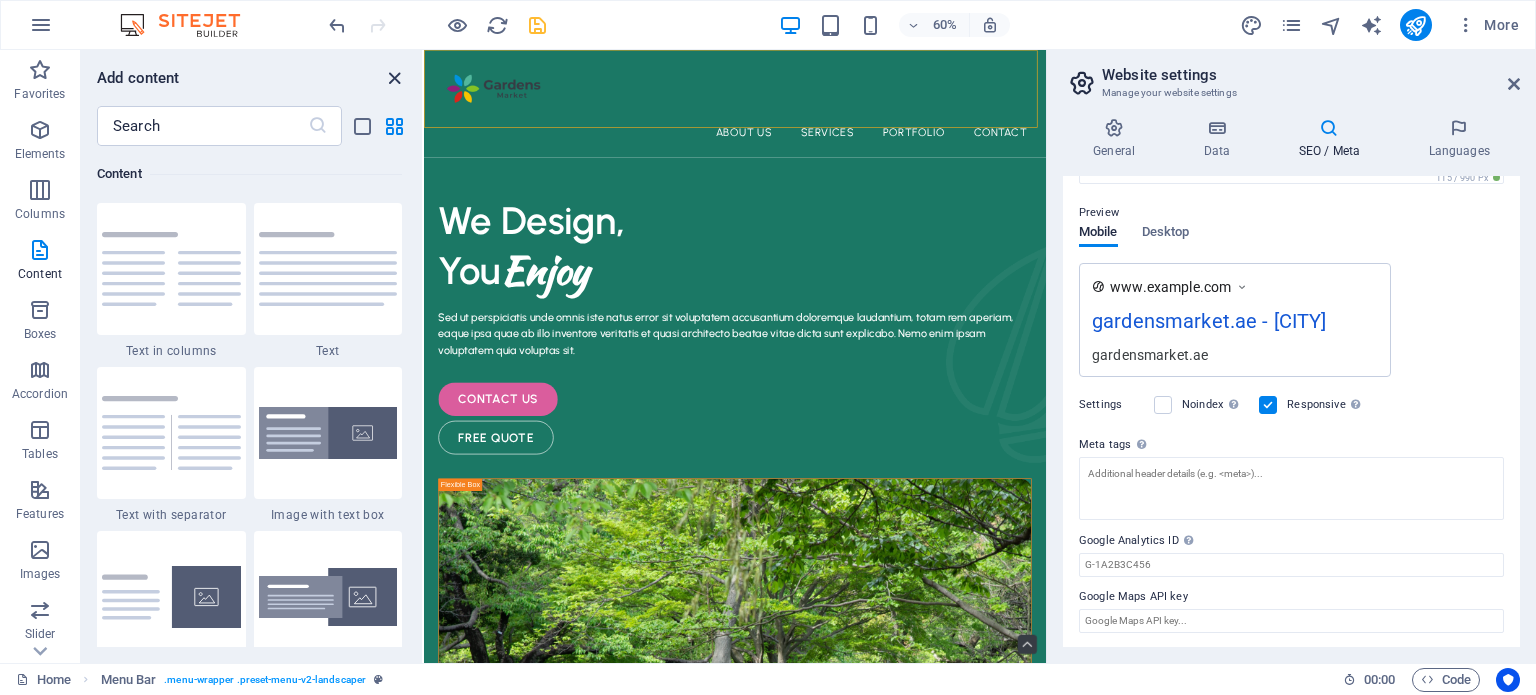 click at bounding box center [394, 78] 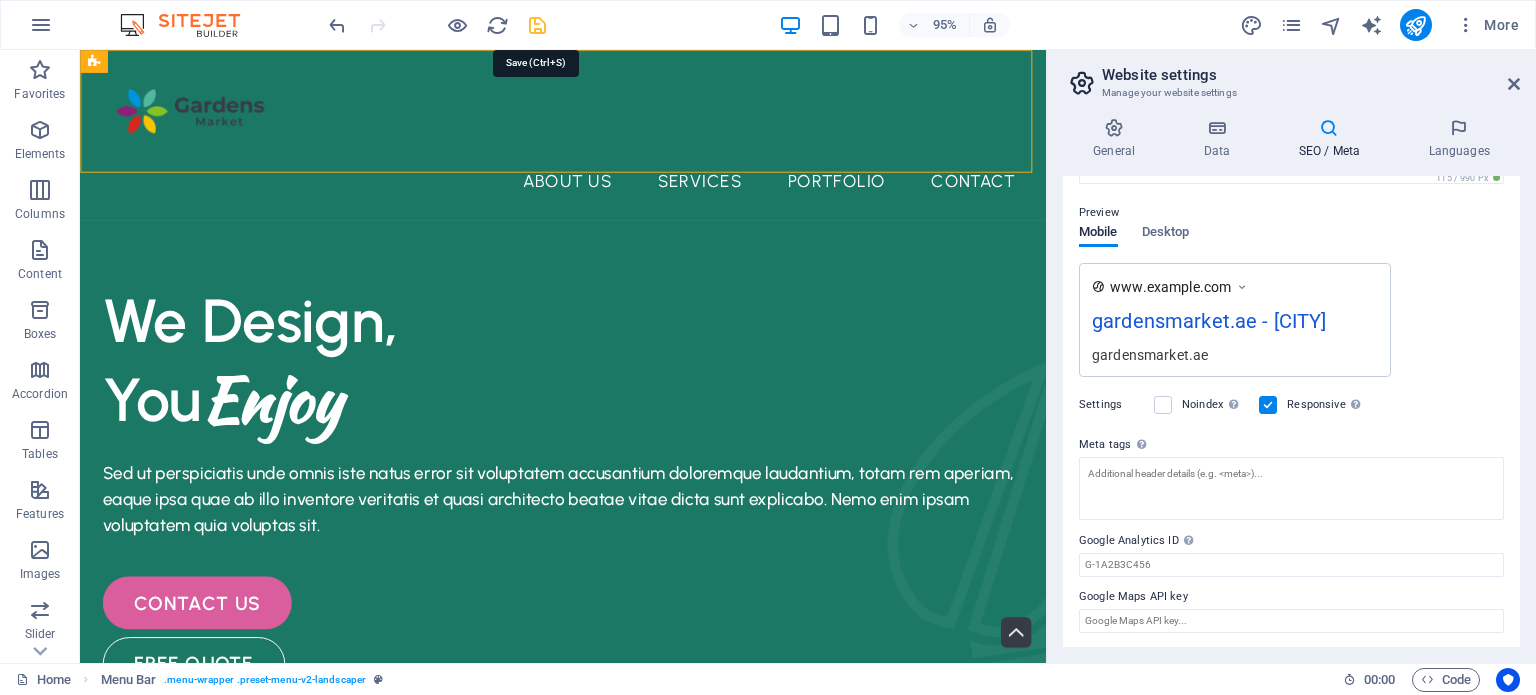 click at bounding box center [537, 25] 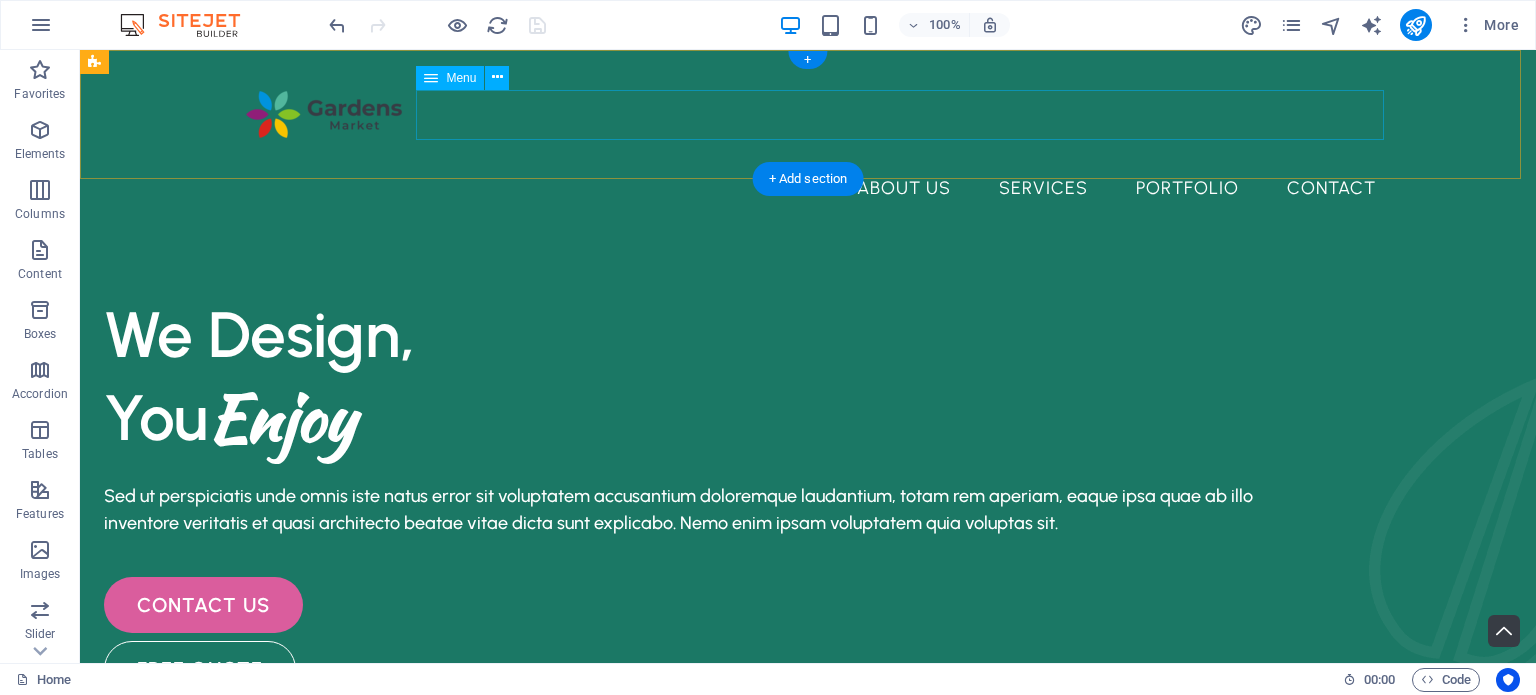click on "About Us Services Portfolio Contact" at bounding box center (808, 188) 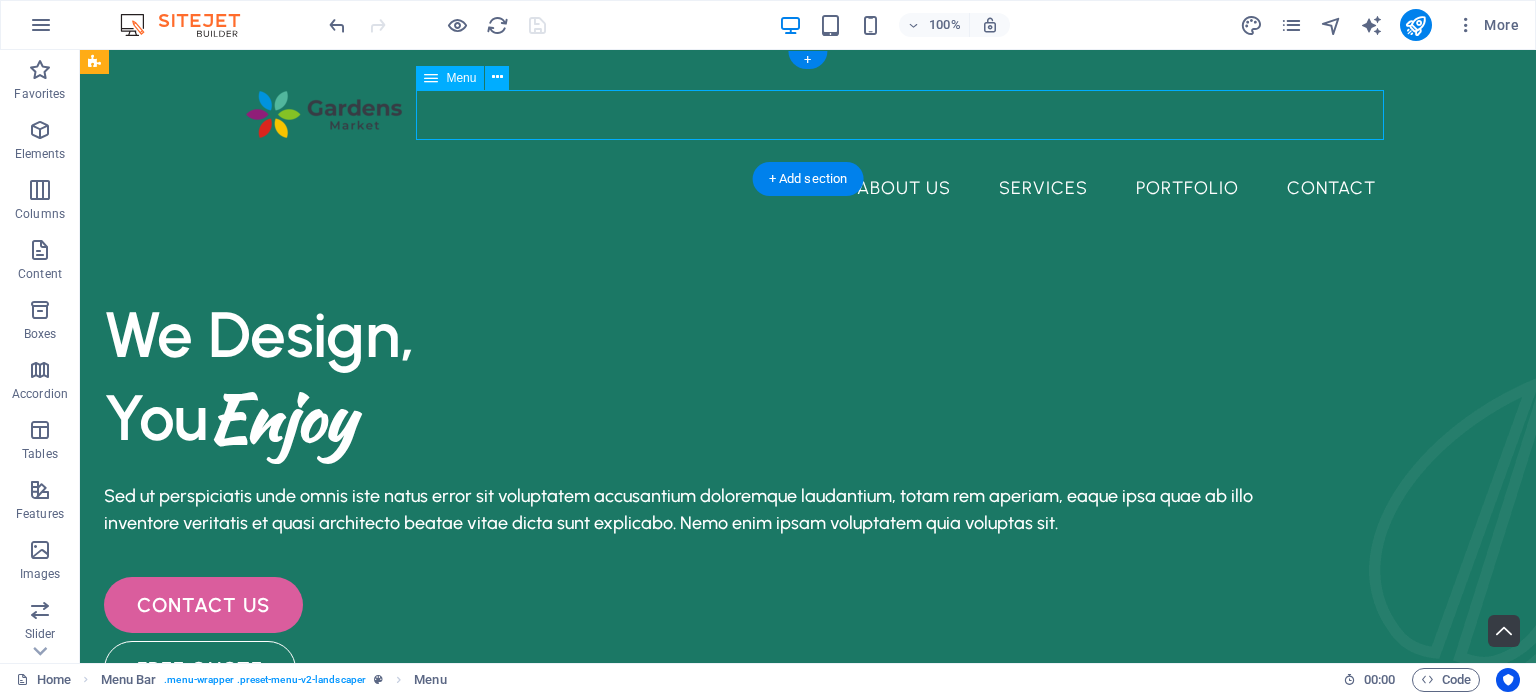 click on "About Us Services Portfolio Contact" at bounding box center (808, 188) 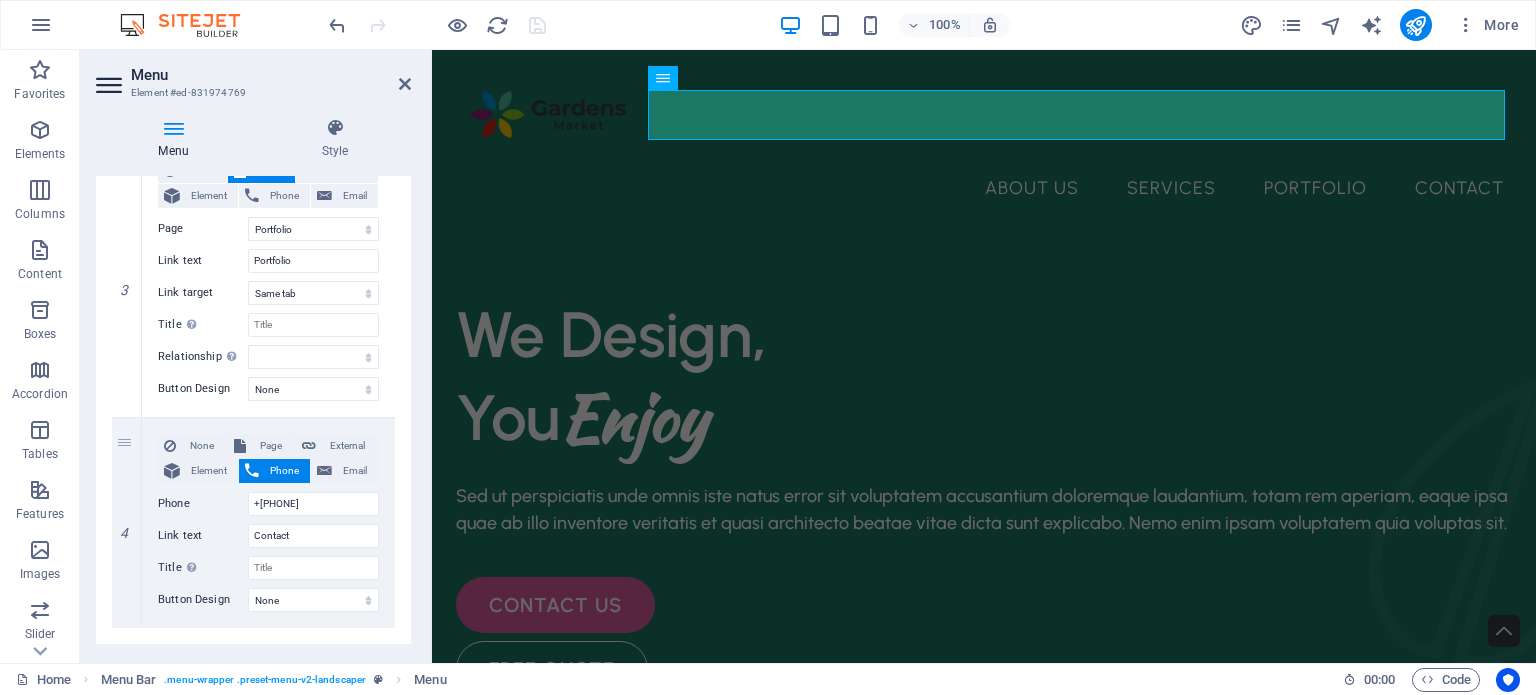 scroll, scrollTop: 824, scrollLeft: 0, axis: vertical 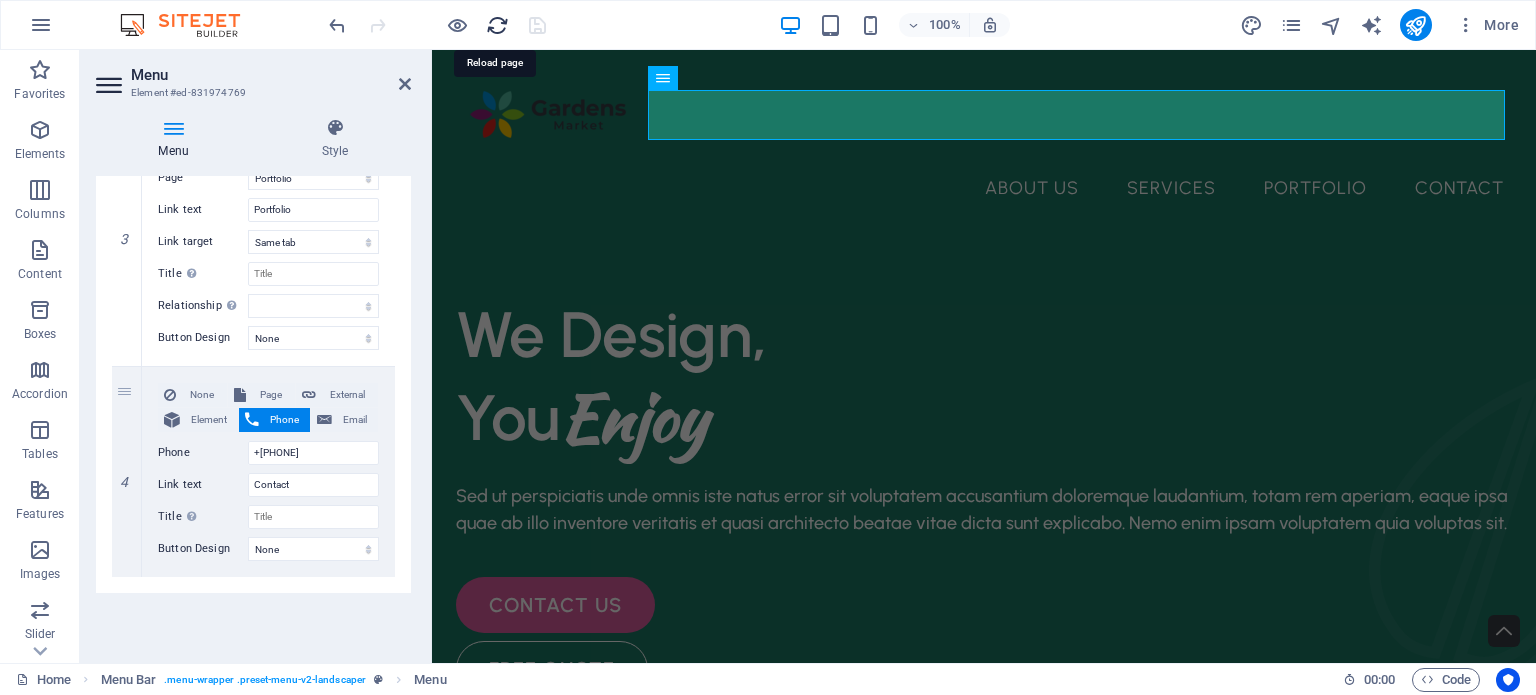 click at bounding box center (497, 25) 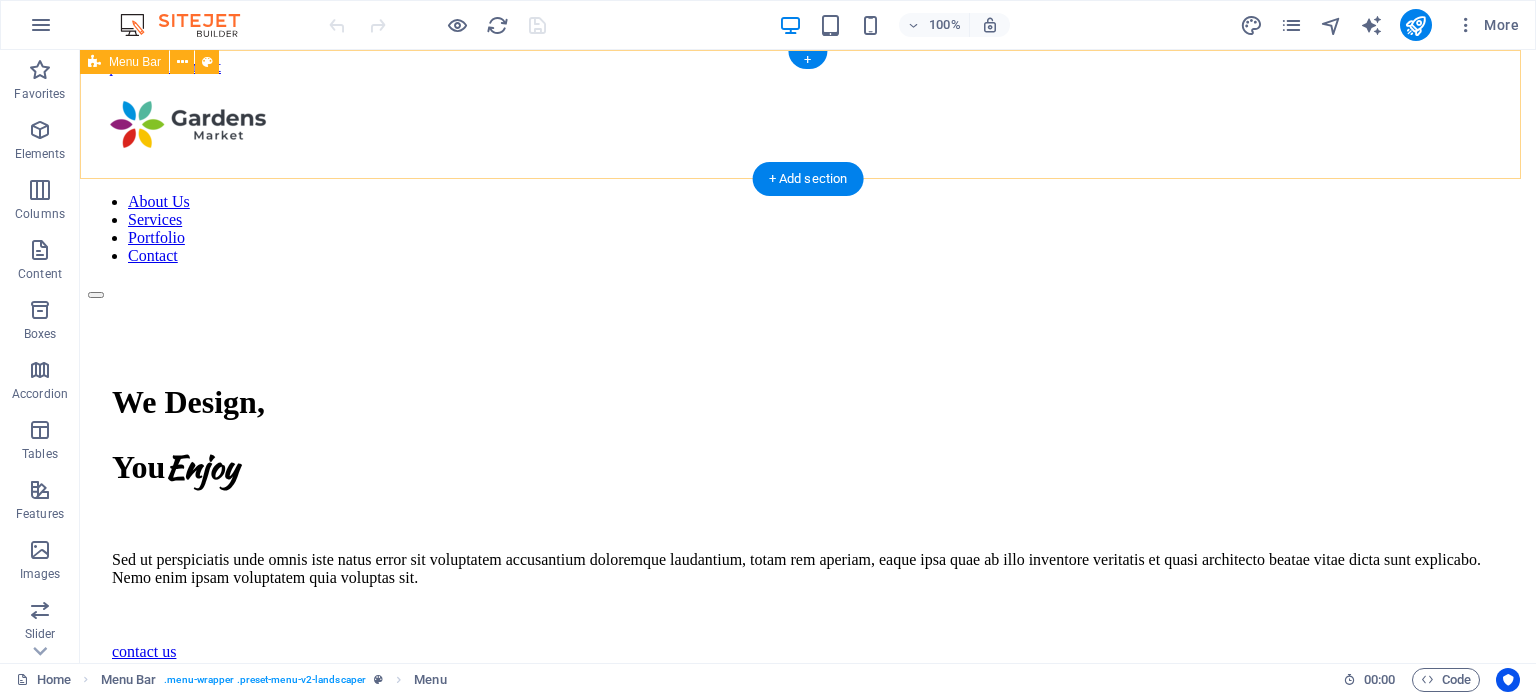 scroll, scrollTop: 0, scrollLeft: 0, axis: both 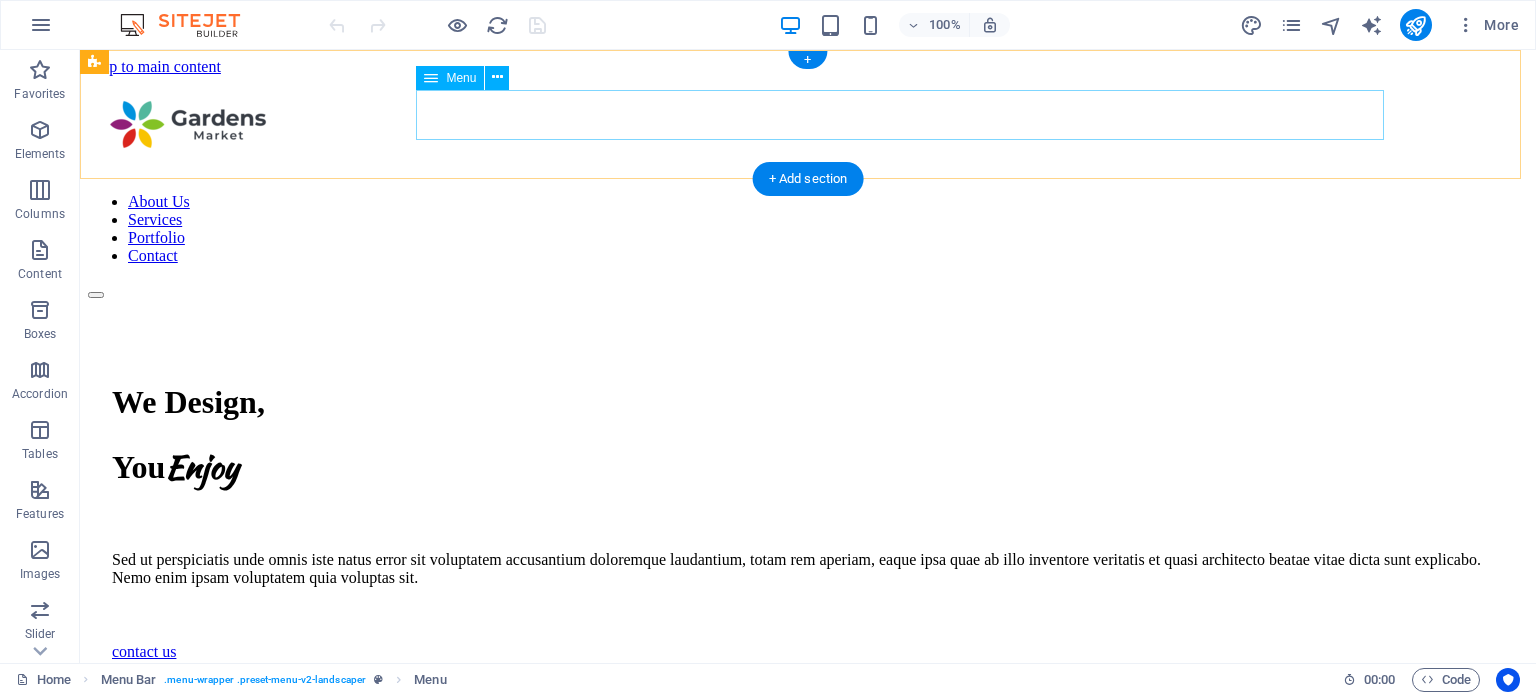 click on "About Us Services Portfolio Contact" at bounding box center (808, 229) 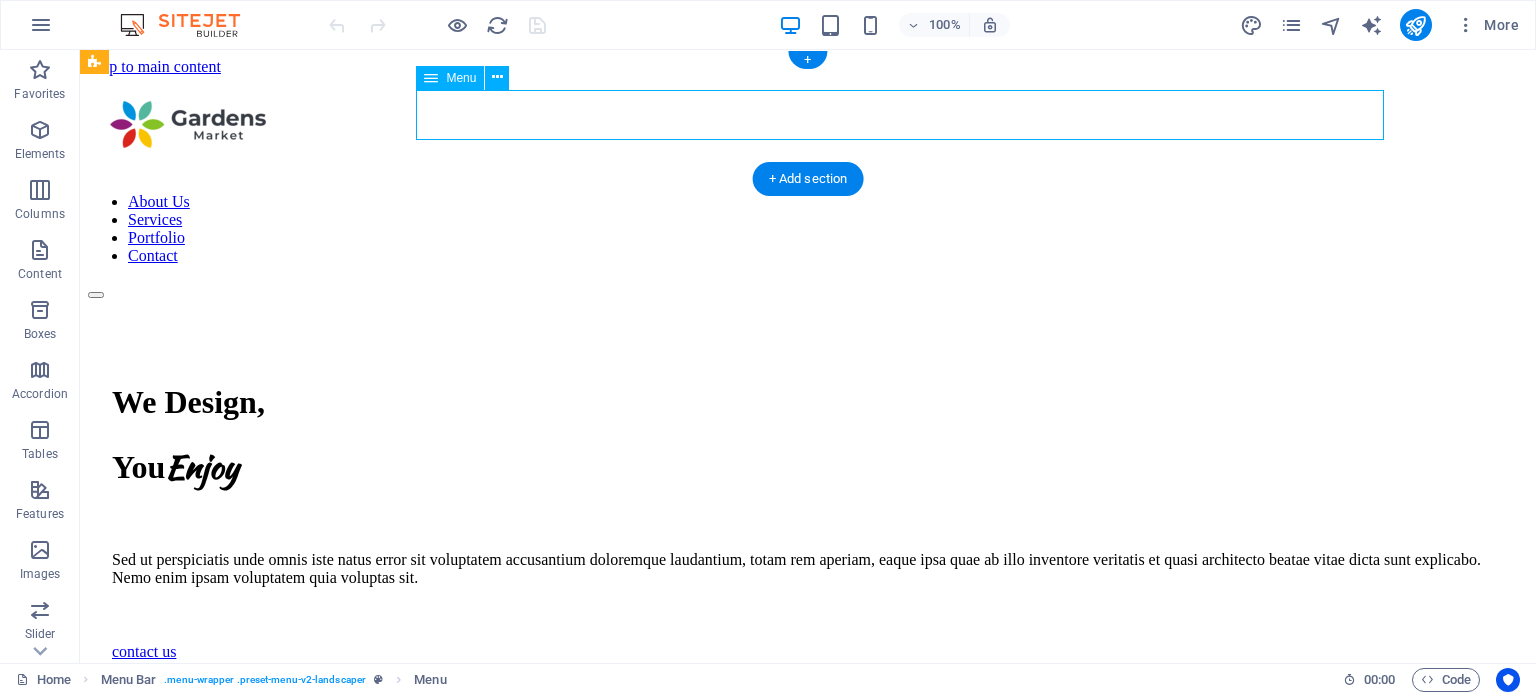 click on "About Us Services Portfolio Contact" at bounding box center [808, 229] 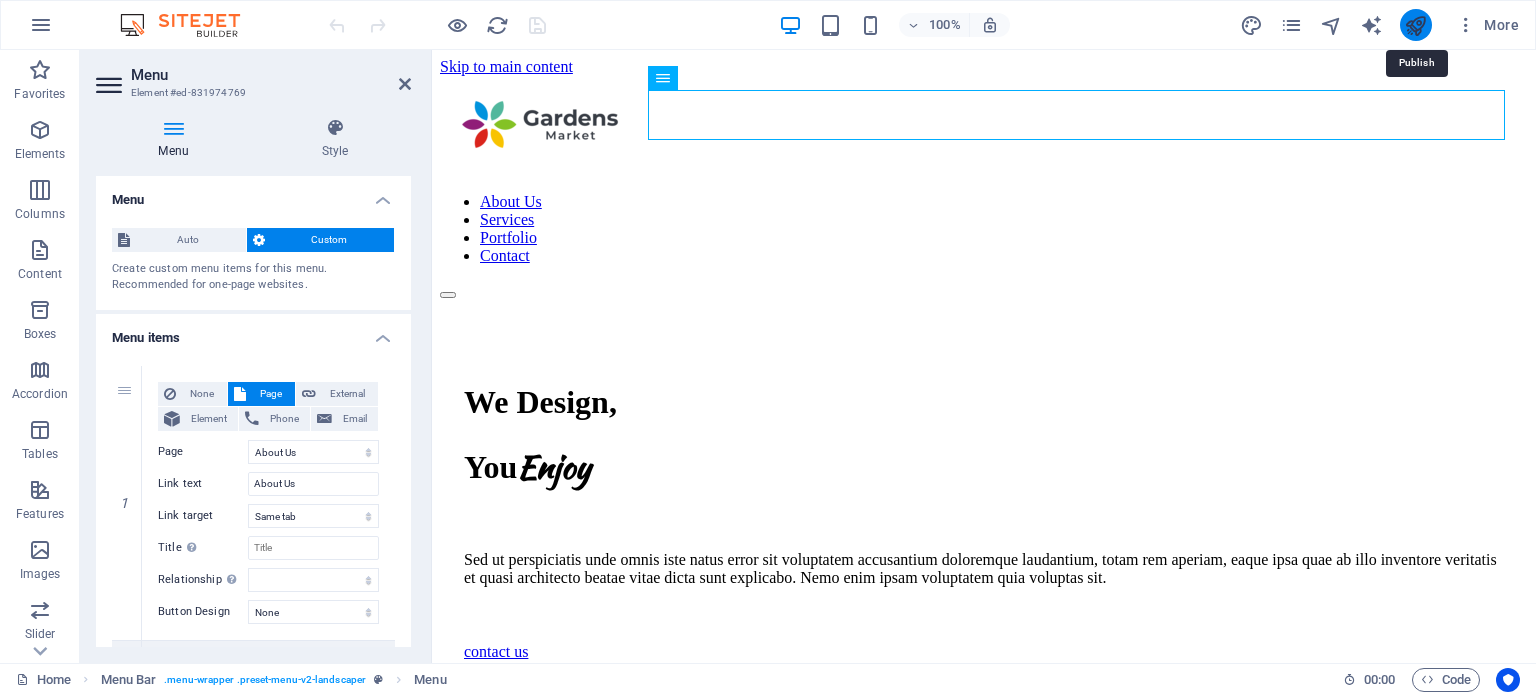 click at bounding box center [1415, 25] 